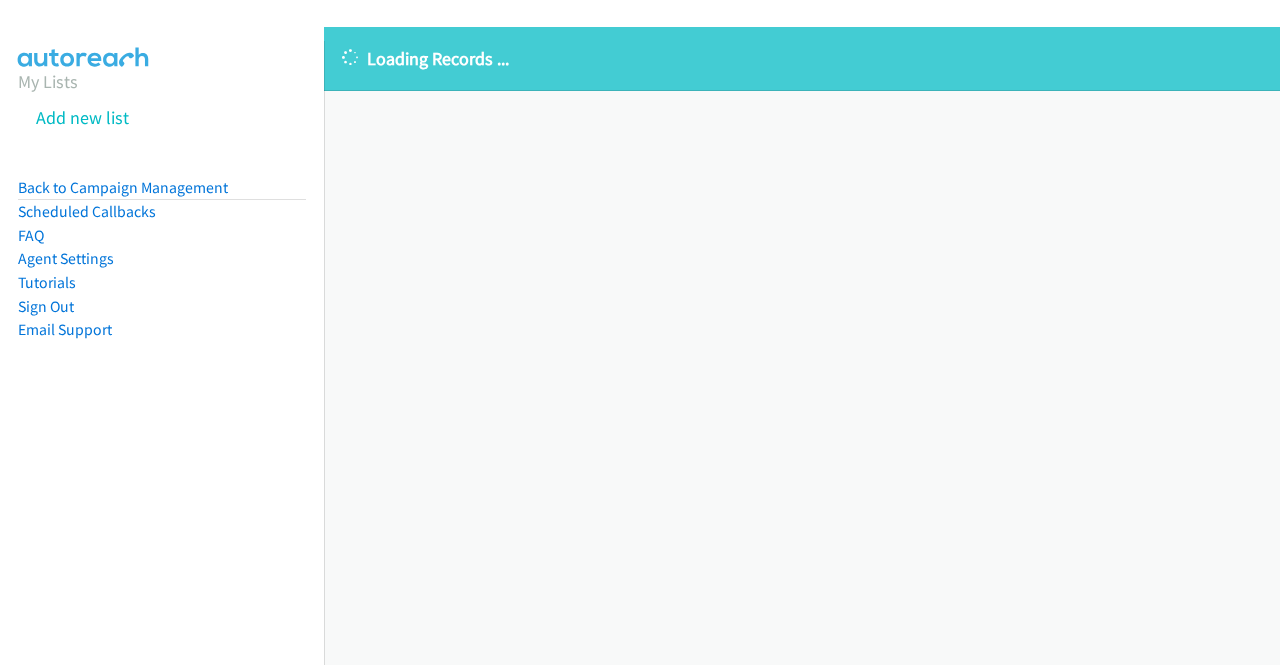 scroll, scrollTop: 0, scrollLeft: 0, axis: both 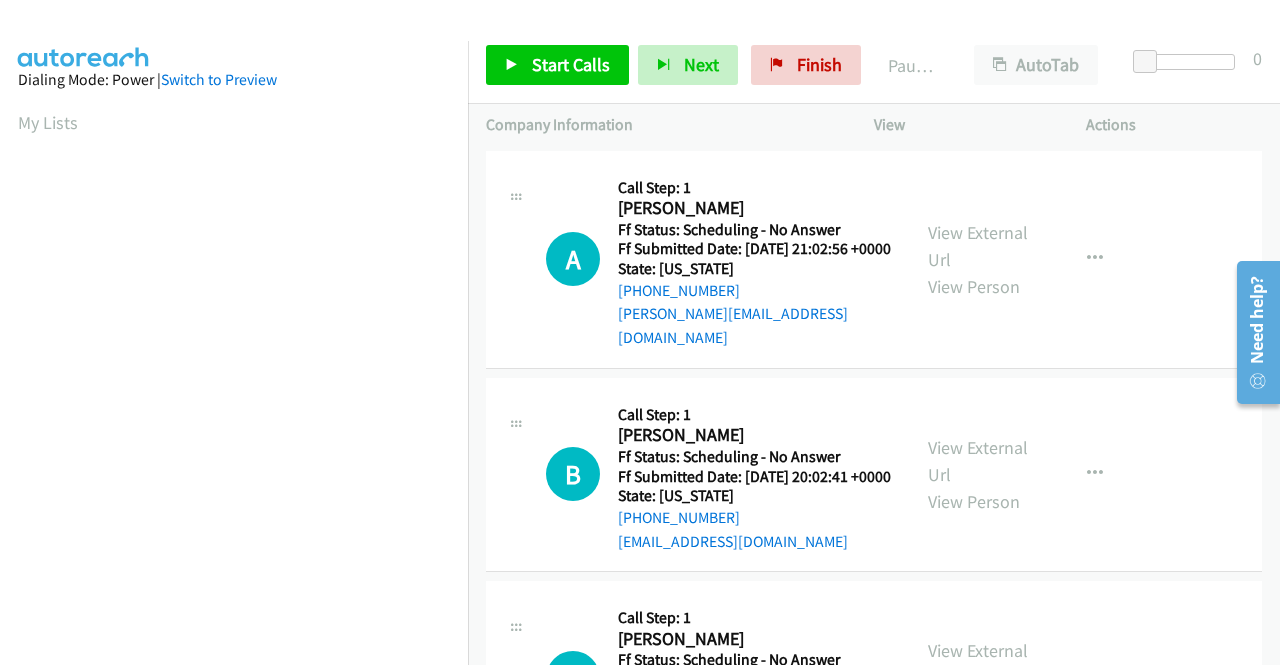click on "A
Callback Scheduled
Call Step: 1
Anthony Merz
America/Los_Angeles
Ff Status: Scheduling - No Answer
Ff Submitted Date: 2025-07-20 21:02:56 +0000
State: California
+1 909-837-8727
anthony.merz01@gmail.com
Call was successful?" at bounding box center [698, 259] 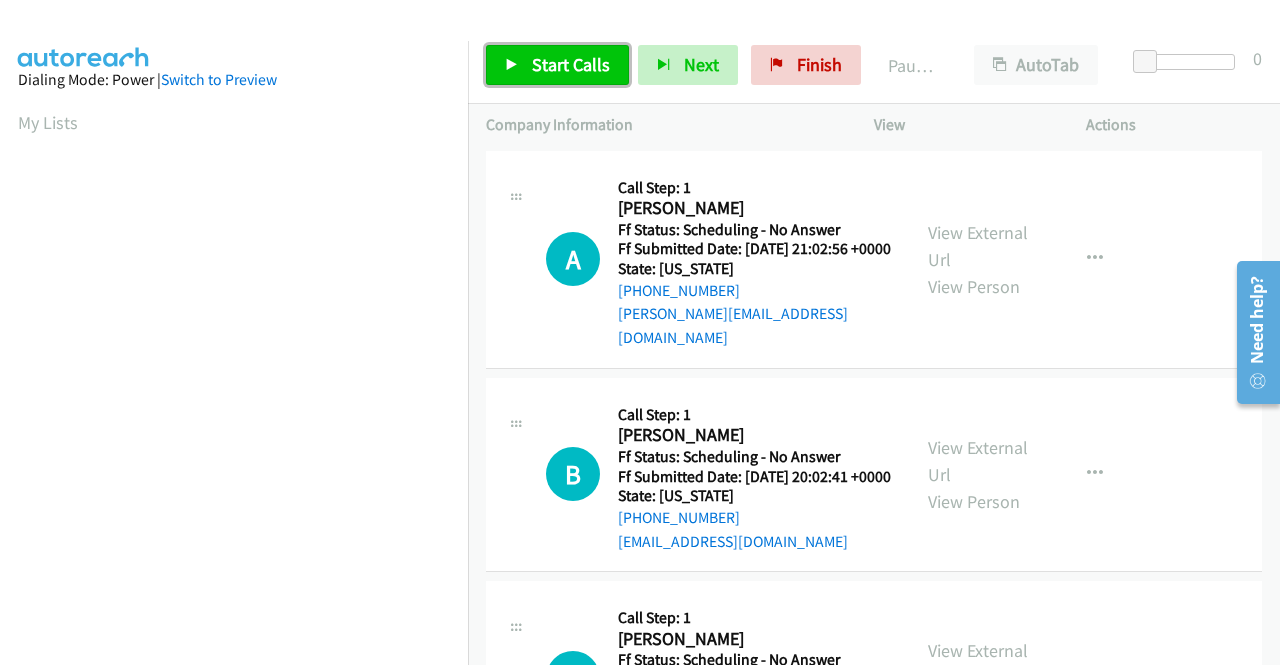 click on "Start Calls" at bounding box center [571, 64] 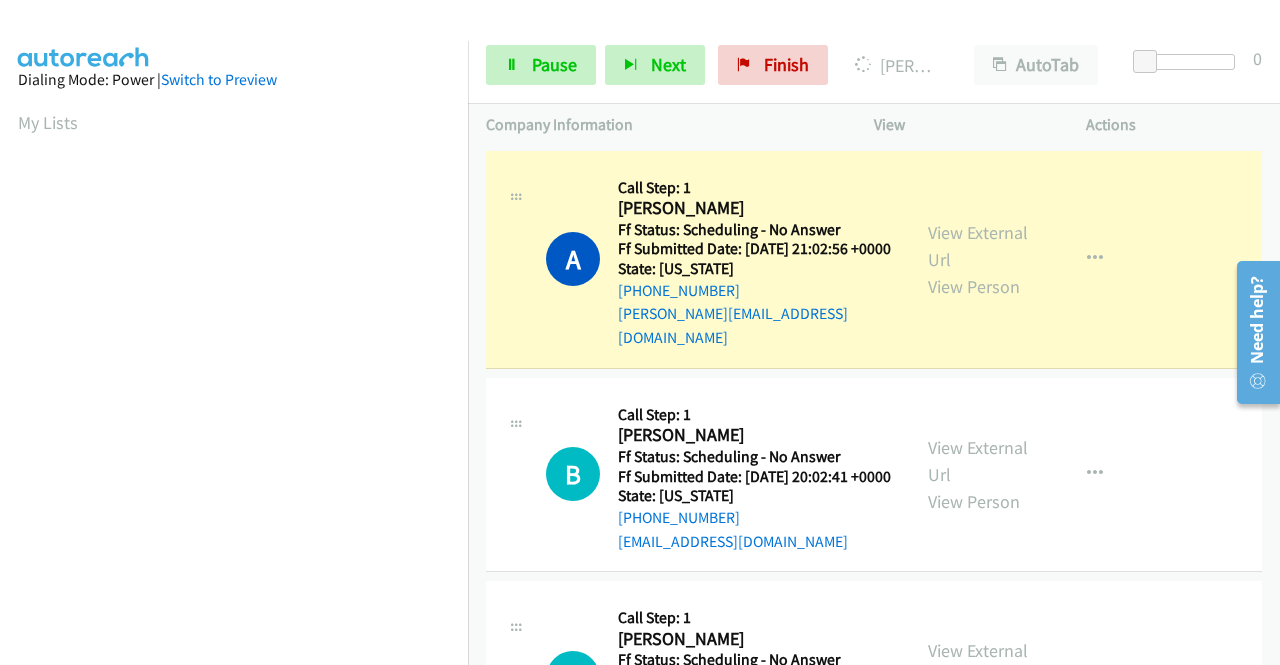 click on "View External Url
View Person
View External Url
Email
Schedule/Manage Callback
Skip Call
Add to do not call list" at bounding box center [1025, 259] 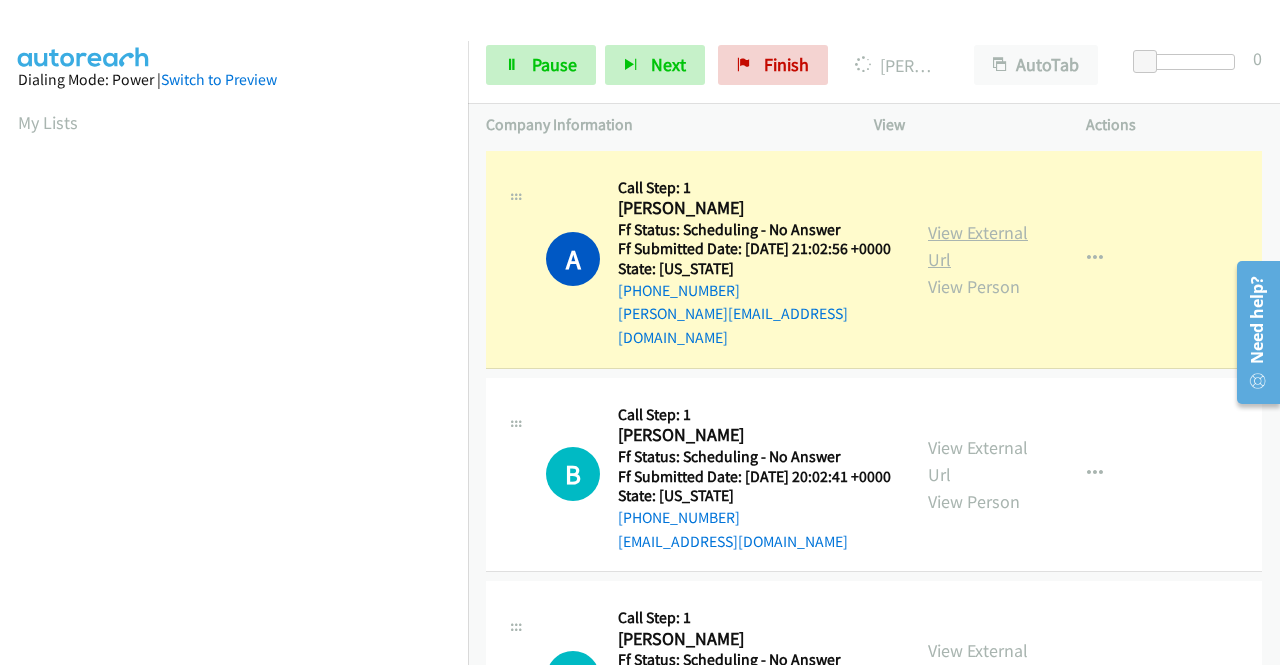 click on "View External Url" at bounding box center (978, 246) 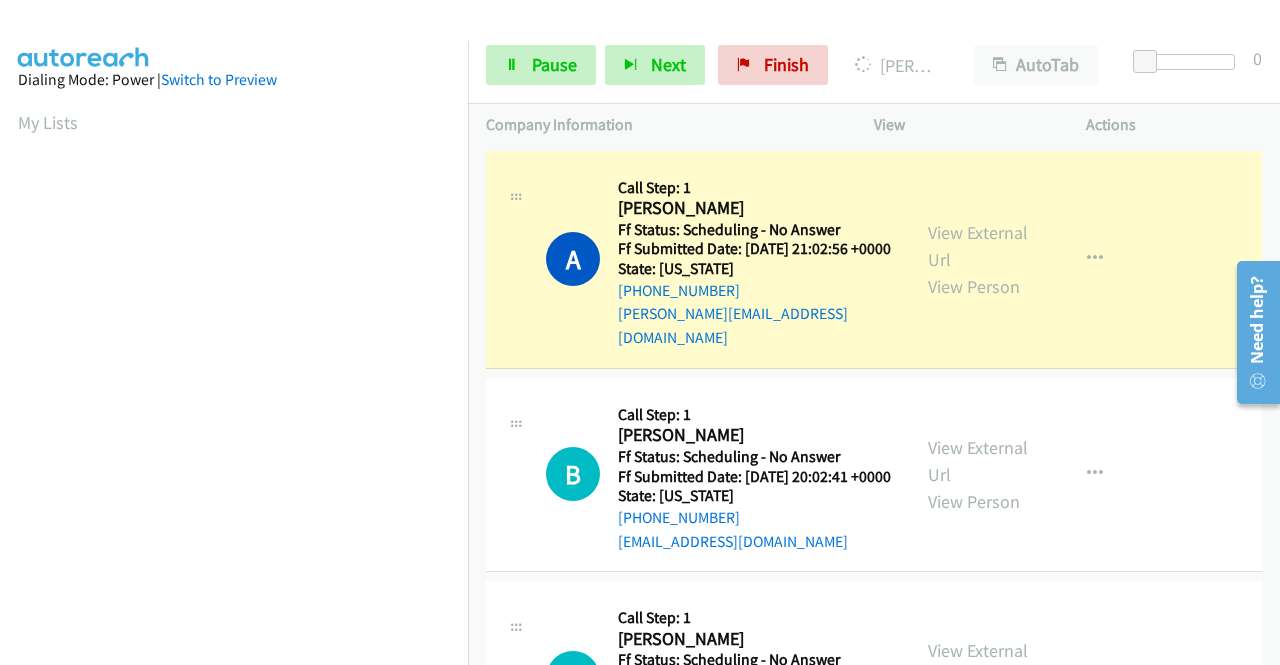scroll, scrollTop: 456, scrollLeft: 0, axis: vertical 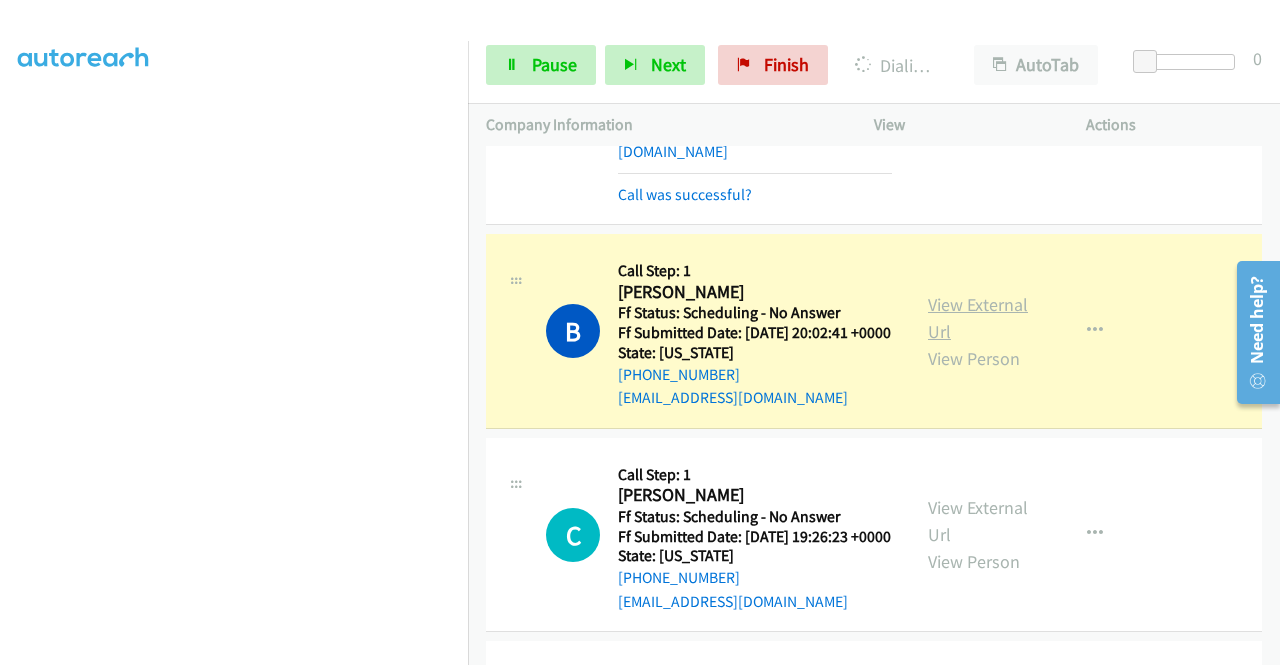 click on "View External Url" at bounding box center [978, 318] 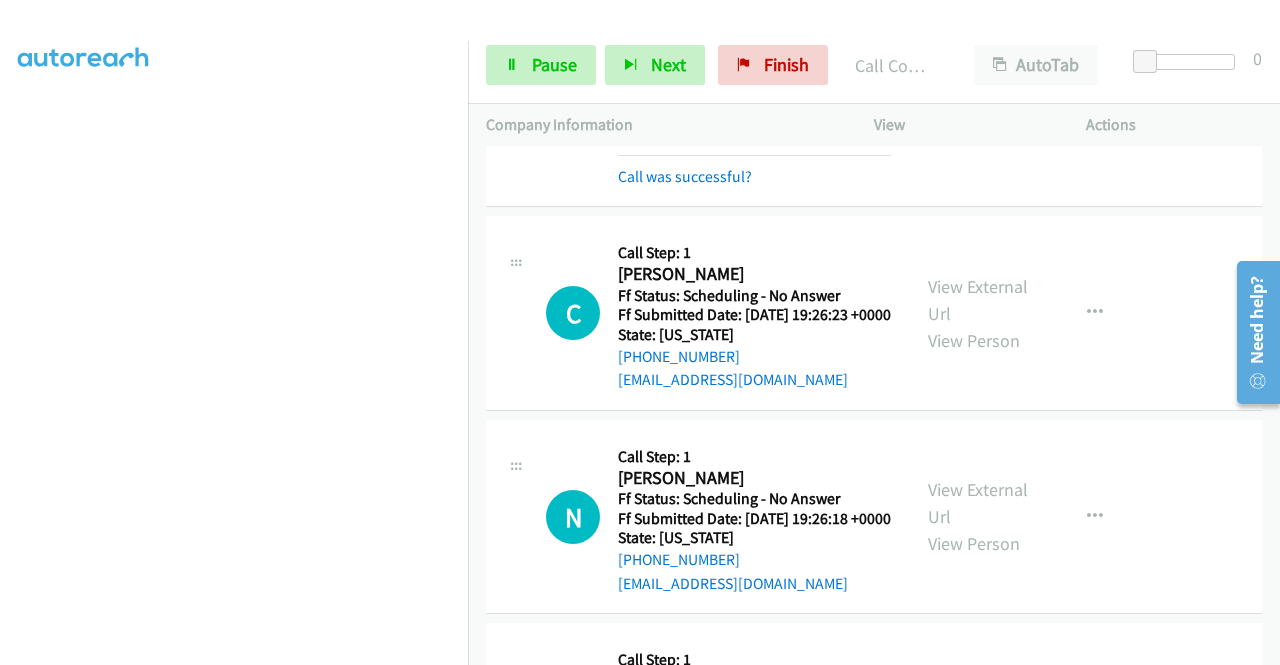 scroll, scrollTop: 453, scrollLeft: 0, axis: vertical 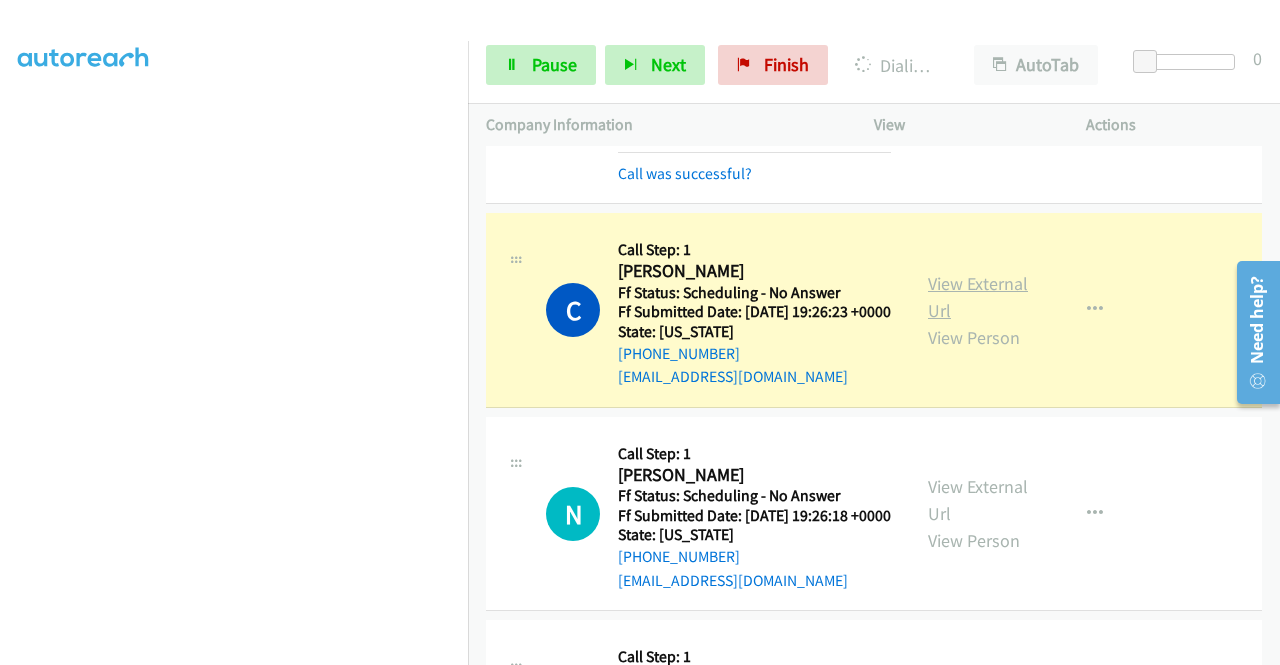 click on "View External Url" at bounding box center (978, 297) 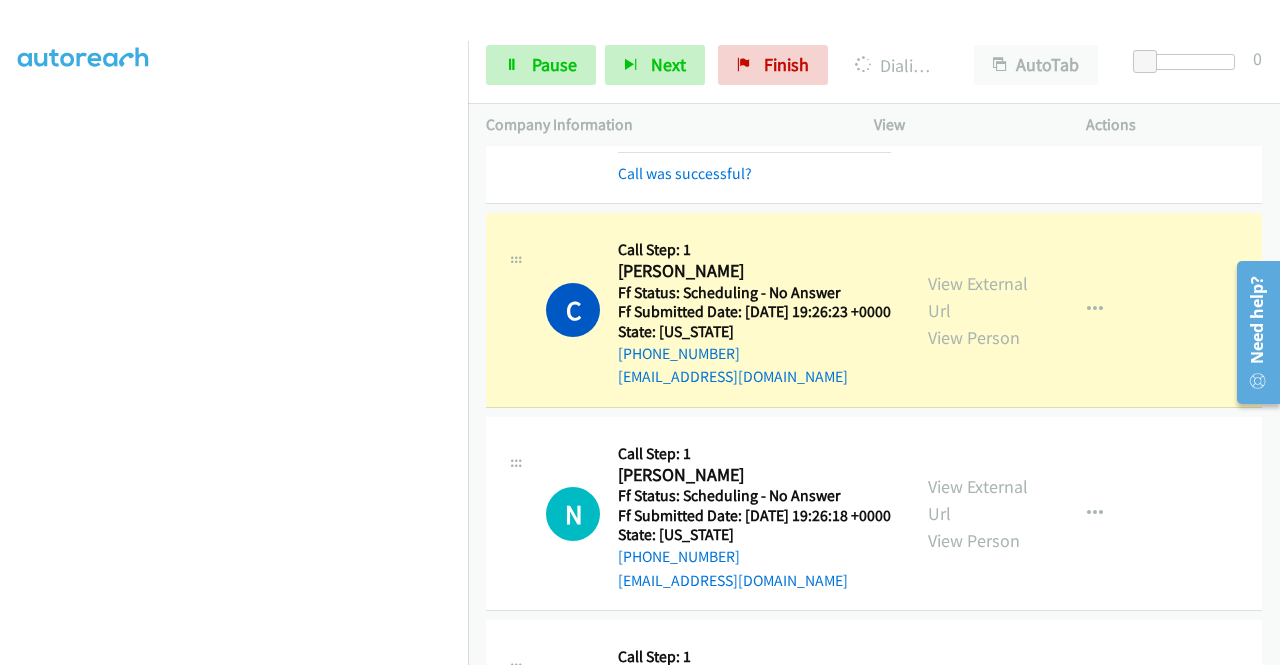 scroll, scrollTop: 0, scrollLeft: 0, axis: both 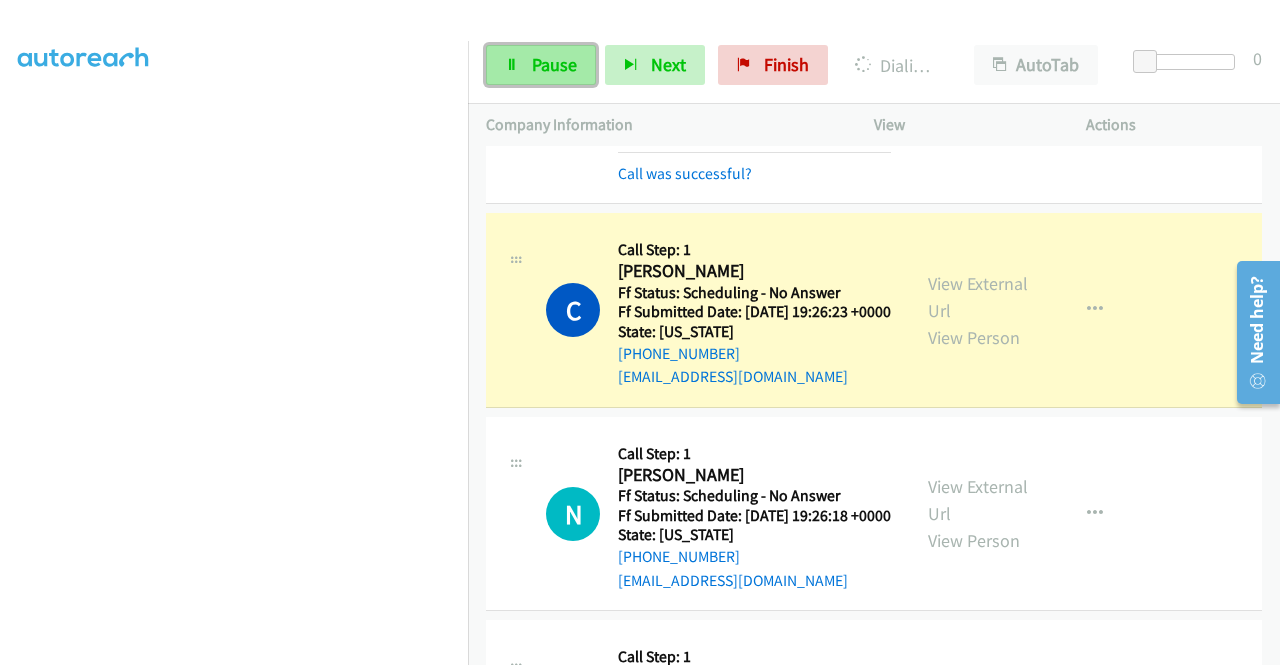 click on "Pause" at bounding box center [541, 65] 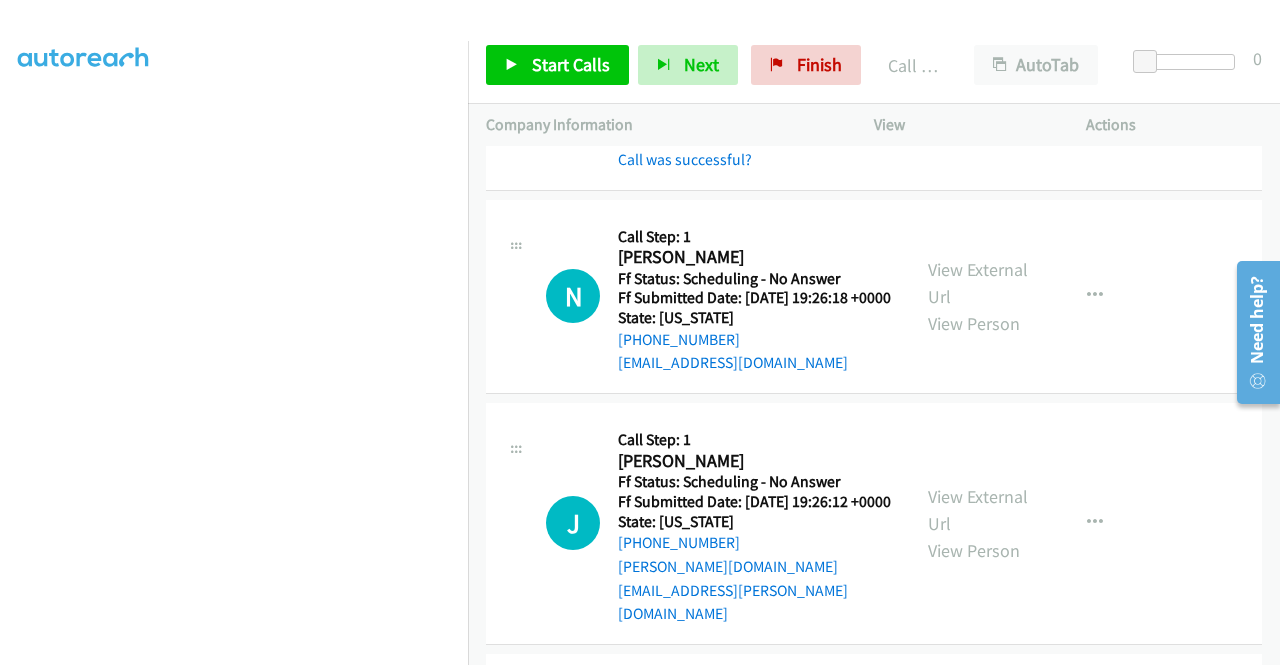 drag, startPoint x: 1272, startPoint y: 227, endPoint x: 46, endPoint y: 13, distance: 1244.5369 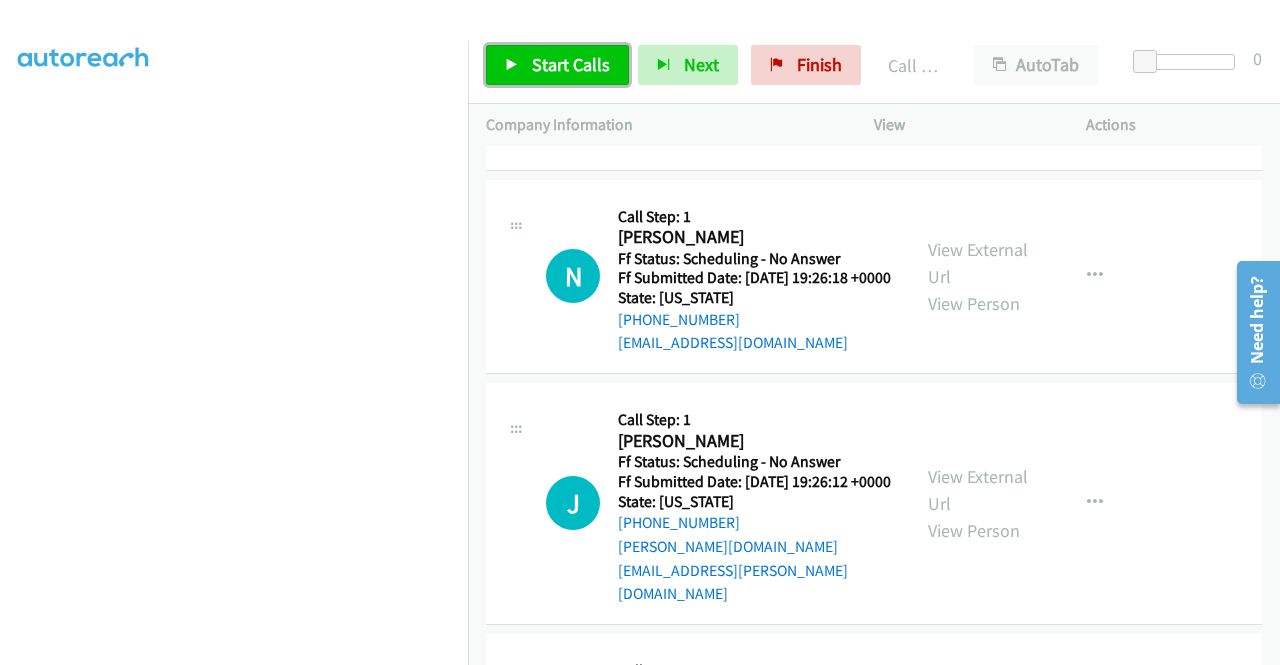 click on "Start Calls" at bounding box center [571, 64] 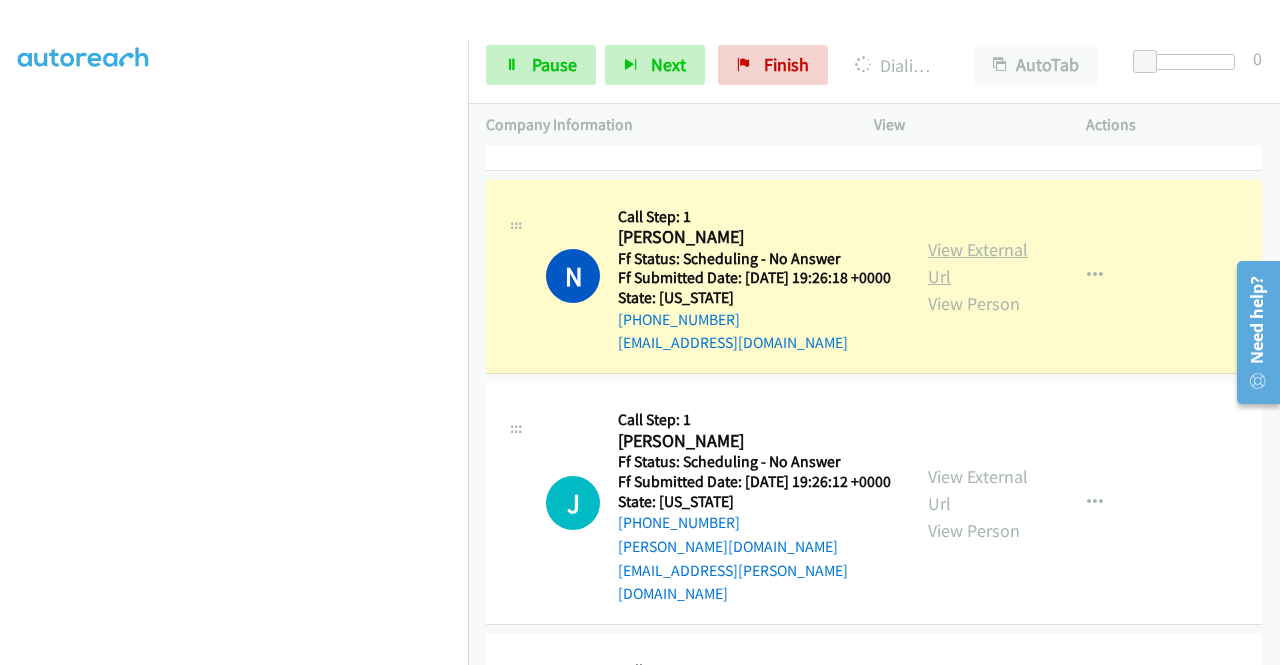 click on "View External Url" at bounding box center [978, 263] 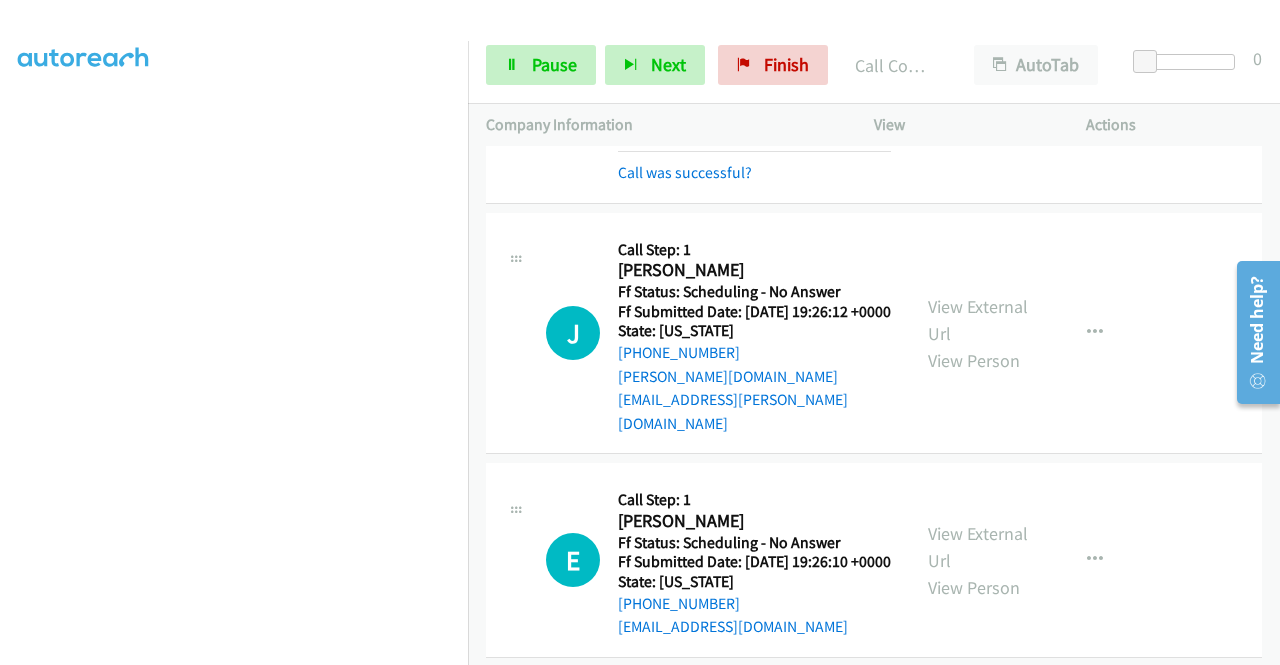 scroll, scrollTop: 986, scrollLeft: 0, axis: vertical 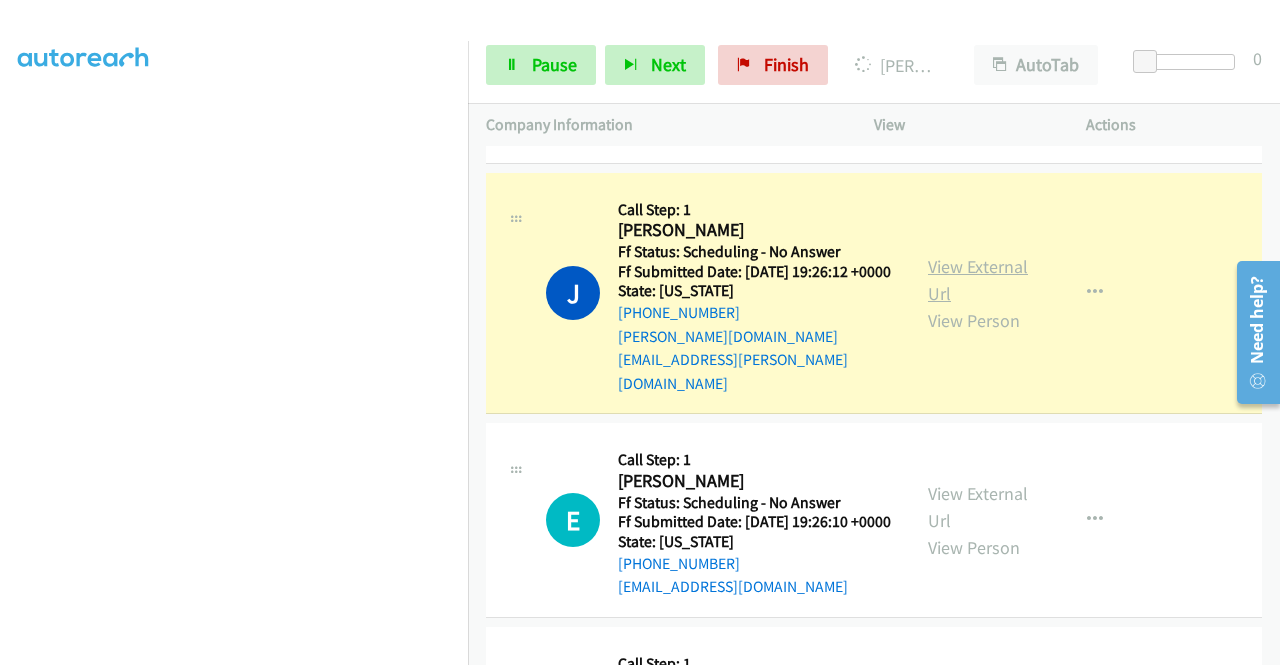 click on "View External Url" at bounding box center (978, 280) 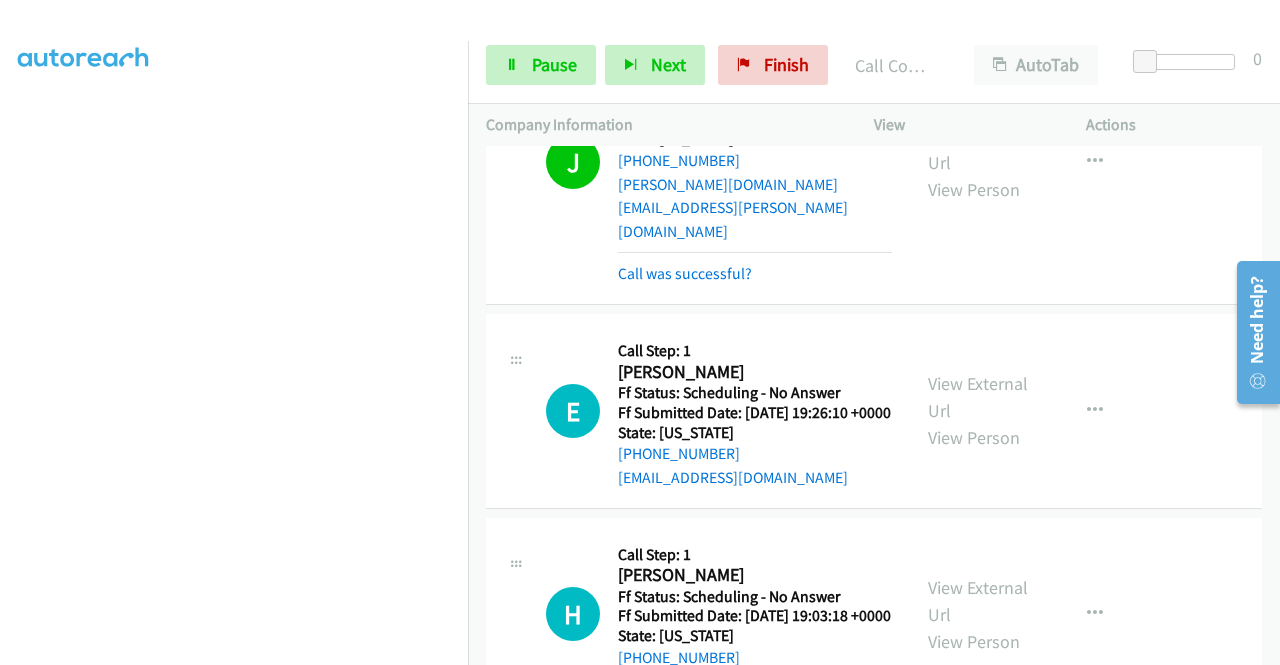 scroll, scrollTop: 1173, scrollLeft: 0, axis: vertical 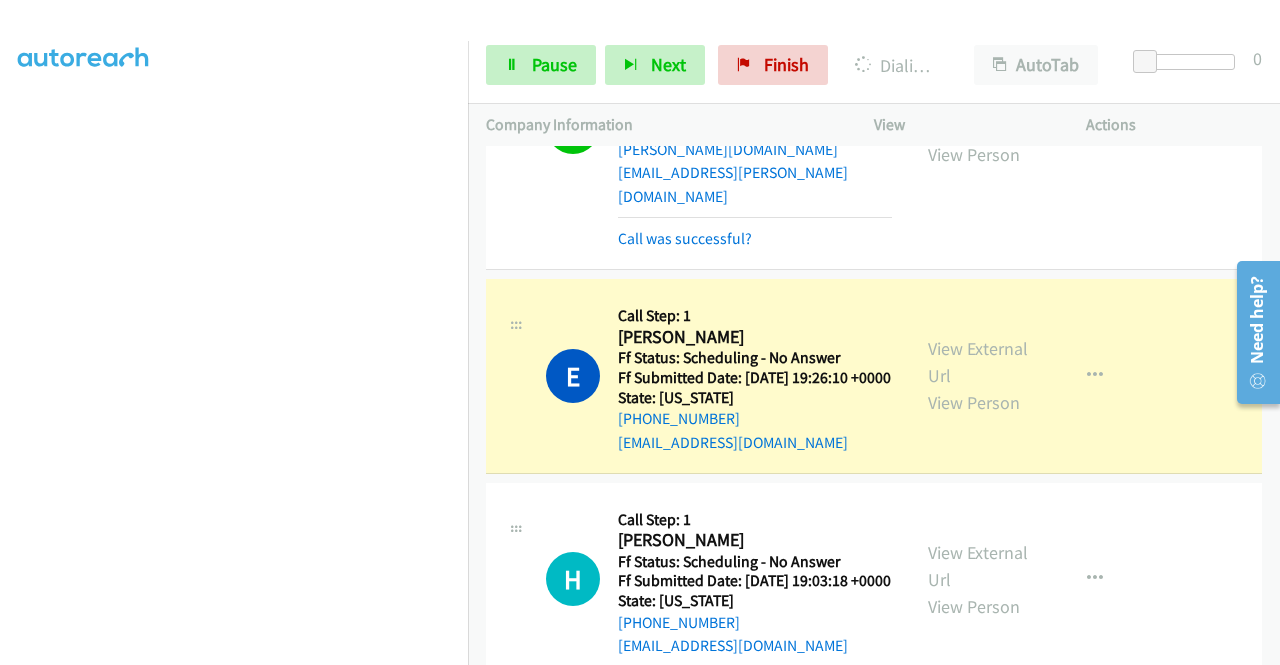 click on "View External Url
View Person" at bounding box center [980, 375] 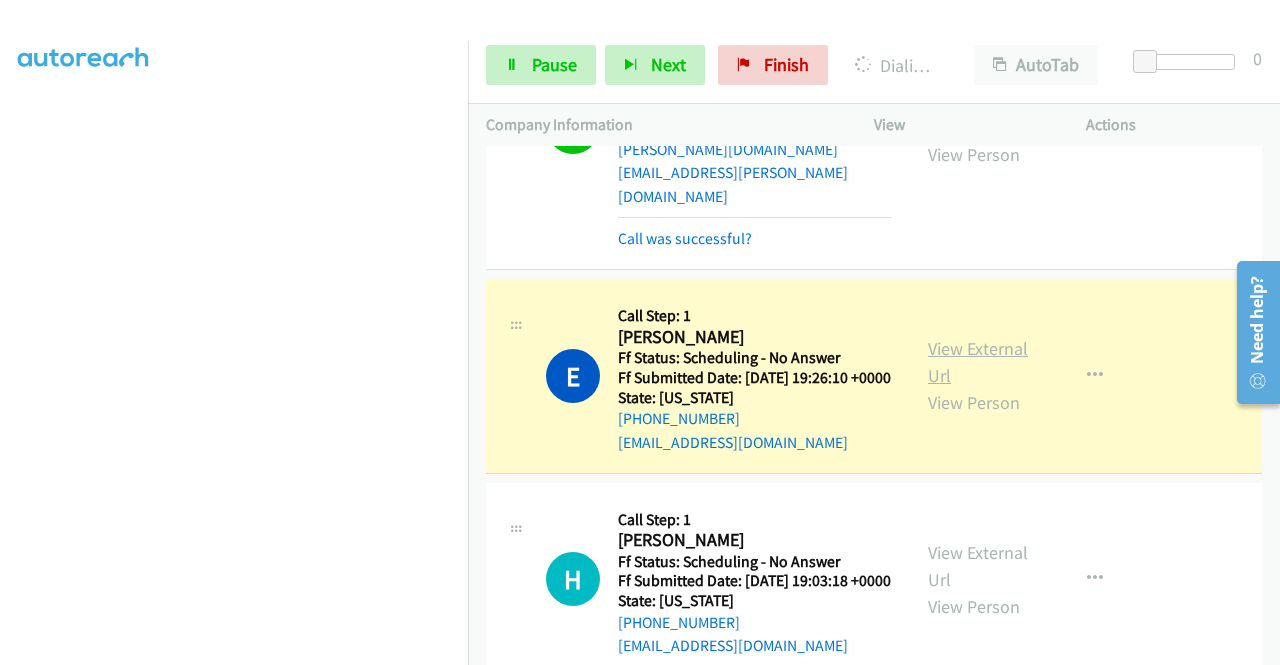 click on "View External Url" at bounding box center (978, 362) 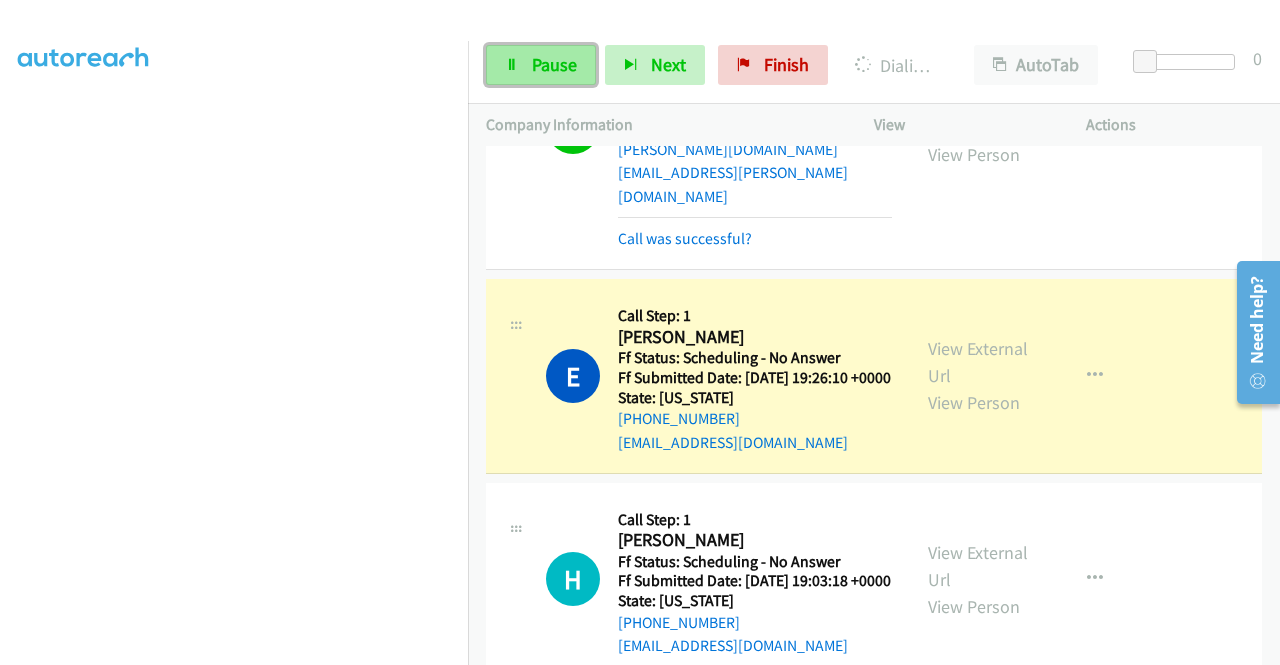 click on "Pause" at bounding box center (541, 65) 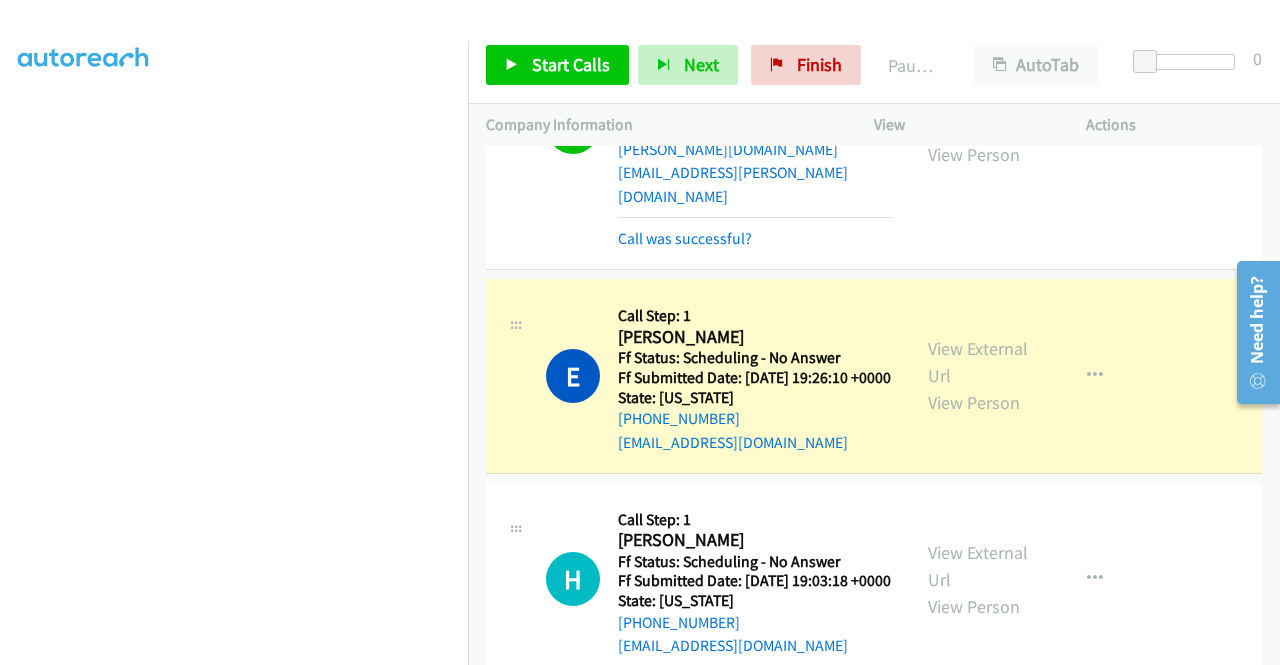 scroll, scrollTop: 80, scrollLeft: 0, axis: vertical 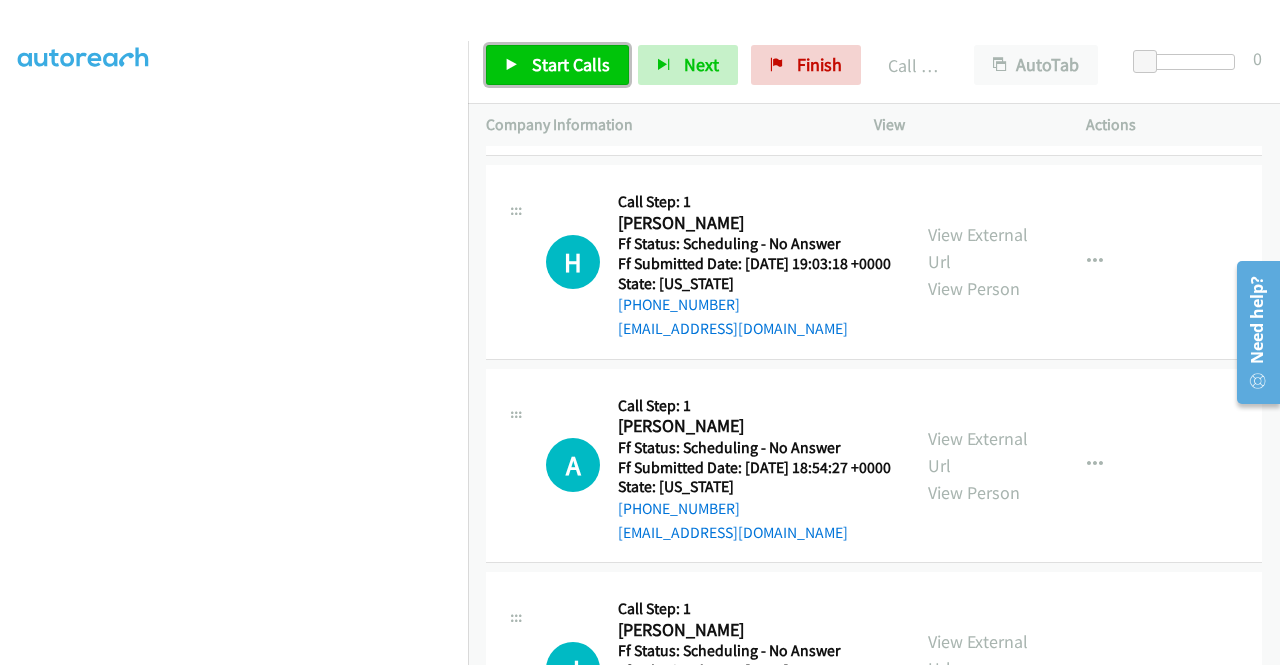 click on "Start Calls" at bounding box center (571, 64) 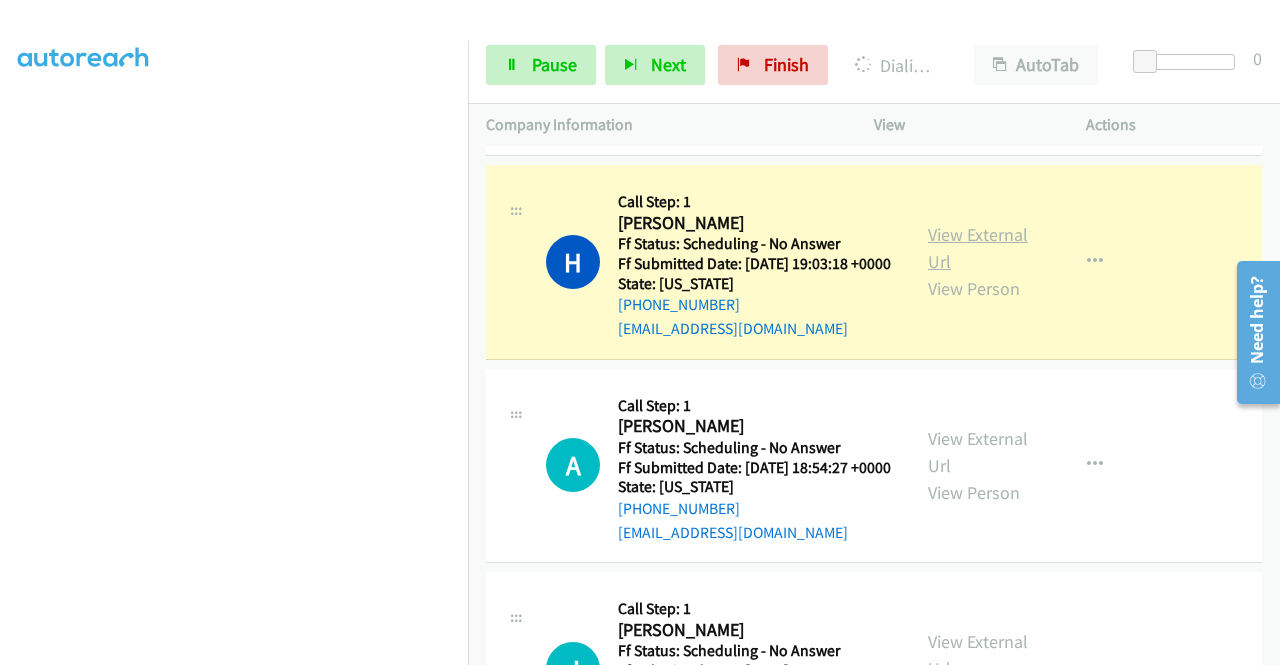 click on "View External Url" at bounding box center (978, 248) 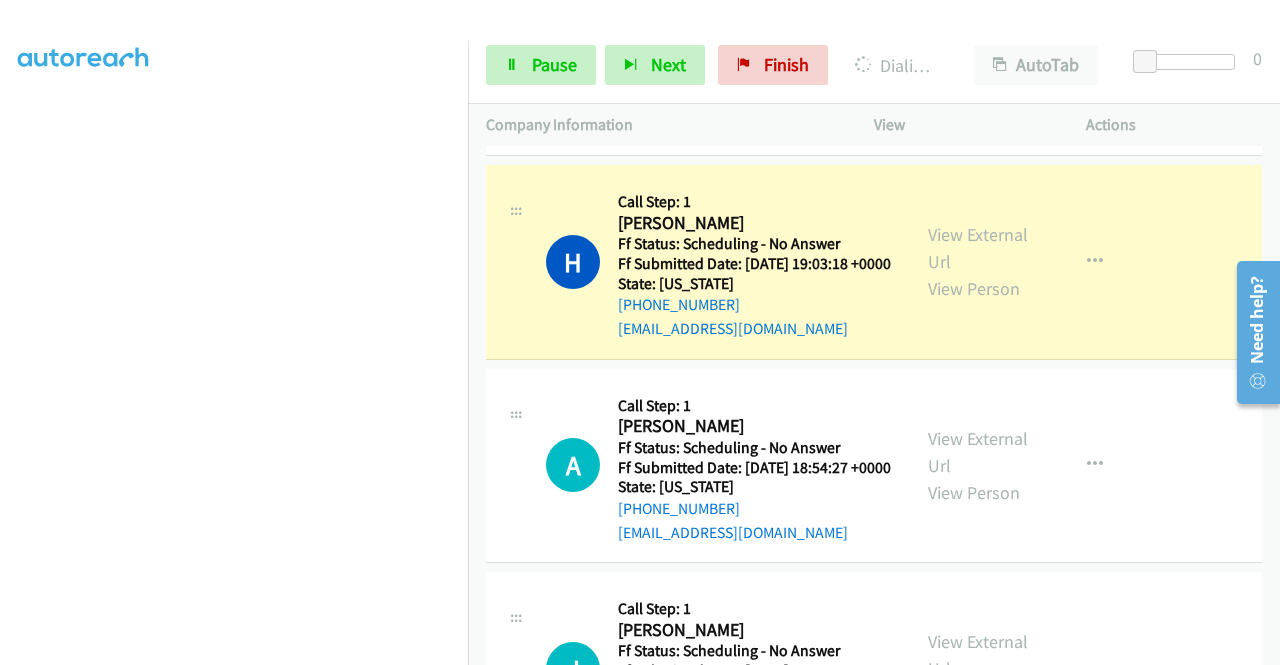 scroll, scrollTop: 448, scrollLeft: 0, axis: vertical 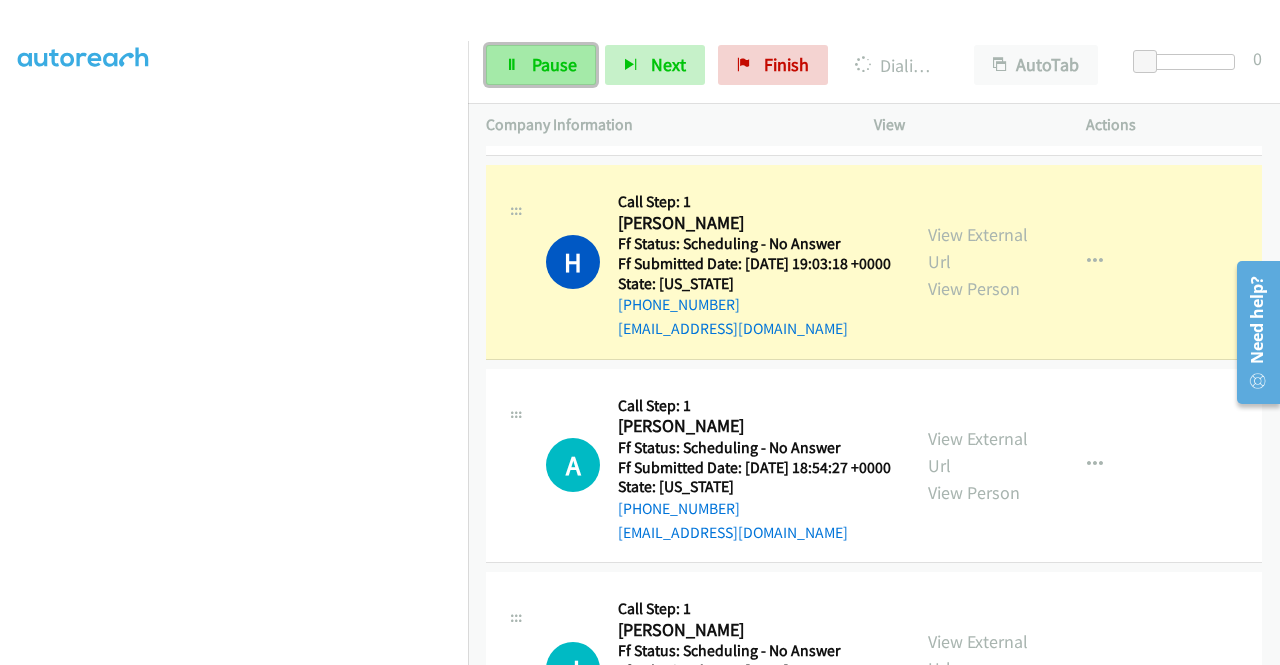 click on "Pause" at bounding box center (541, 65) 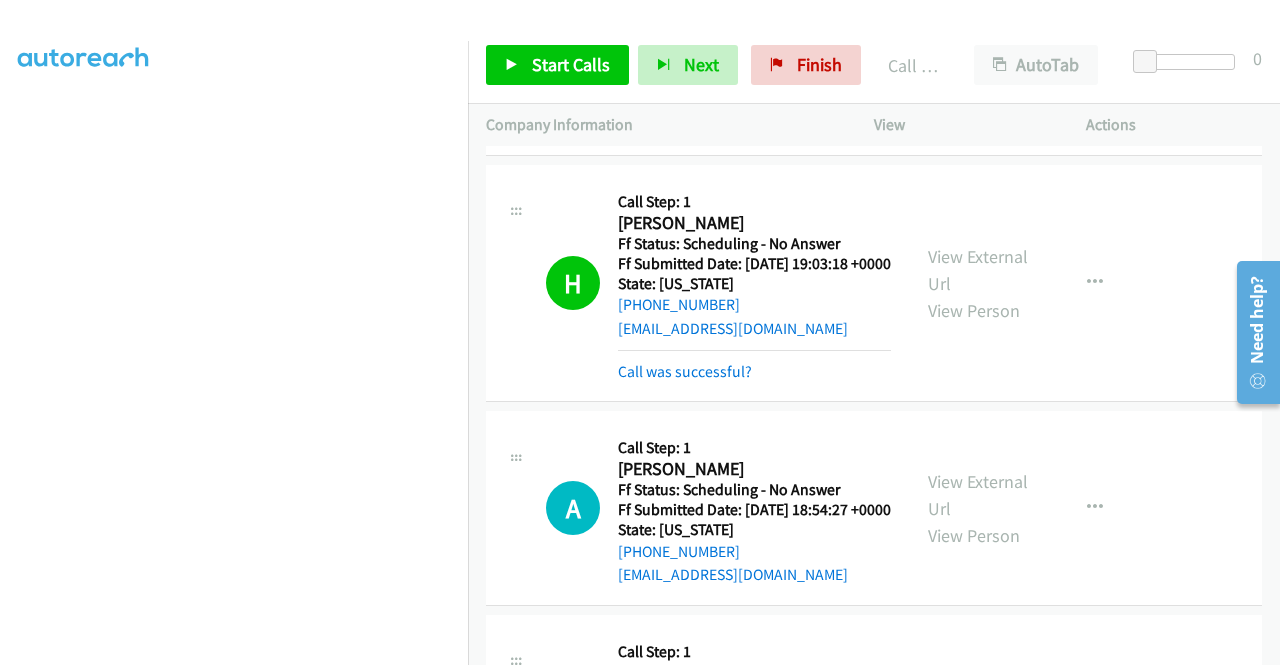 click on "Start Calls
Pause
Next
Finish
Call Completed
AutoTab
AutoTab
0" at bounding box center [874, 65] 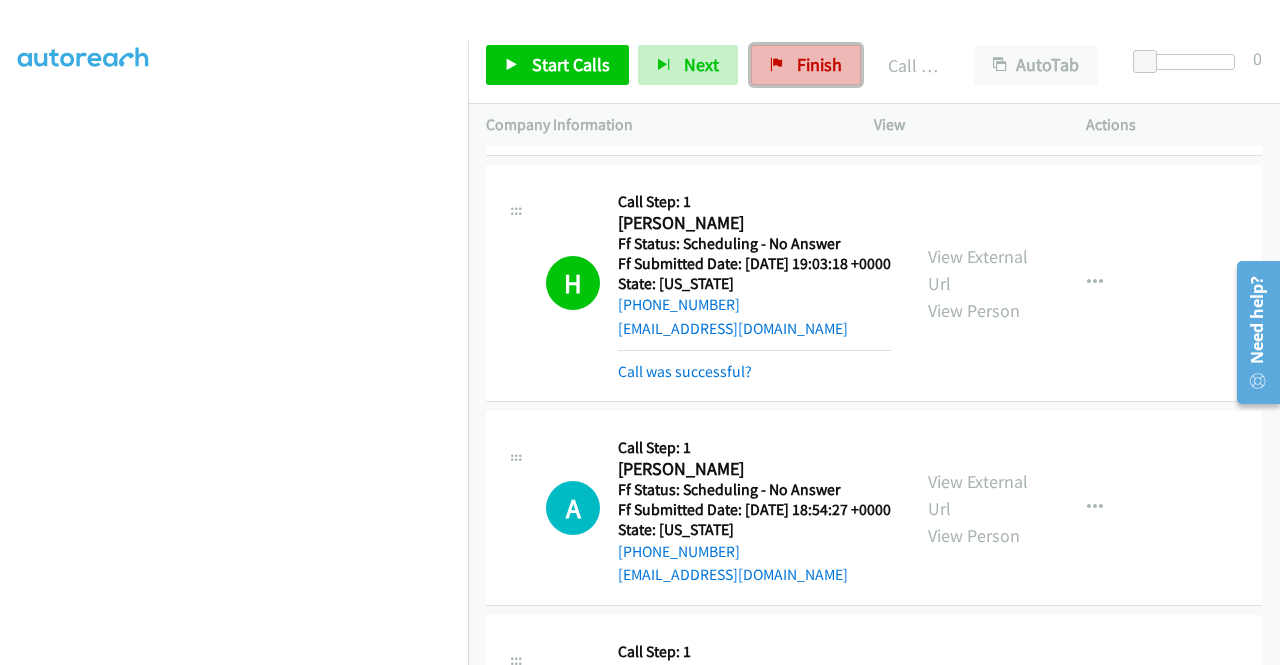 click on "Finish" at bounding box center [806, 65] 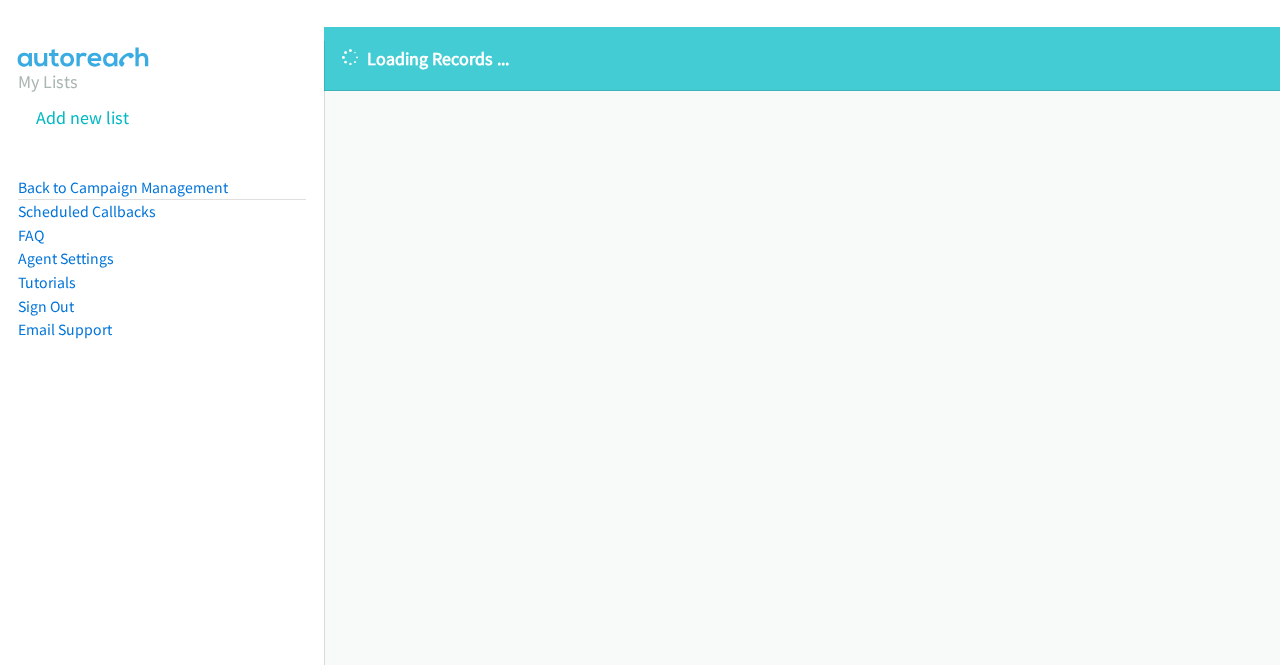 scroll, scrollTop: 0, scrollLeft: 0, axis: both 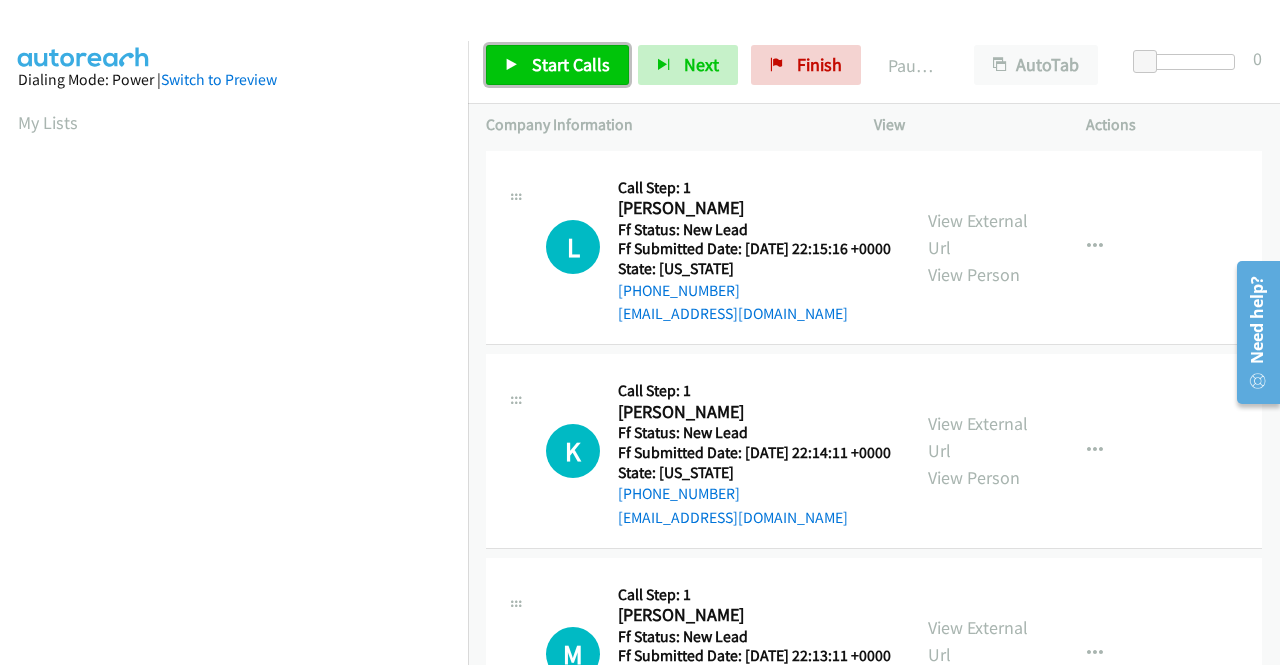 click on "Start Calls" at bounding box center [571, 64] 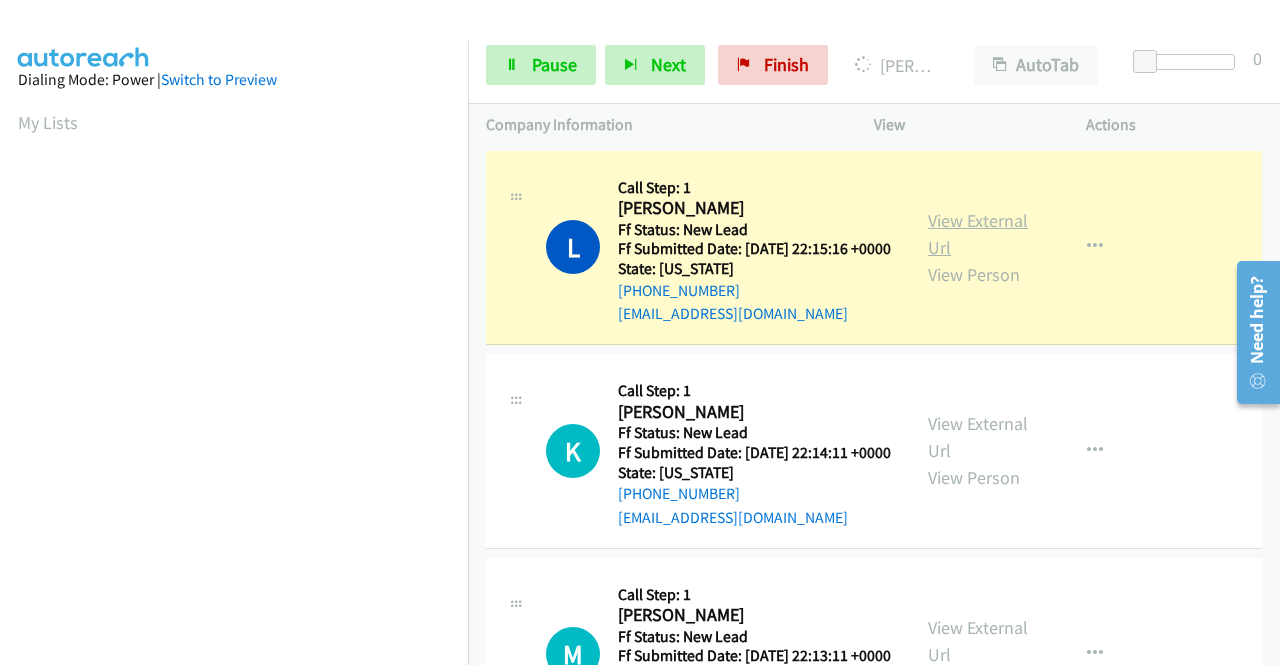 click on "View External Url" at bounding box center [978, 234] 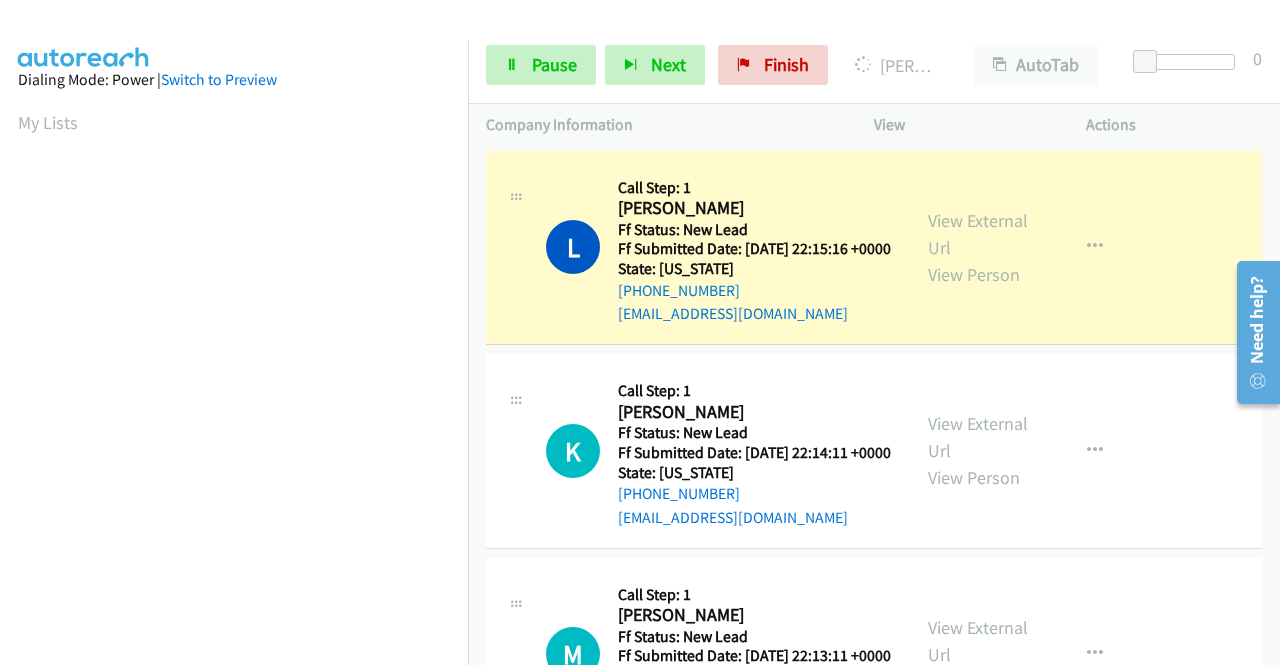 click on "Company Information" at bounding box center [662, 125] 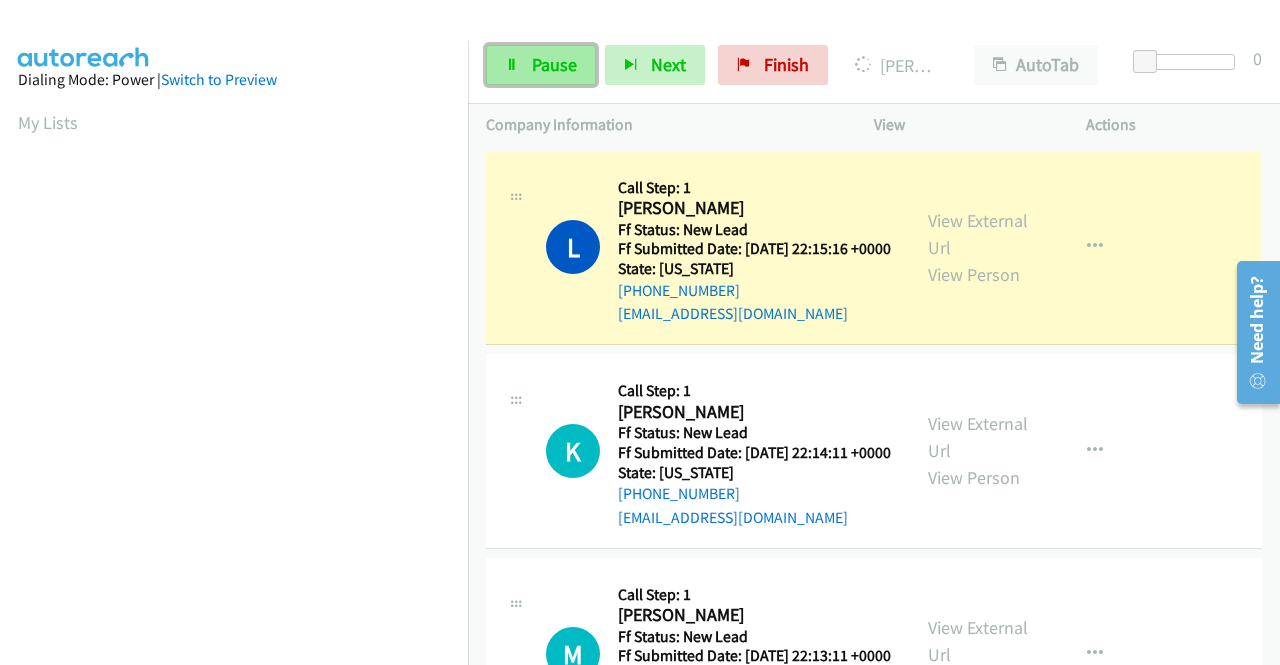 click on "Pause" at bounding box center [541, 65] 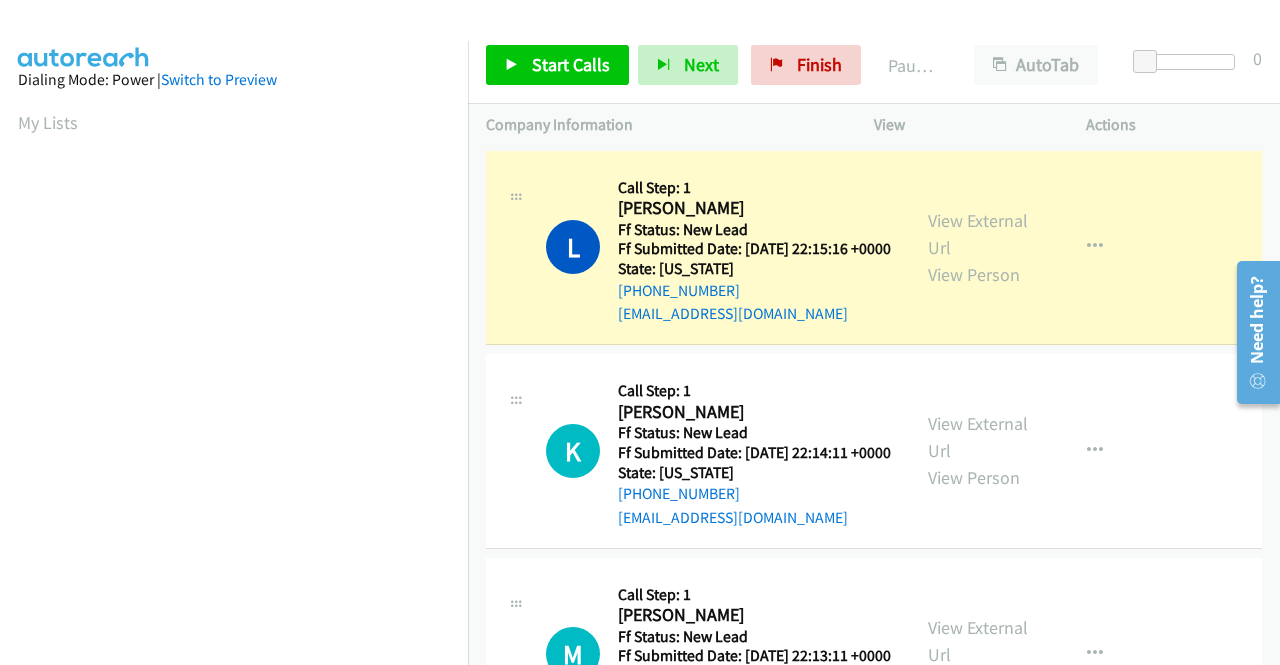 scroll, scrollTop: 456, scrollLeft: 0, axis: vertical 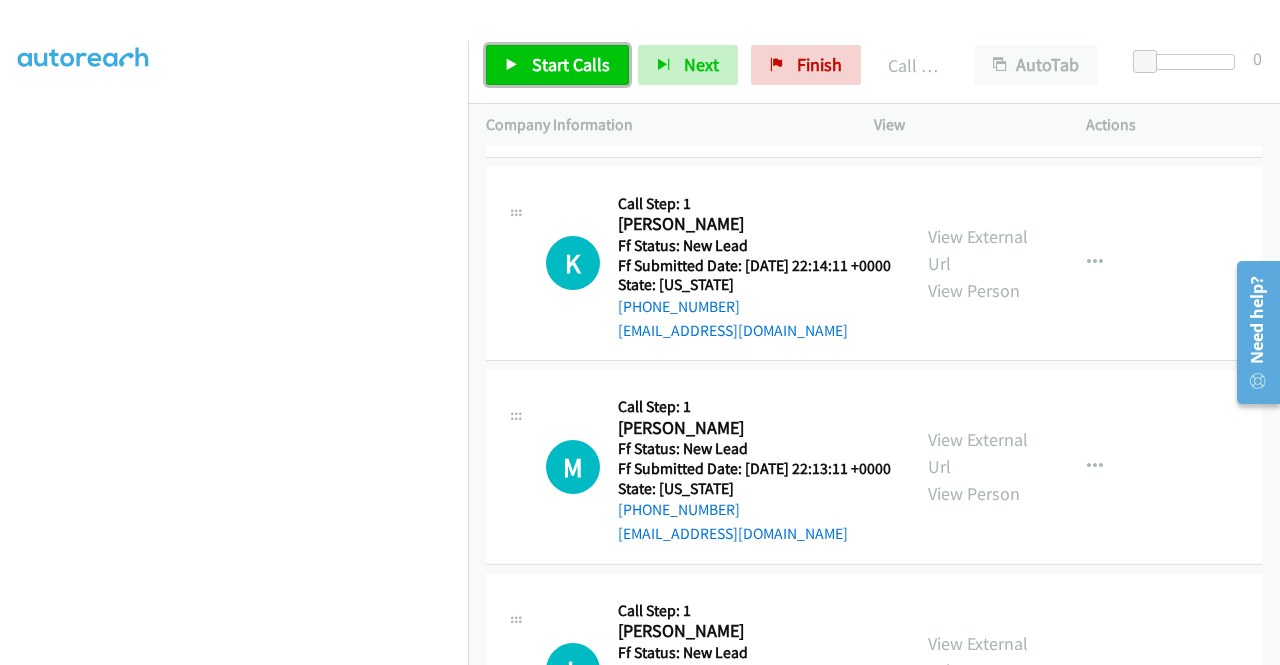 click on "Start Calls" at bounding box center (557, 65) 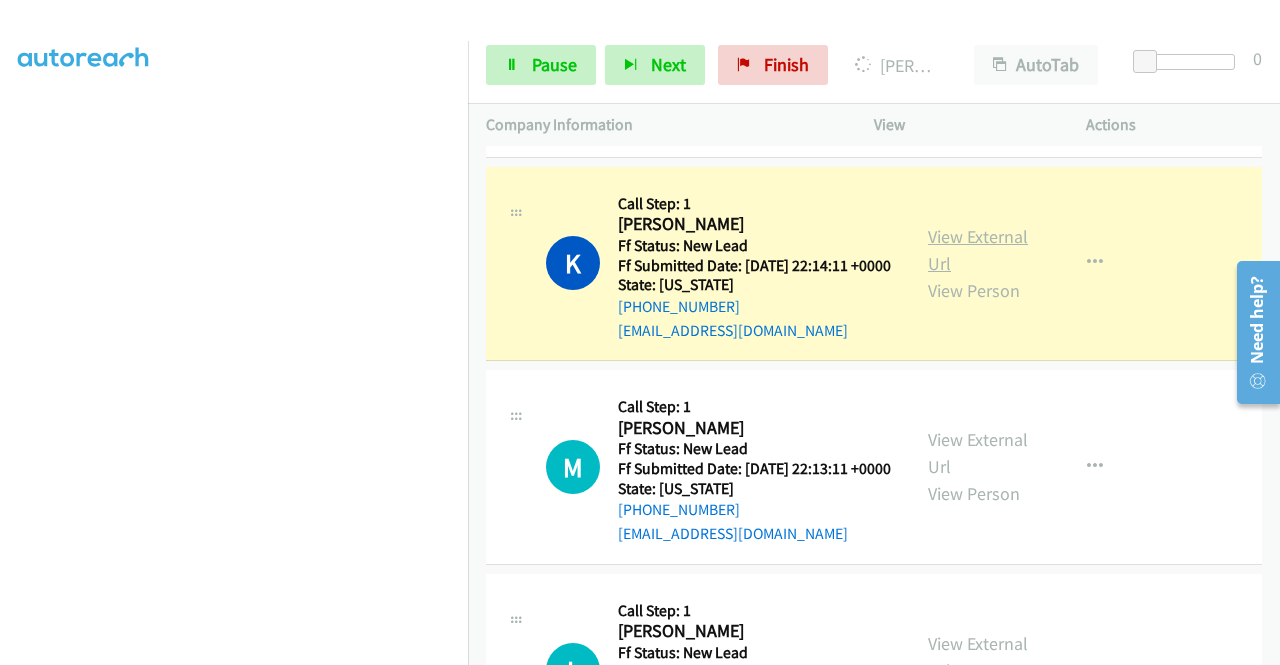 click on "View External Url" at bounding box center (978, 250) 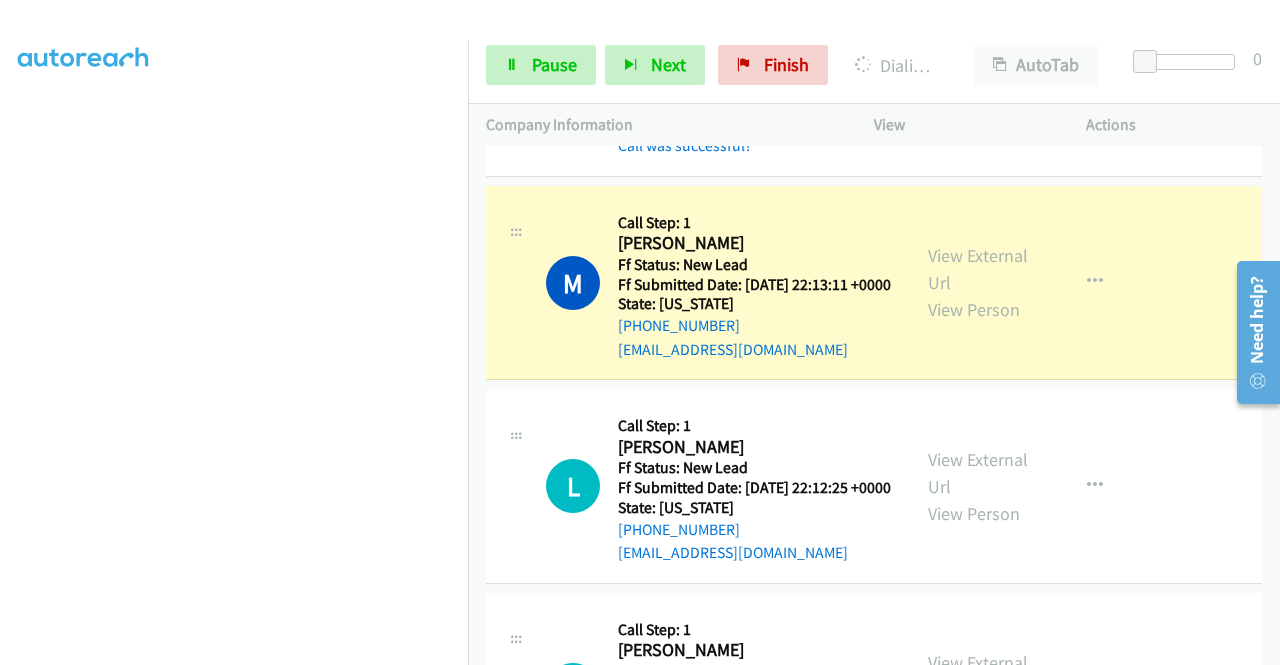 scroll, scrollTop: 470, scrollLeft: 0, axis: vertical 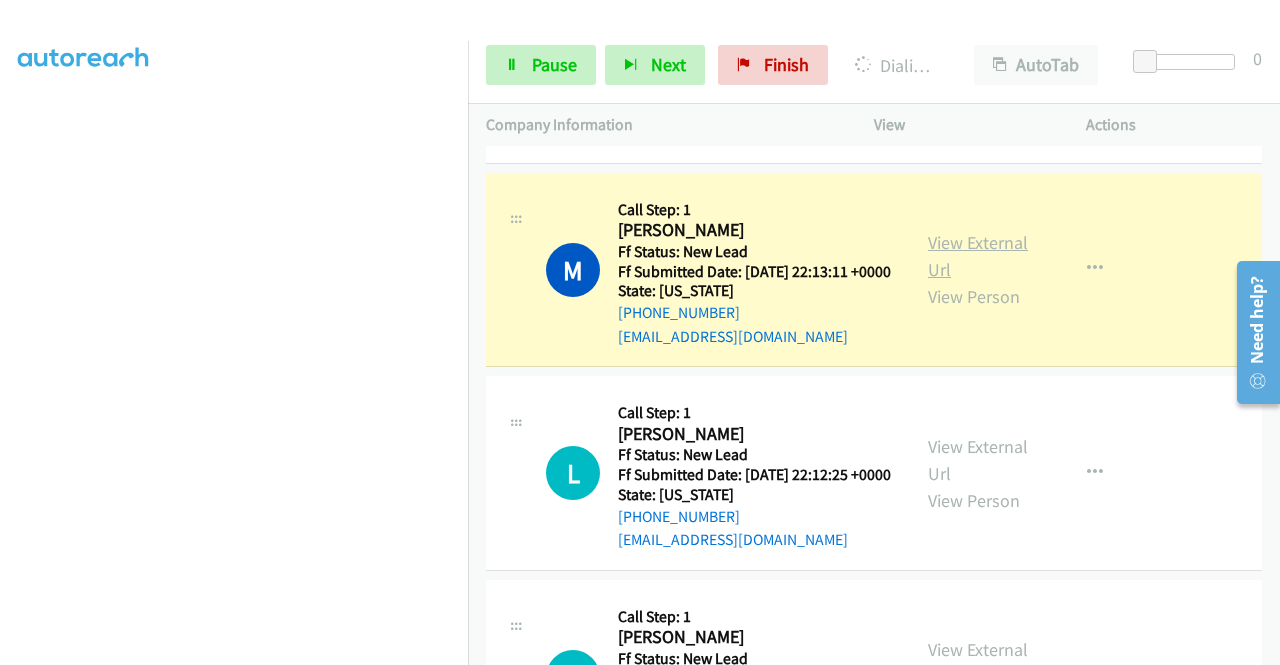 click on "View External Url" at bounding box center (978, 256) 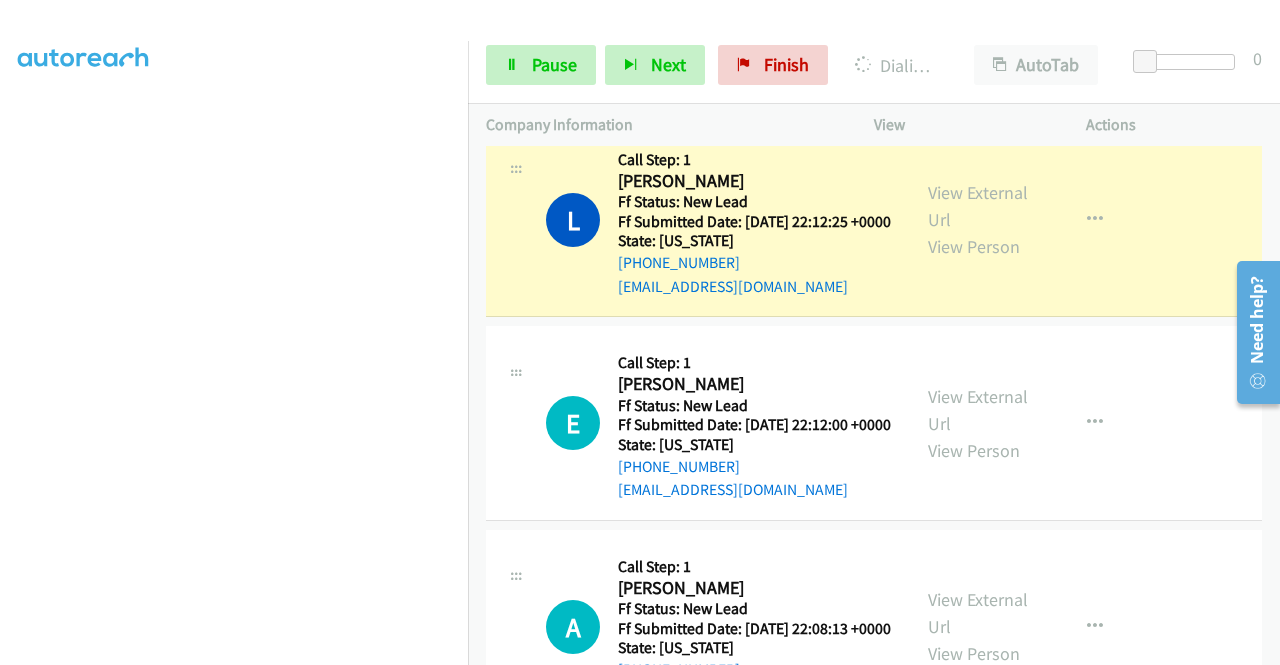 scroll, scrollTop: 778, scrollLeft: 0, axis: vertical 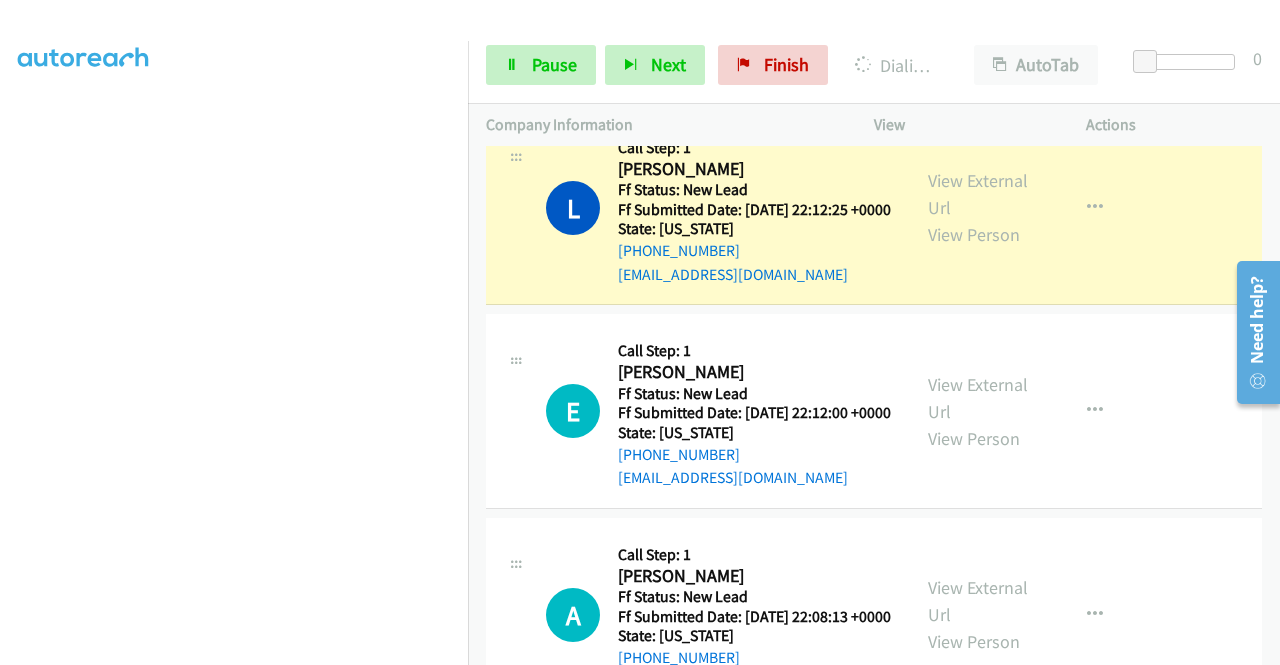 click on "View External Url
View Person" at bounding box center [980, 207] 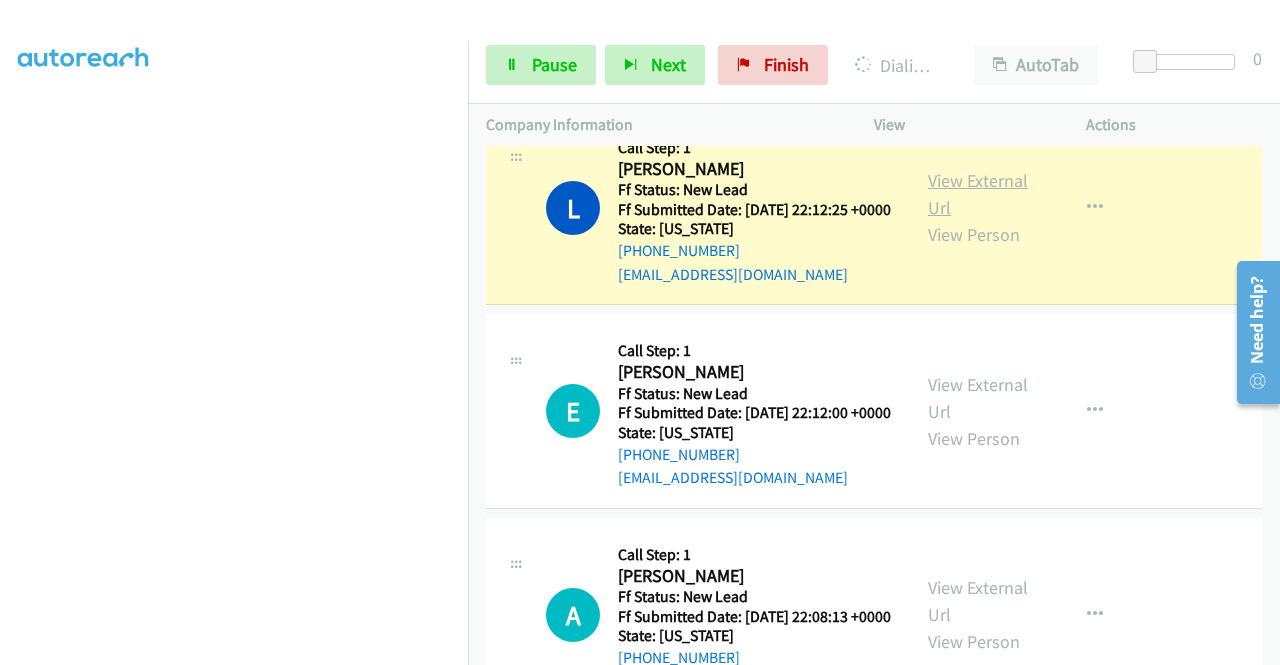 click on "View External Url" at bounding box center [978, 194] 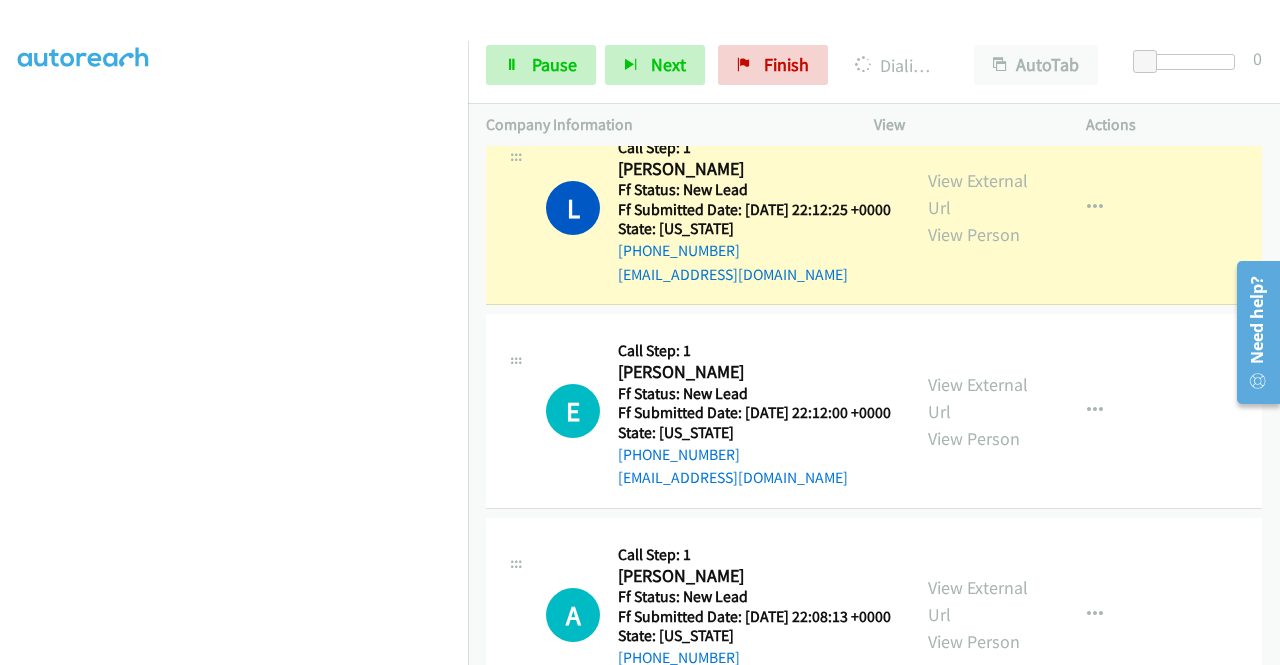 scroll, scrollTop: 0, scrollLeft: 0, axis: both 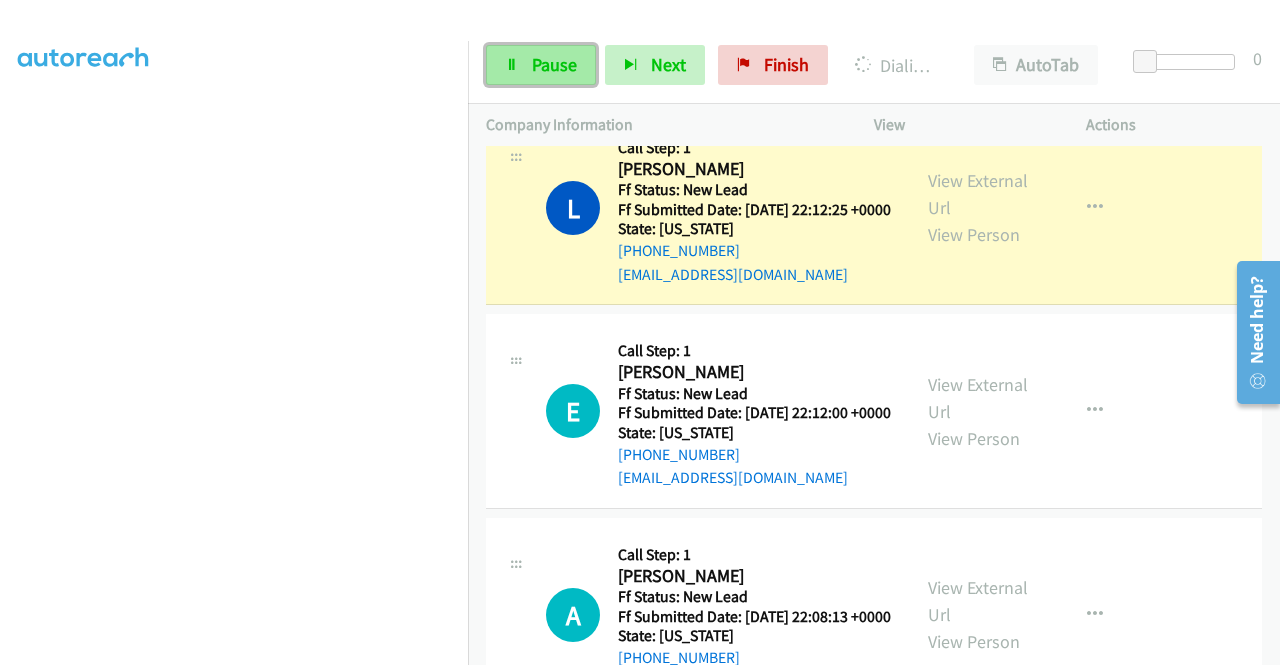 click on "Pause" at bounding box center [554, 64] 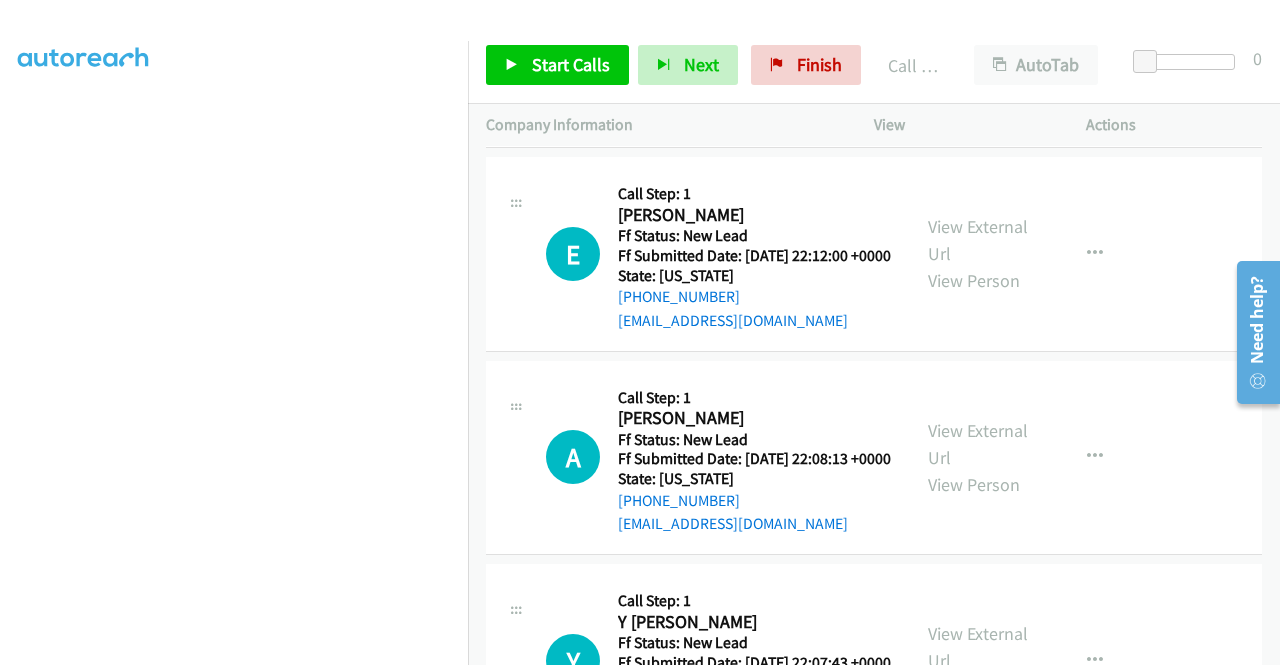 scroll, scrollTop: 1018, scrollLeft: 0, axis: vertical 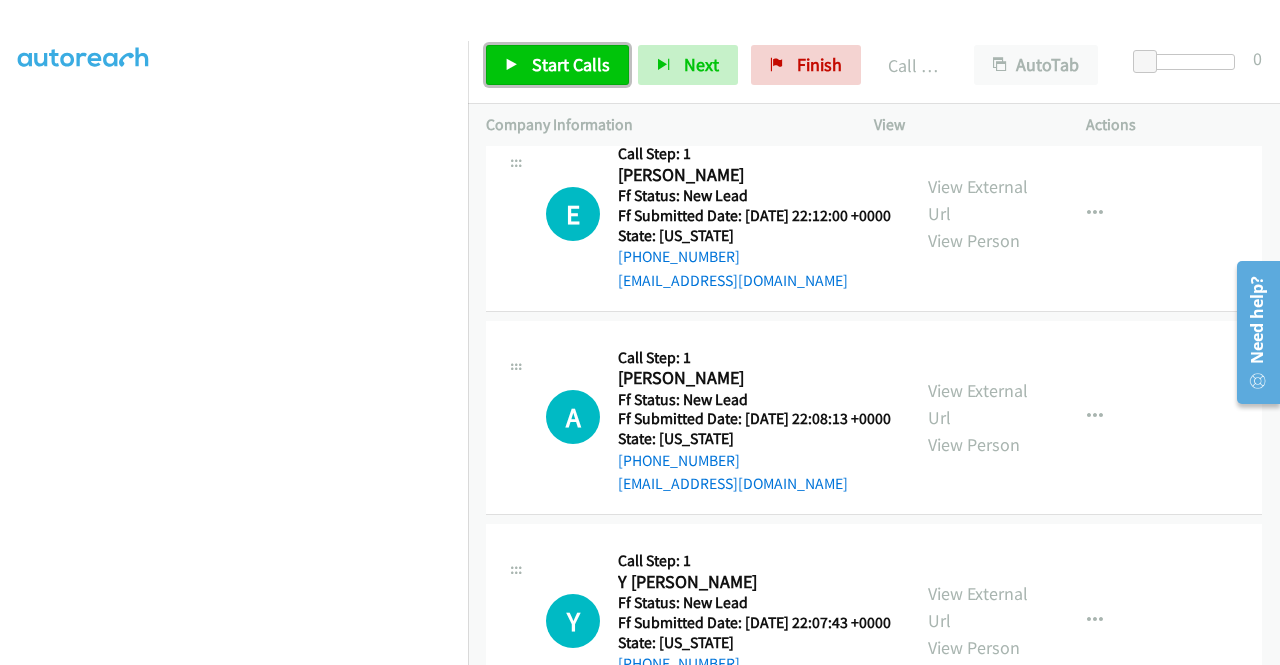 click on "Start Calls" at bounding box center (557, 65) 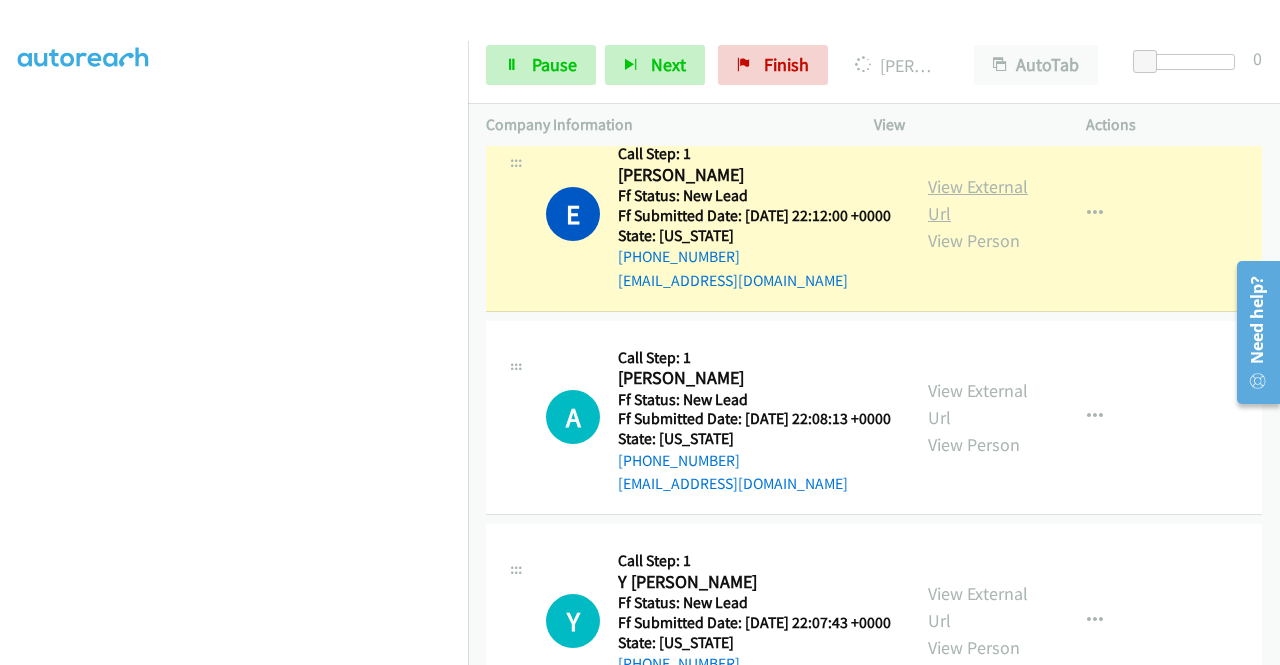 click on "View External Url" at bounding box center [978, 200] 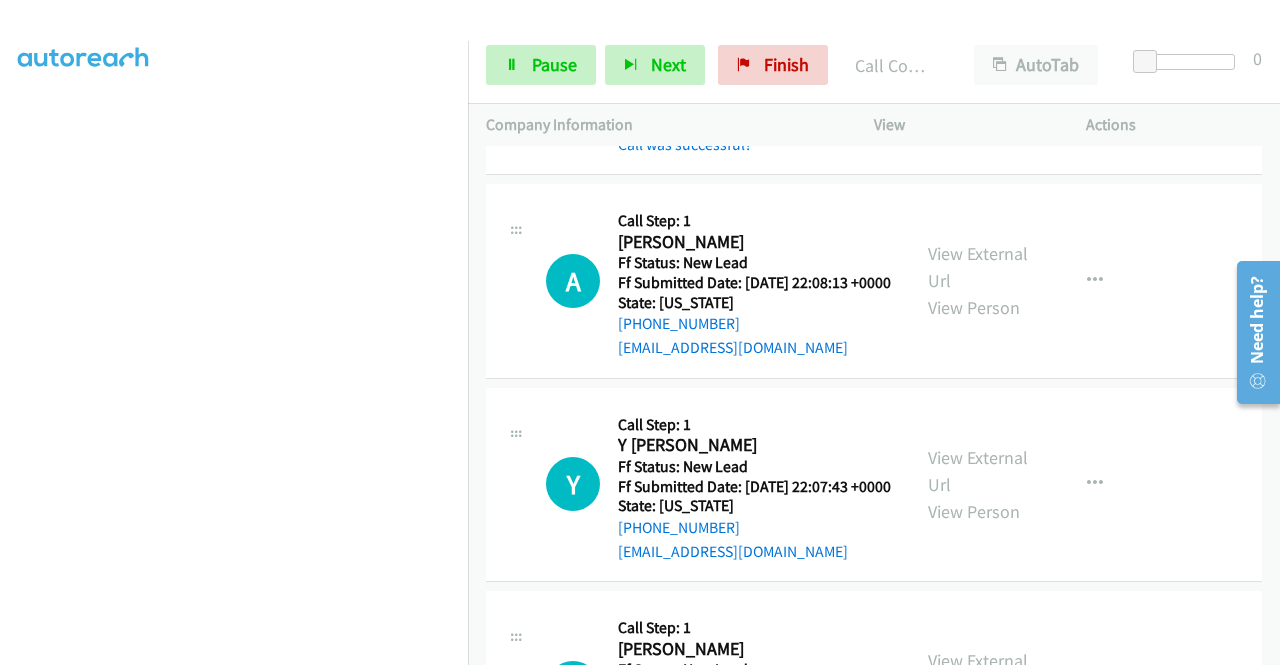scroll, scrollTop: 1270, scrollLeft: 0, axis: vertical 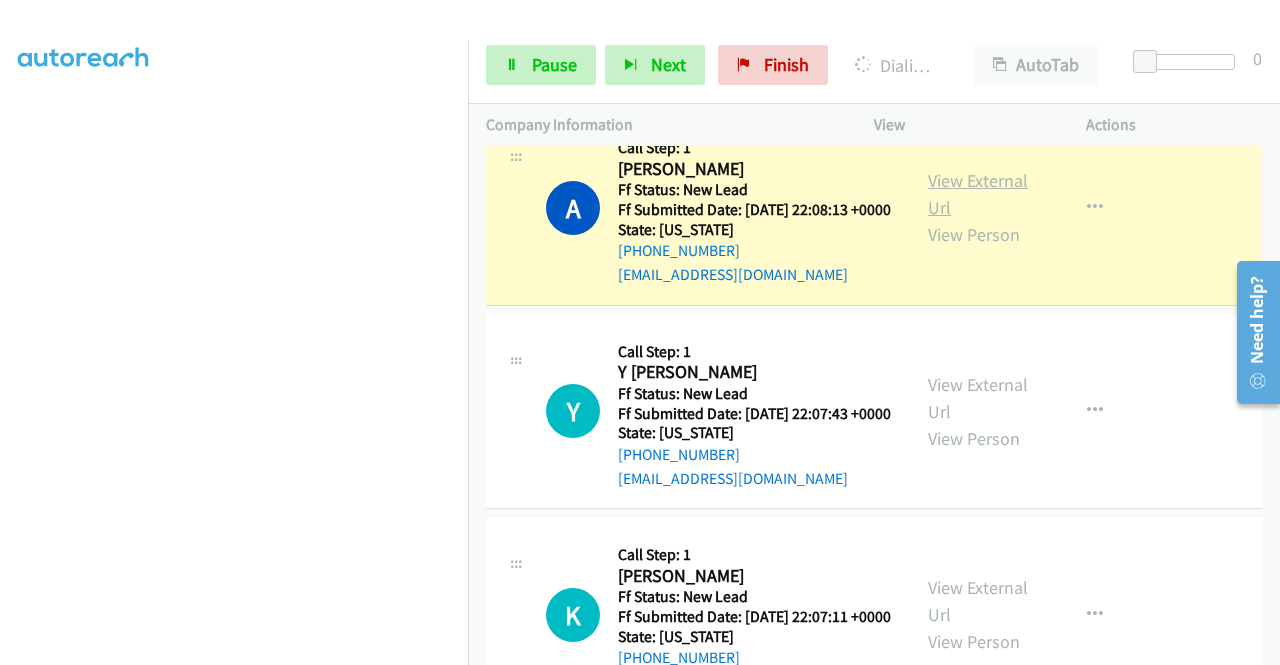 click on "View External Url" at bounding box center [978, 194] 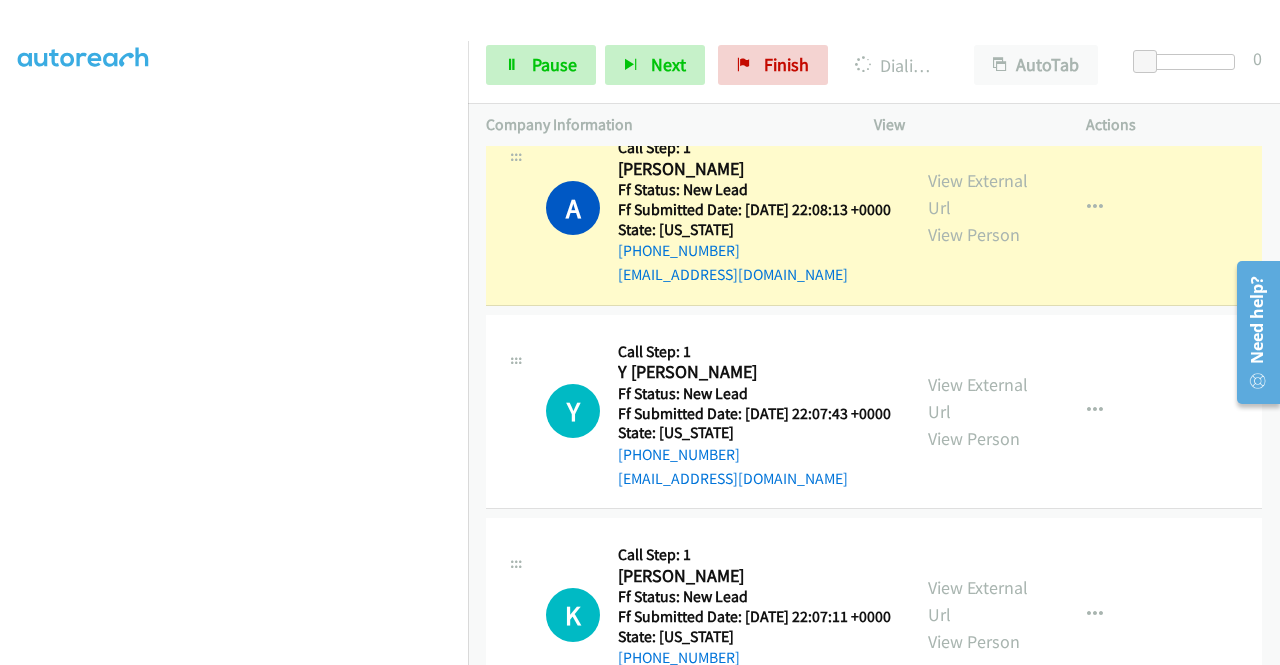 scroll, scrollTop: 0, scrollLeft: 0, axis: both 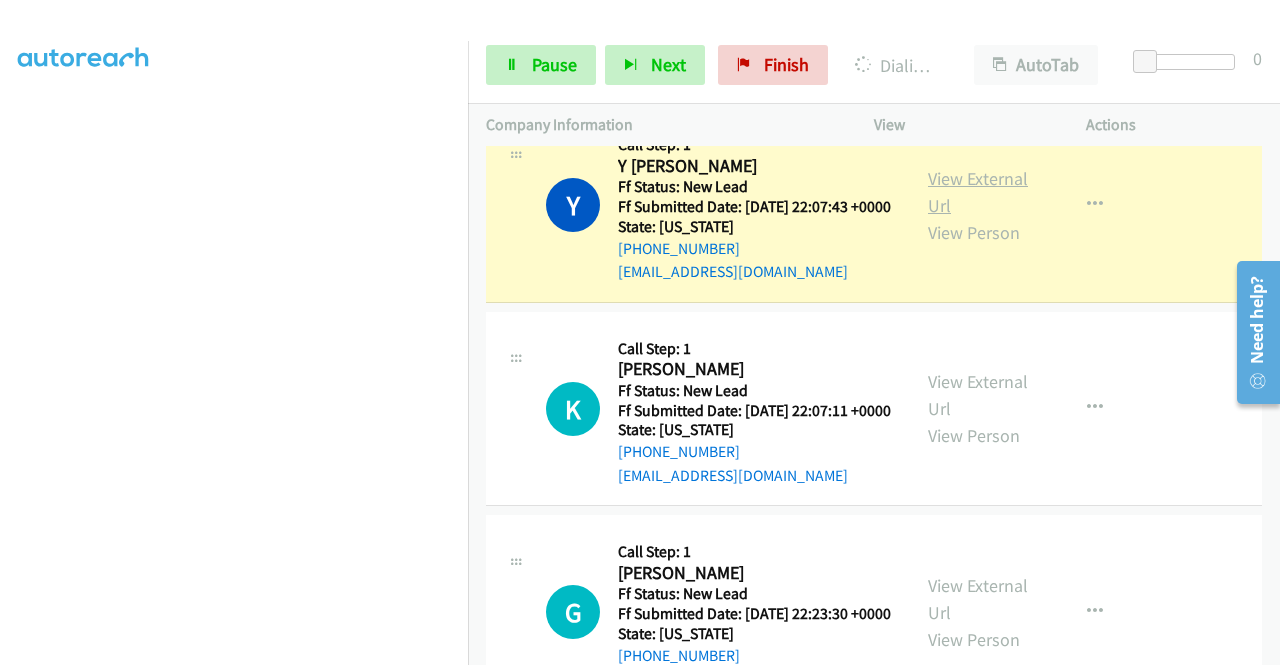 click on "View External Url" at bounding box center [978, 192] 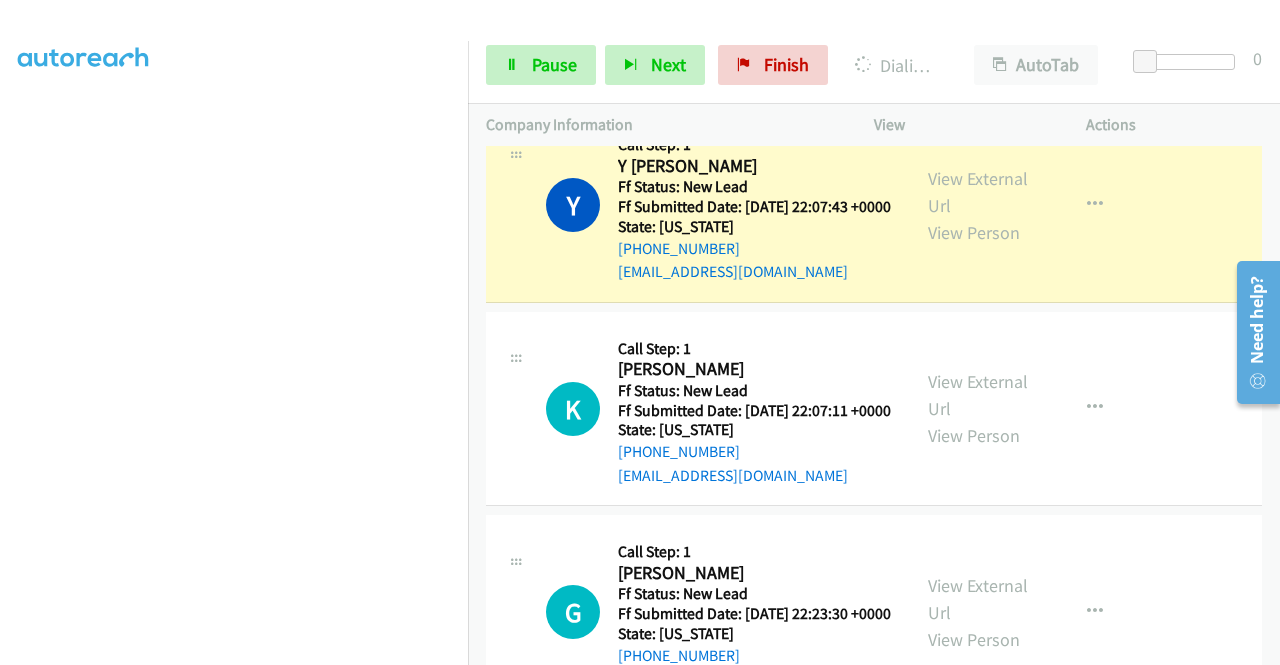 scroll, scrollTop: 0, scrollLeft: 0, axis: both 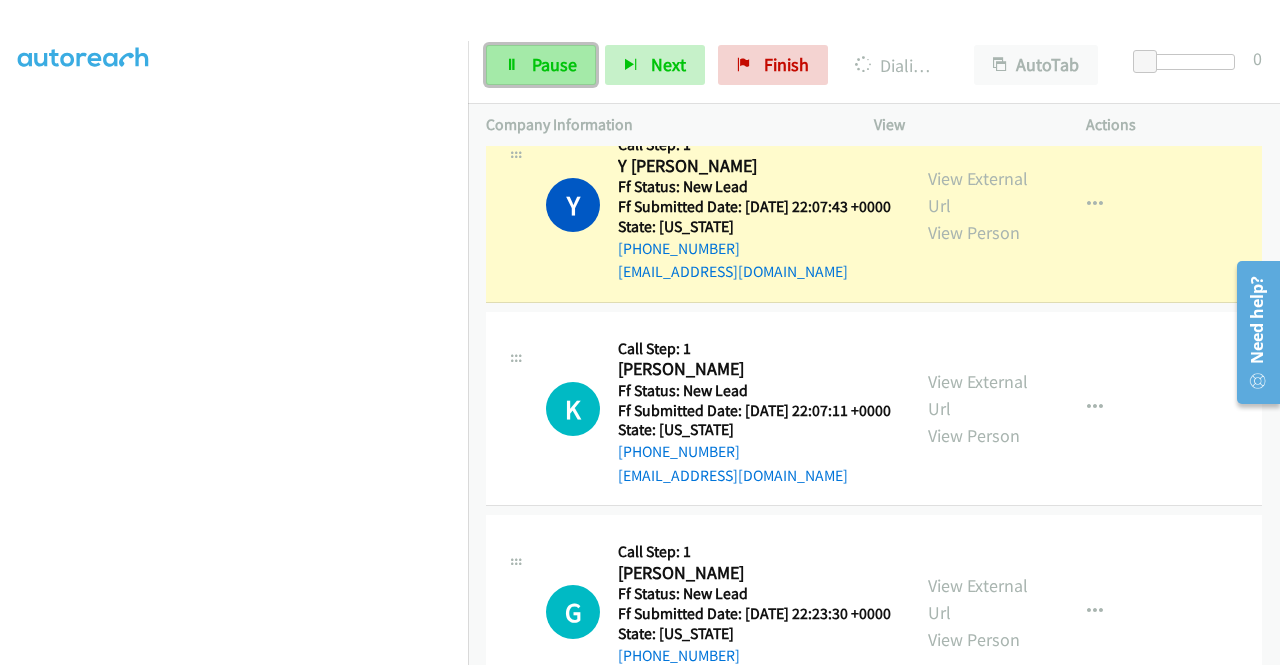 click on "Pause" at bounding box center [541, 65] 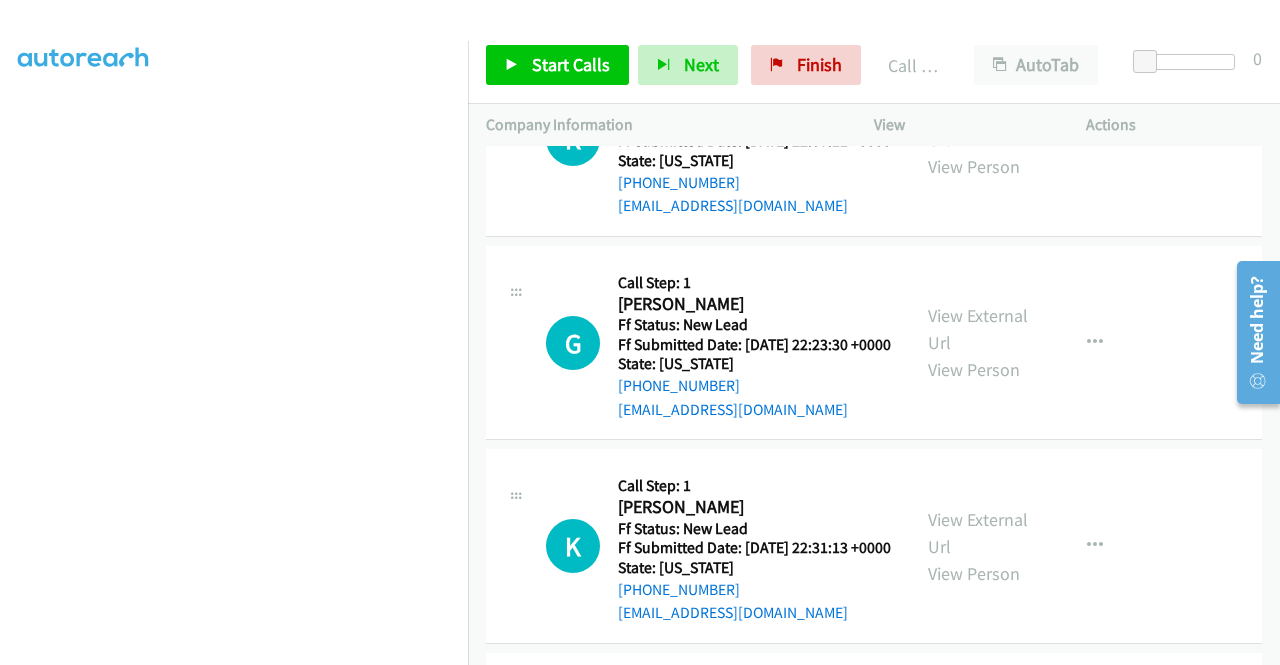 scroll, scrollTop: 1840, scrollLeft: 0, axis: vertical 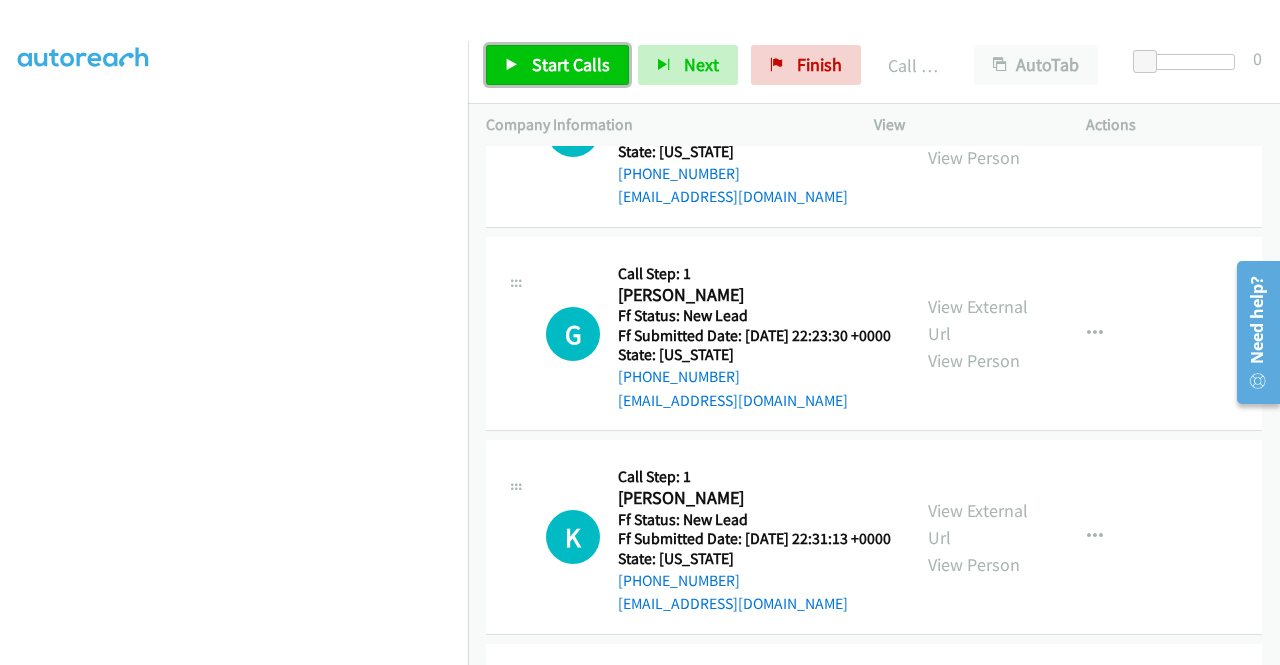 click on "Start Calls" at bounding box center (557, 65) 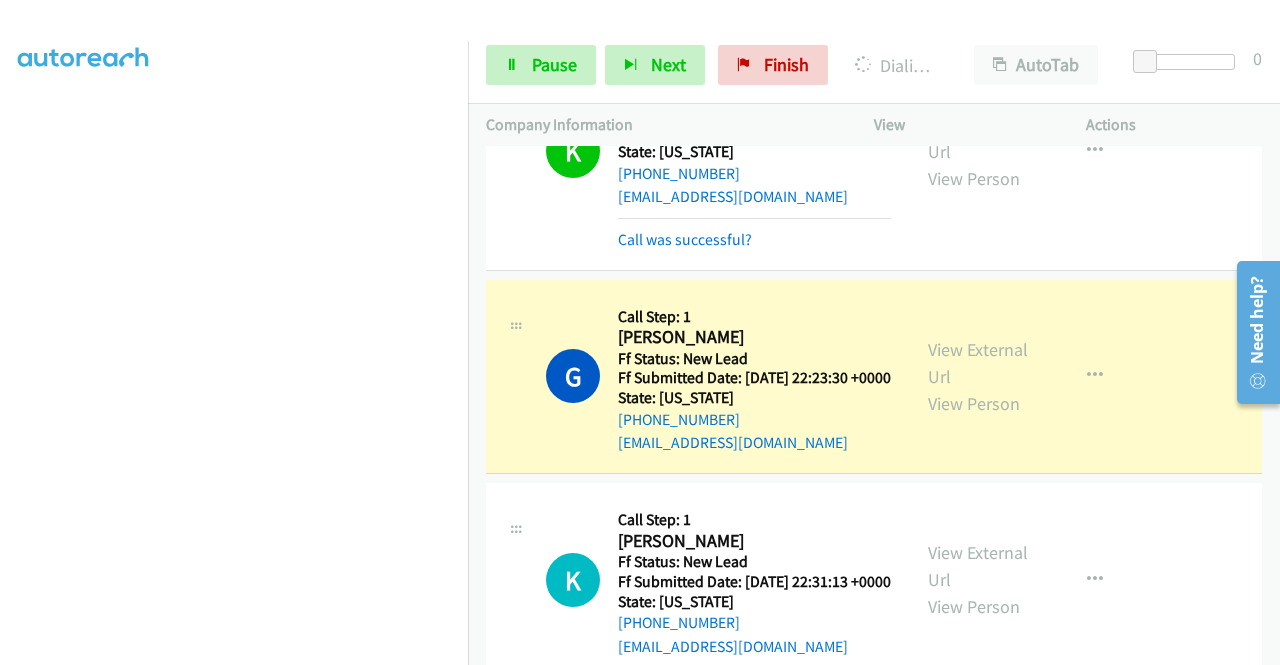 click on "View External Url
View Person" at bounding box center [980, 376] 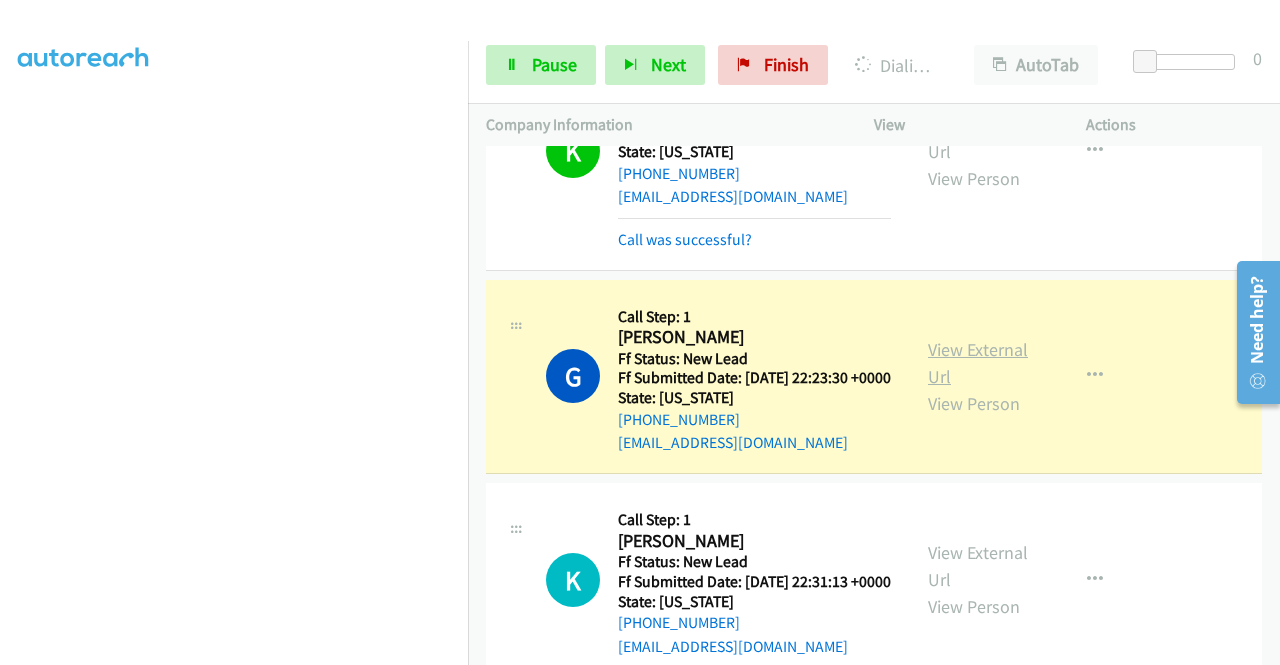 click on "View External Url" at bounding box center [978, 363] 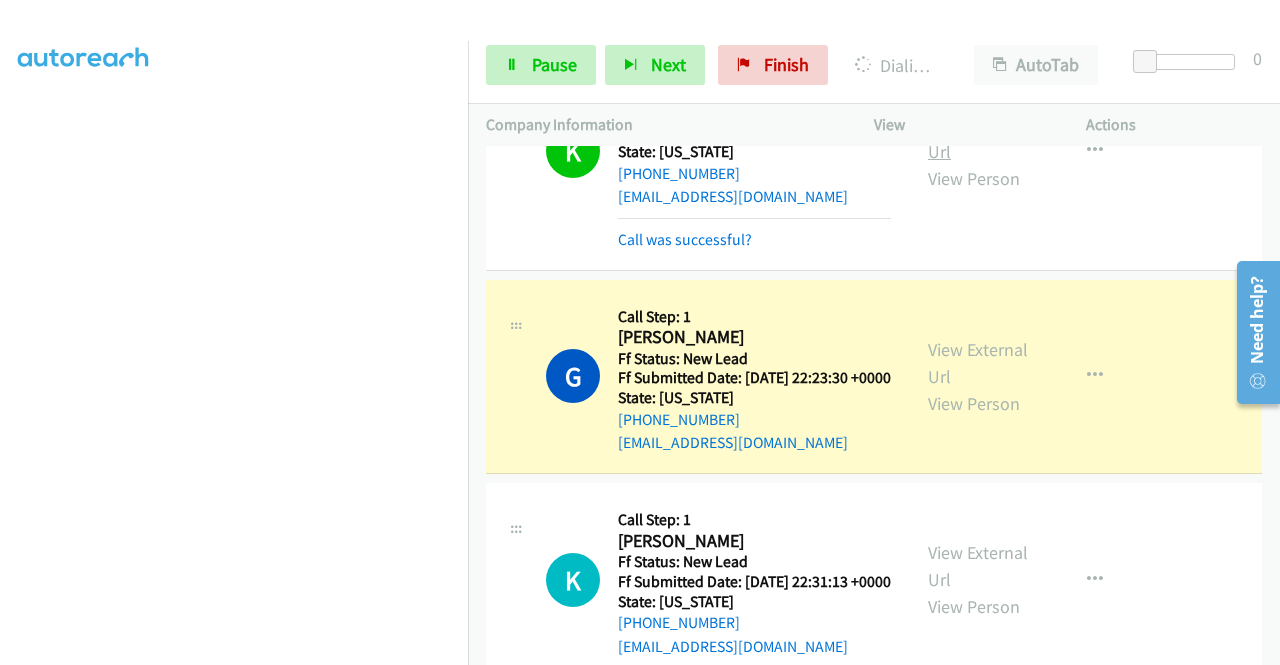 click on "View External Url" at bounding box center [978, 138] 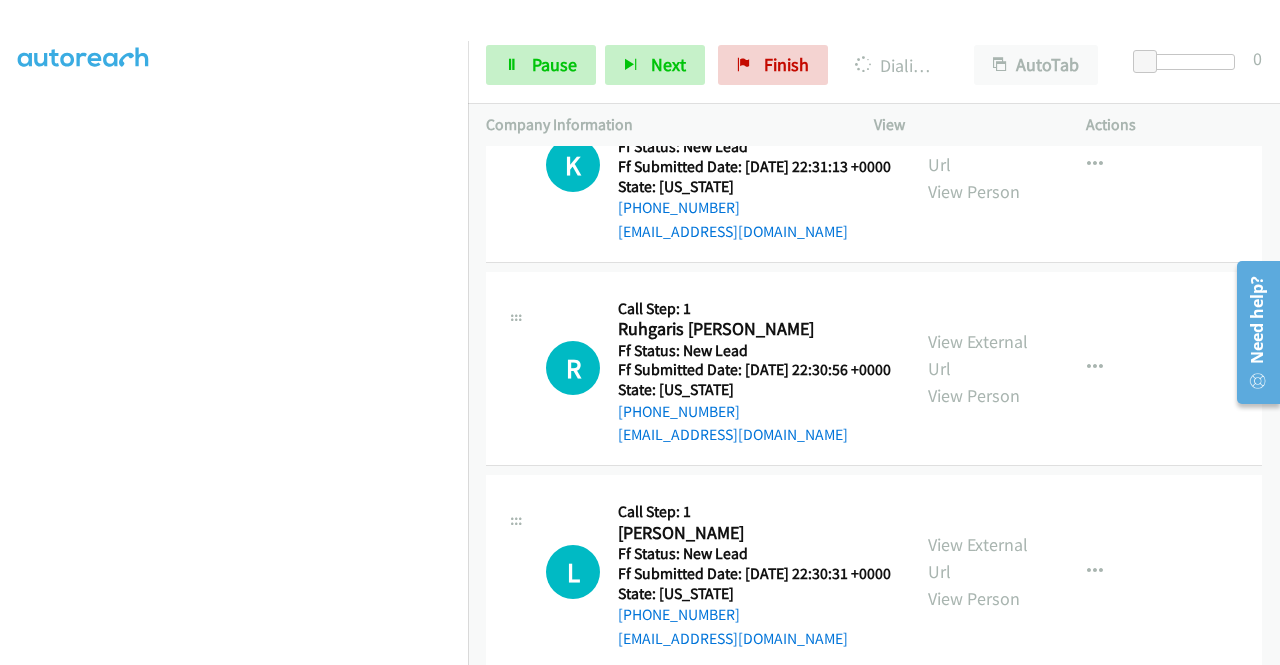 scroll, scrollTop: 2152, scrollLeft: 0, axis: vertical 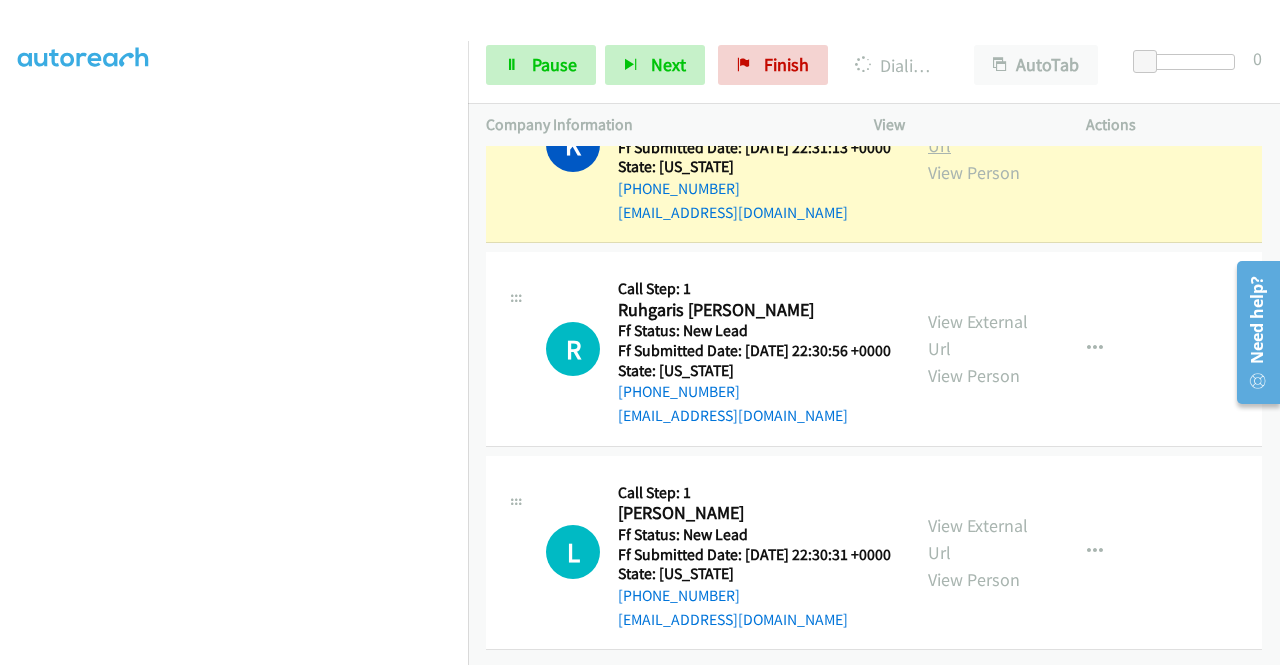 click on "View External Url" at bounding box center [978, 132] 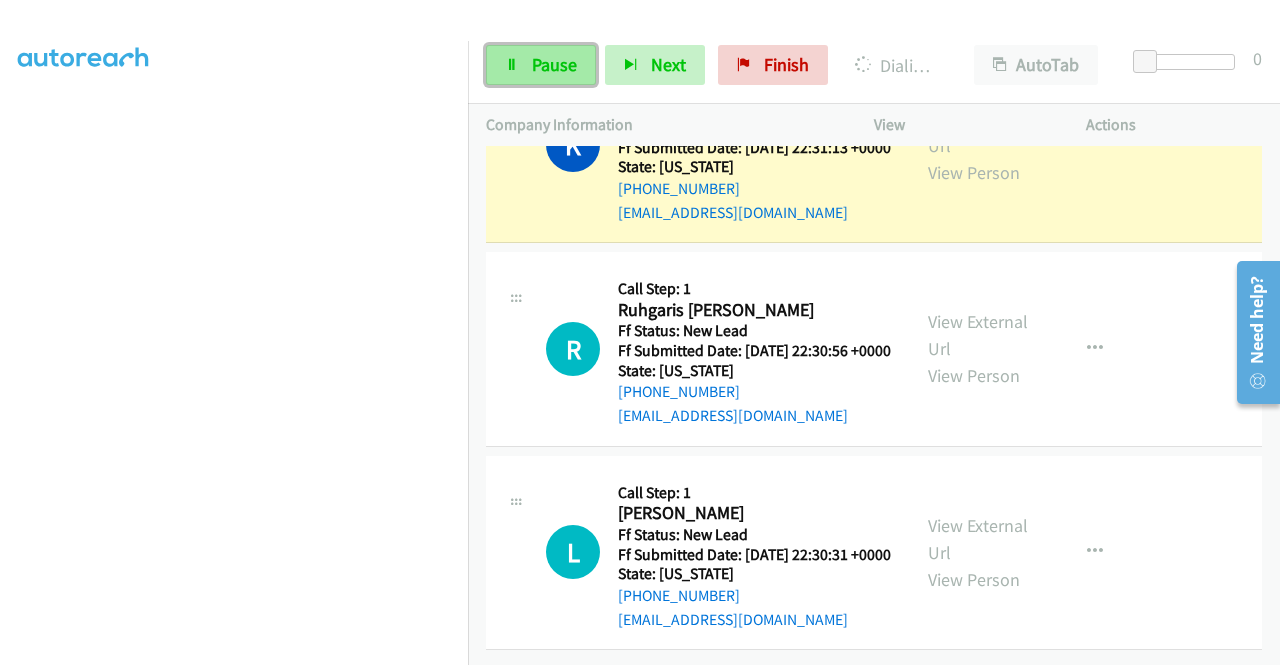click at bounding box center [512, 66] 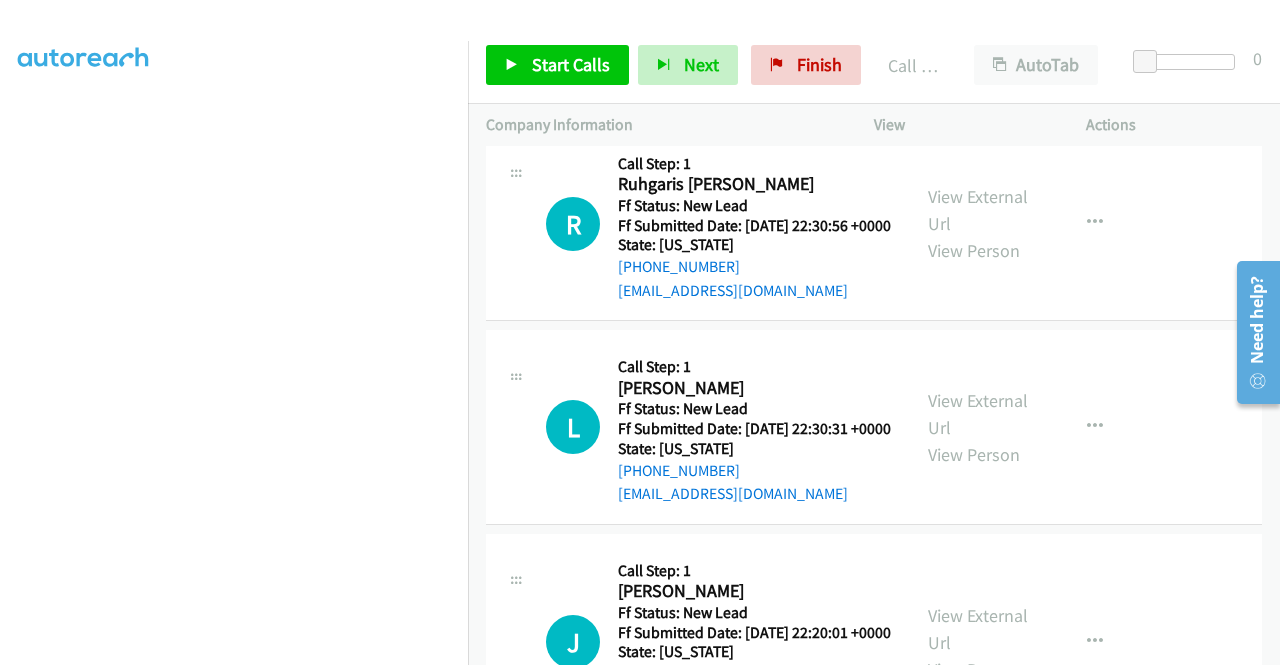 scroll, scrollTop: 2458, scrollLeft: 0, axis: vertical 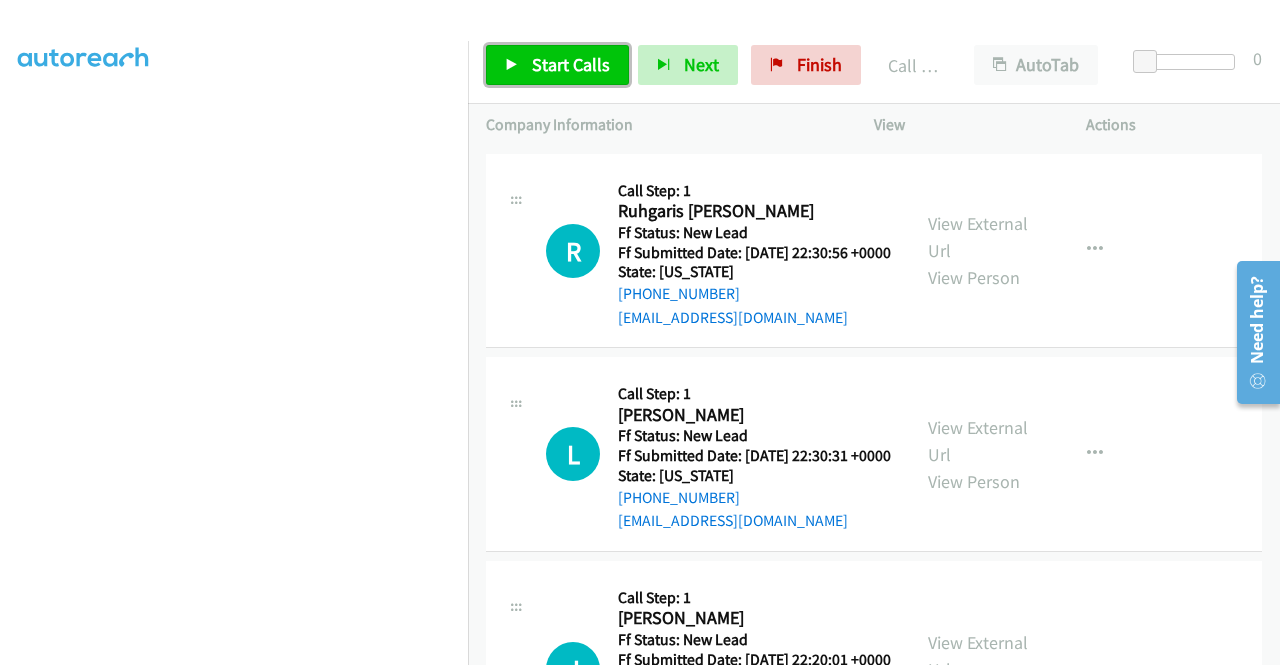 click on "Start Calls" at bounding box center [571, 64] 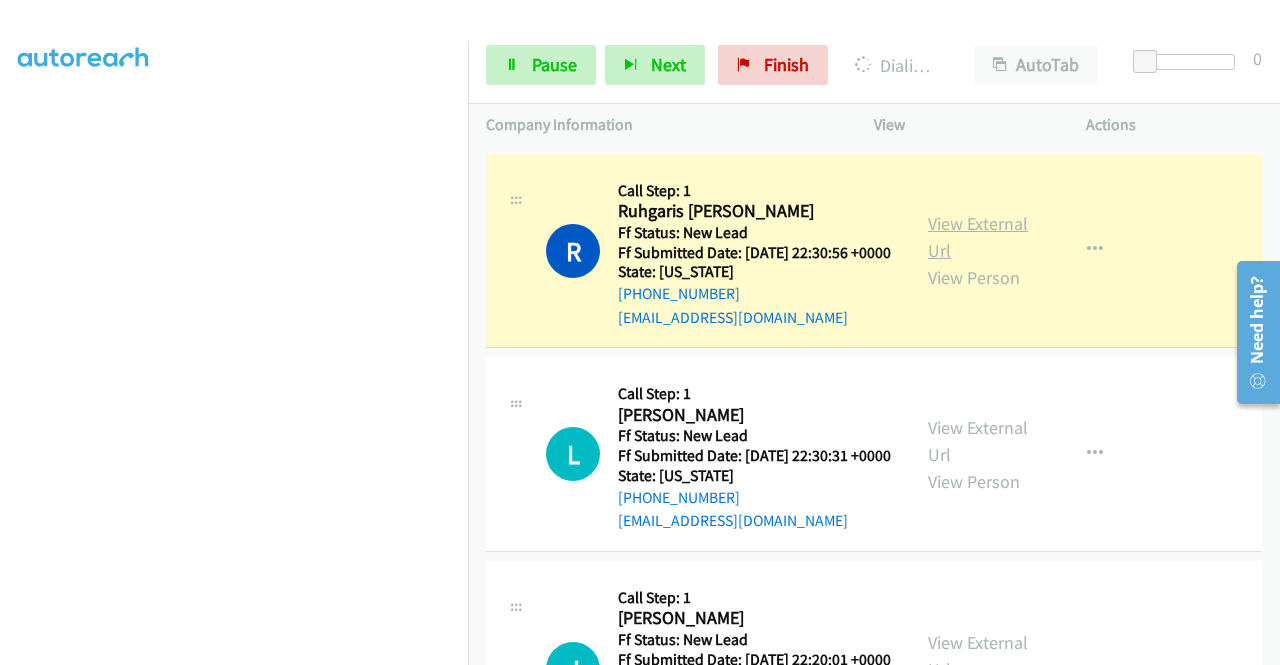 click on "View External Url" at bounding box center [978, 237] 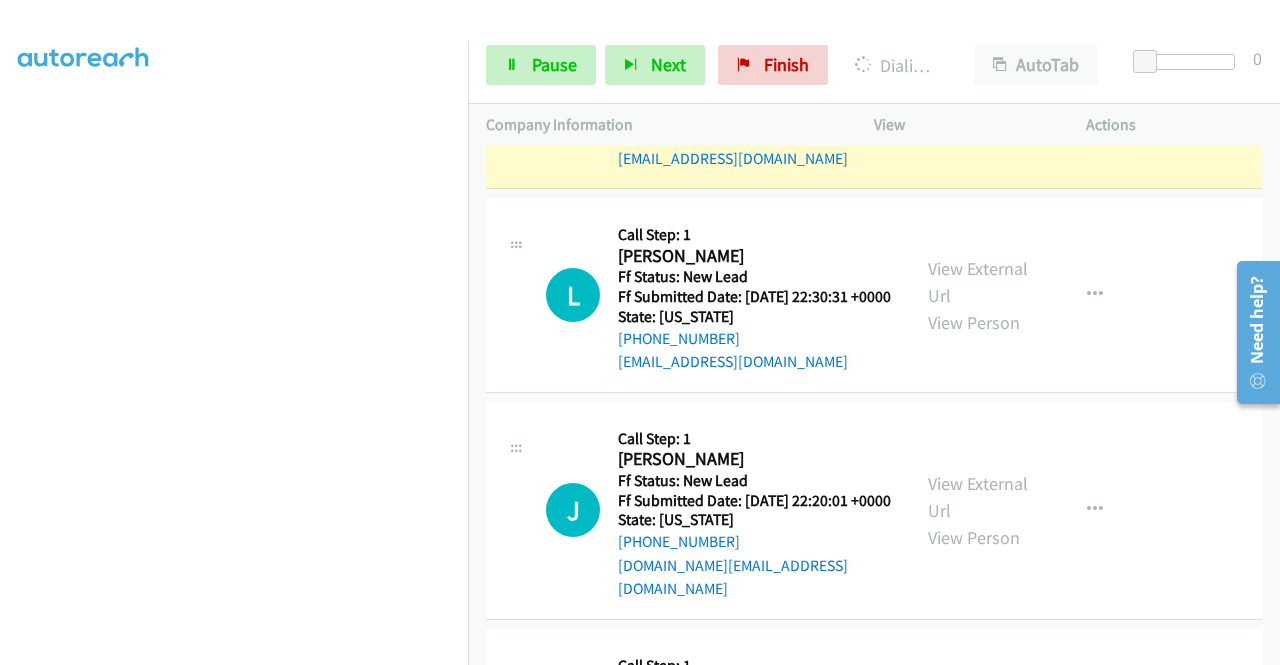 scroll, scrollTop: 2628, scrollLeft: 0, axis: vertical 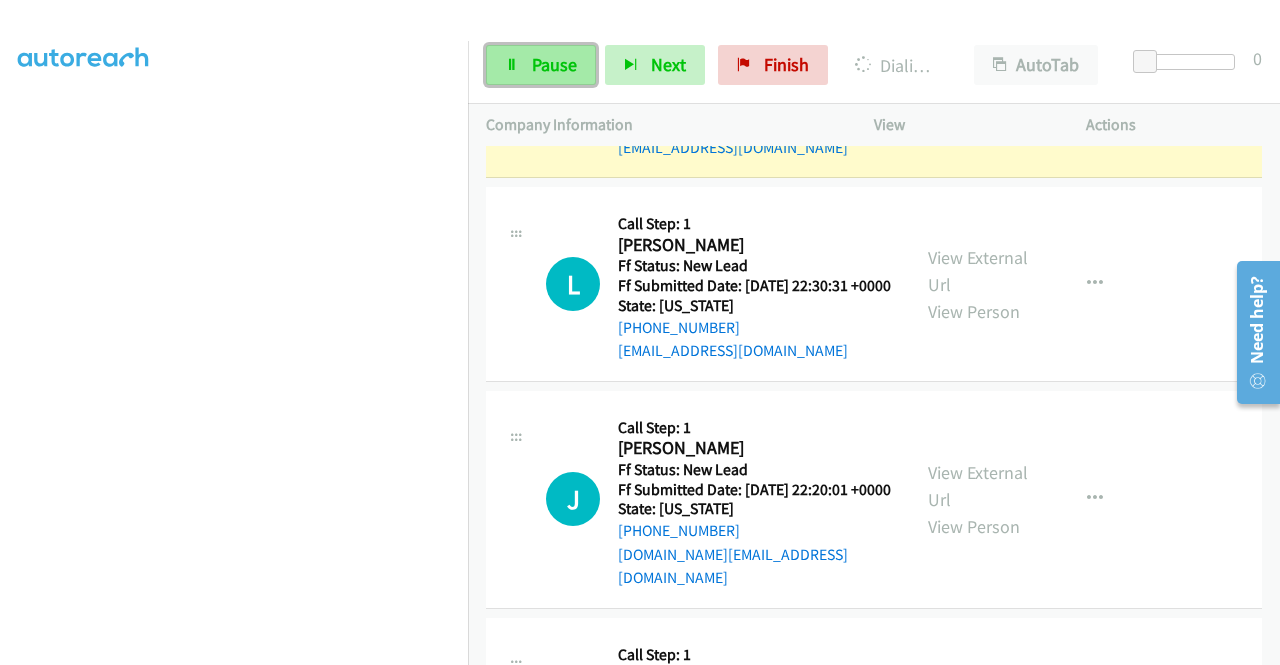 click on "Pause" at bounding box center (554, 64) 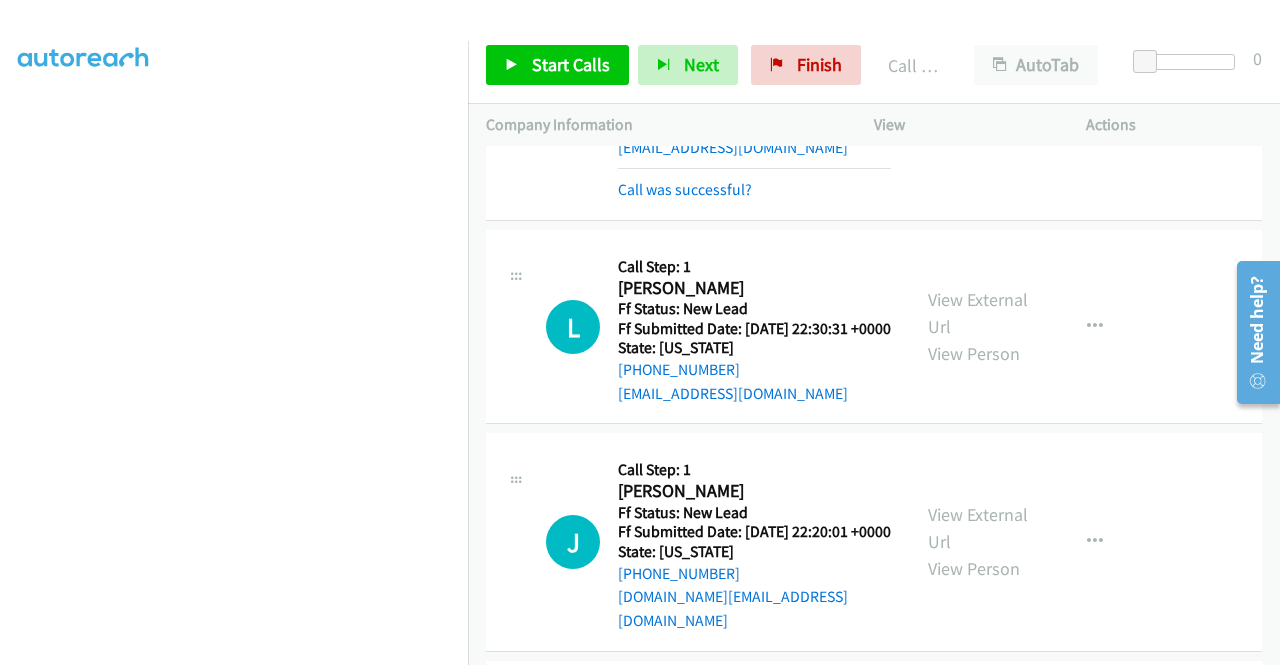 click on "R
Callback Scheduled
Call Step: 1
Ruhgaris Ruhle
America/New_York
Ff Status: New Lead
Ff Submitted Date: 2025-07-21 22:30:56 +0000
State: Maryland
+1 240-771-3375
elloryrrag@outlook.com
Call was successful?
View External Url
View Person
View External Url
Email
Schedule/Manage Callback
Skip Call
Add to do not call list" at bounding box center (874, 102) 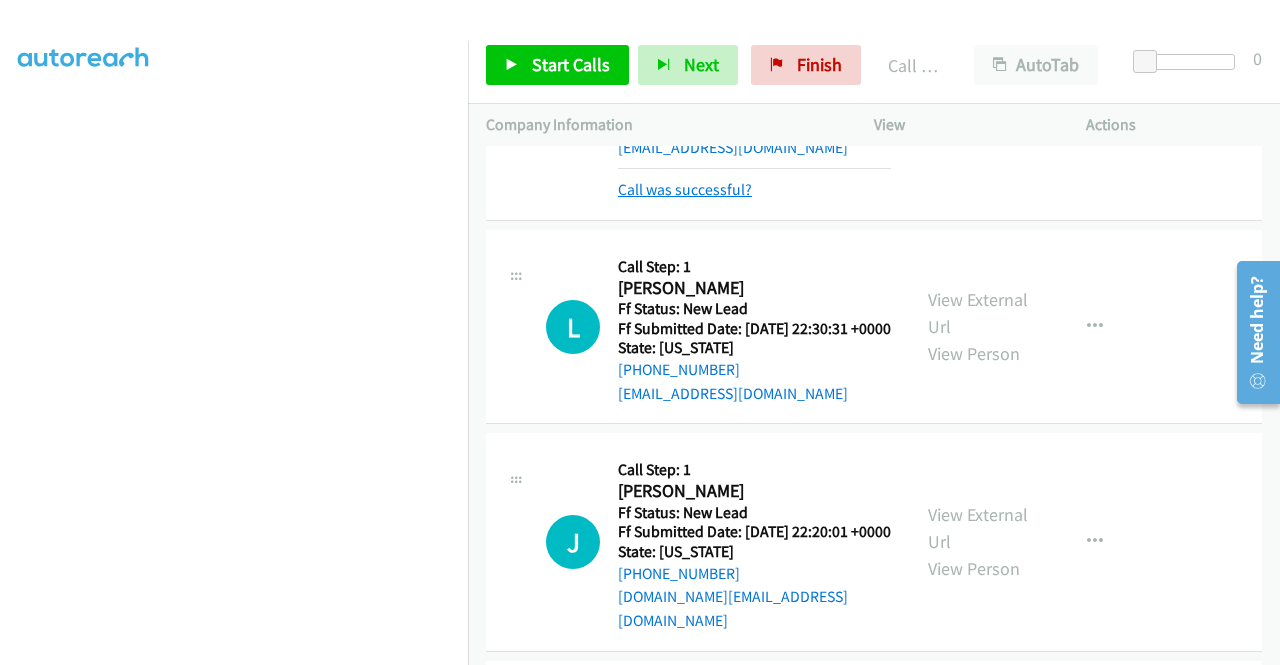 click on "Call was successful?" at bounding box center (685, 189) 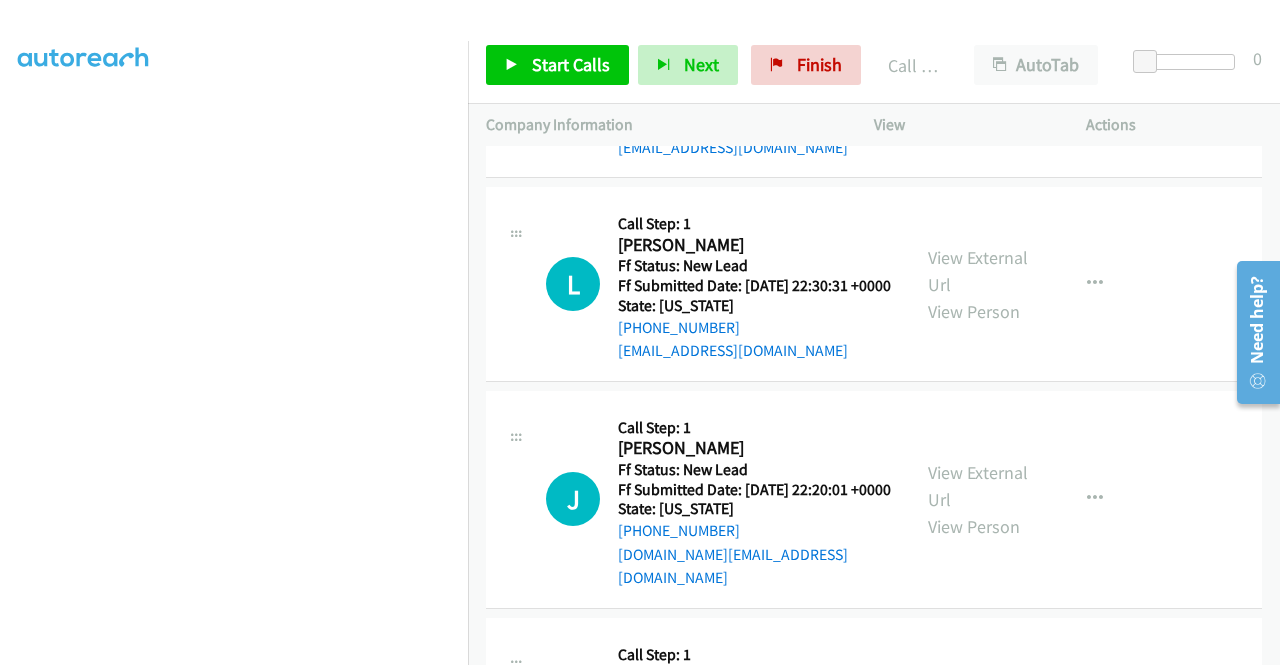 click at bounding box center (1095, 80) 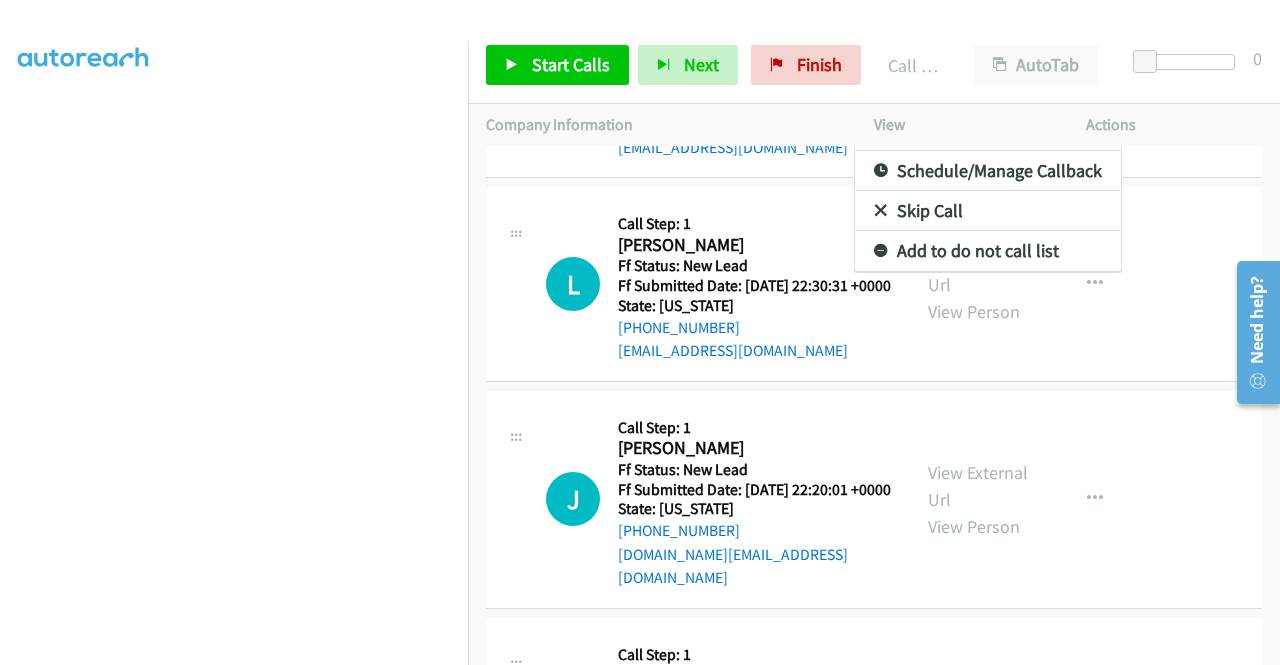 click on "Add to do not call list" at bounding box center [988, 251] 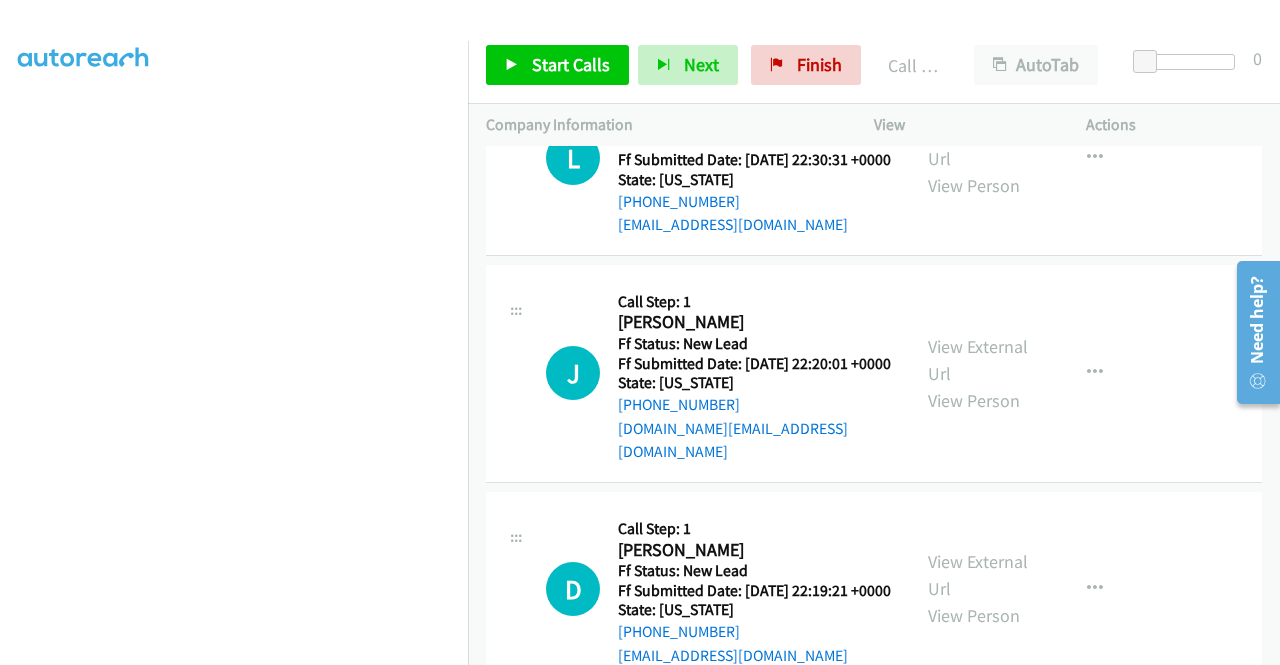 scroll, scrollTop: 2868, scrollLeft: 0, axis: vertical 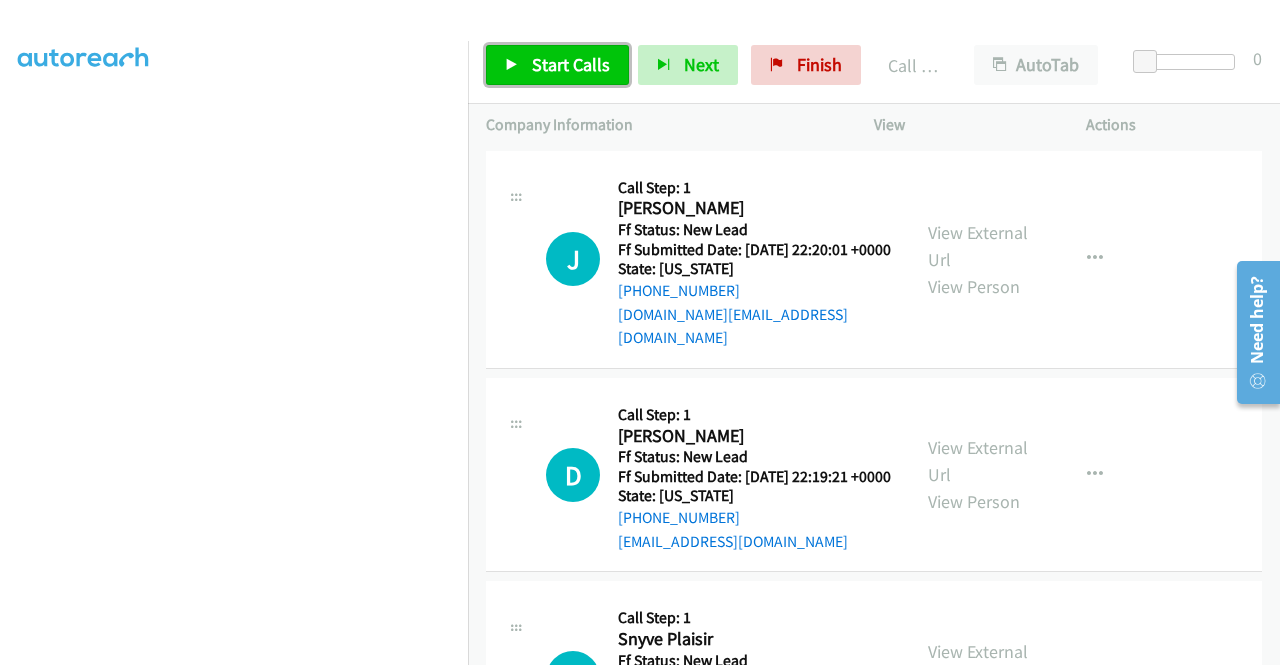 click on "Start Calls" at bounding box center [571, 64] 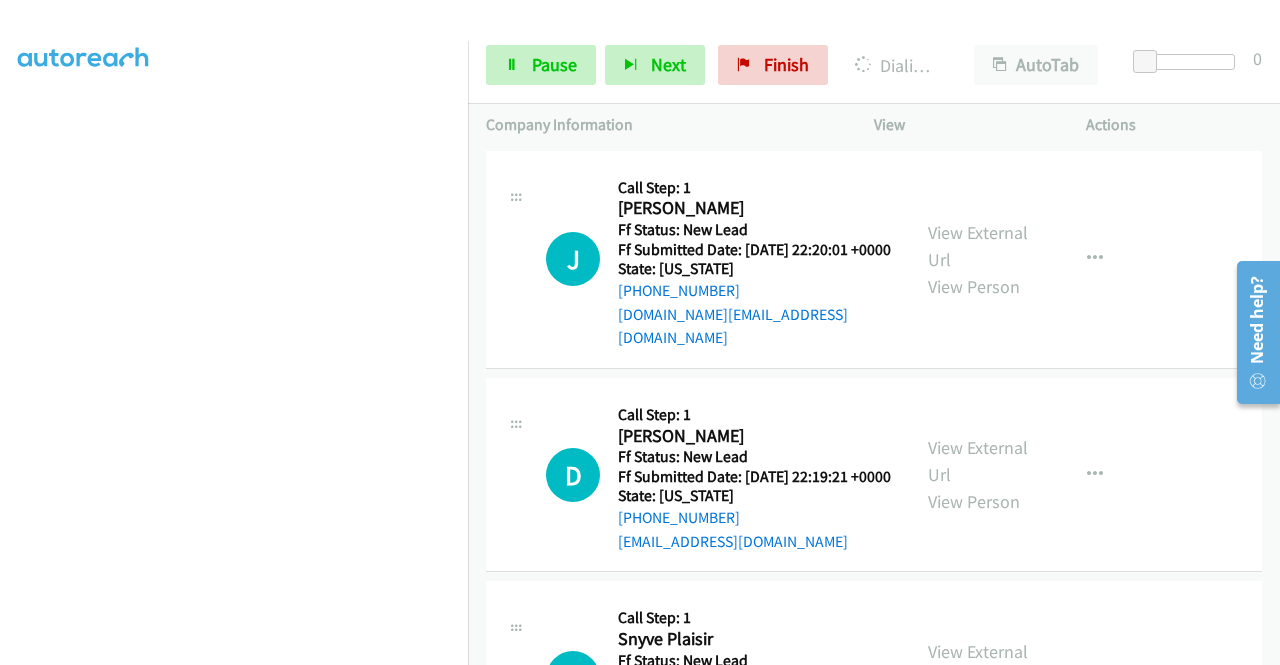 click on "View External Url
View Person" at bounding box center (980, 44) 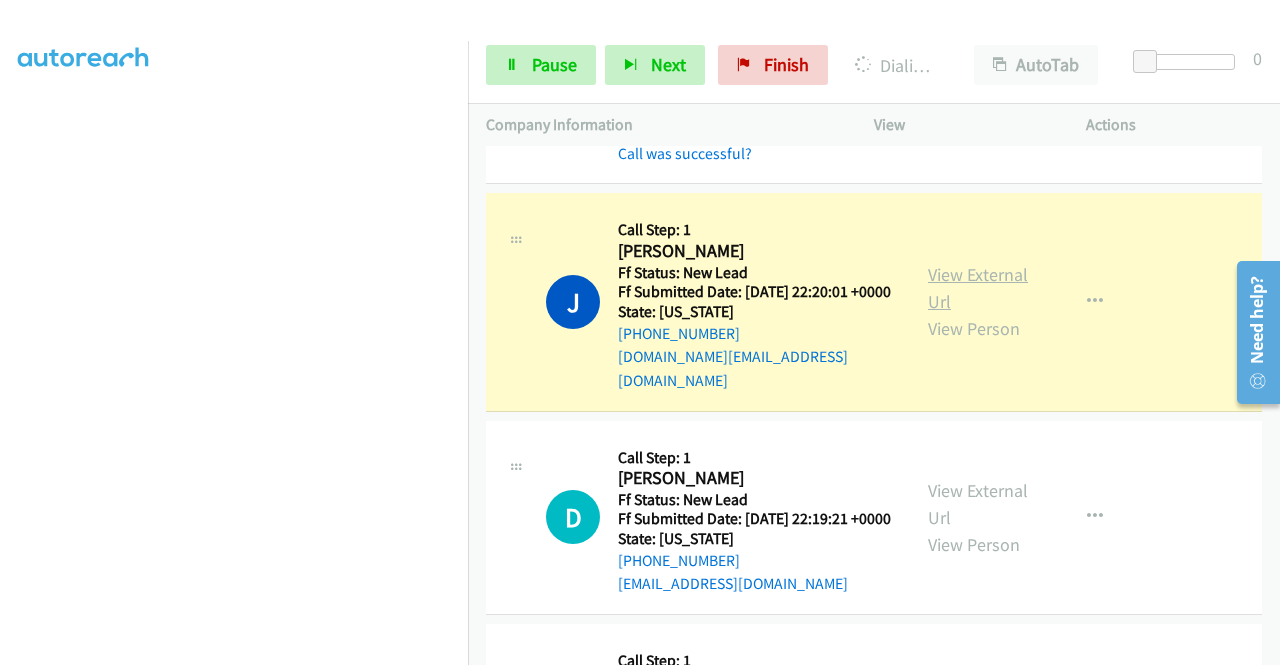 click on "View External Url" at bounding box center [978, 288] 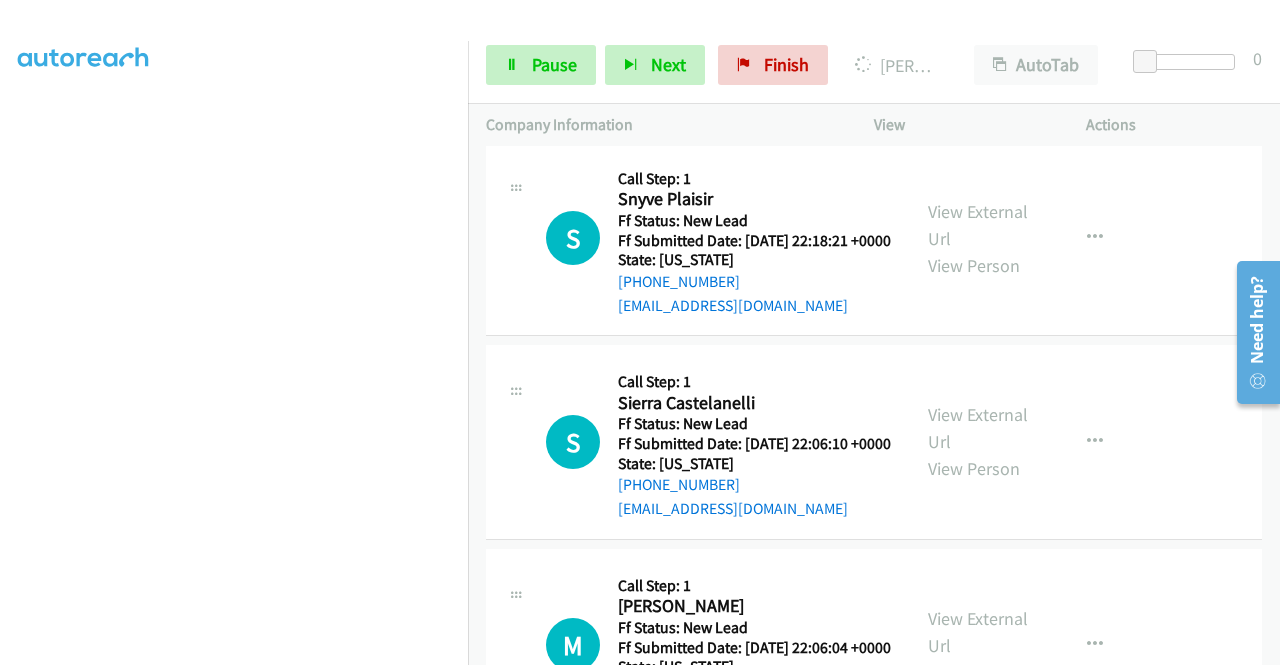 scroll, scrollTop: 3412, scrollLeft: 0, axis: vertical 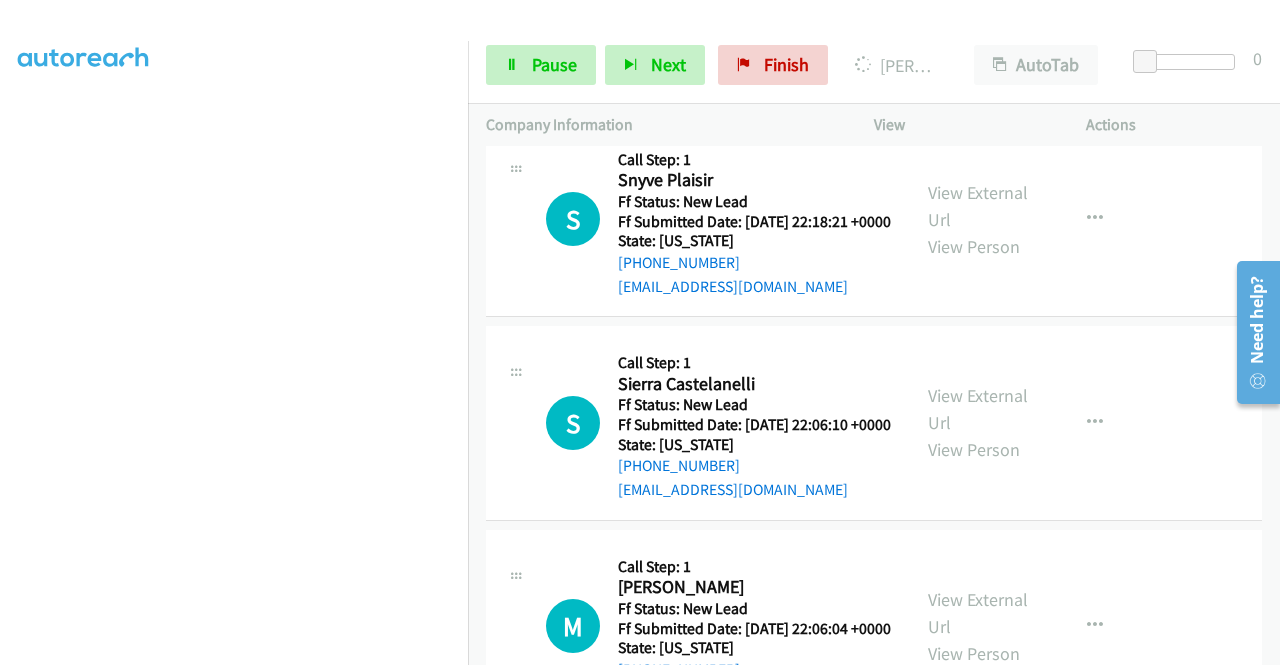 click on "View External Url" at bounding box center (978, 2) 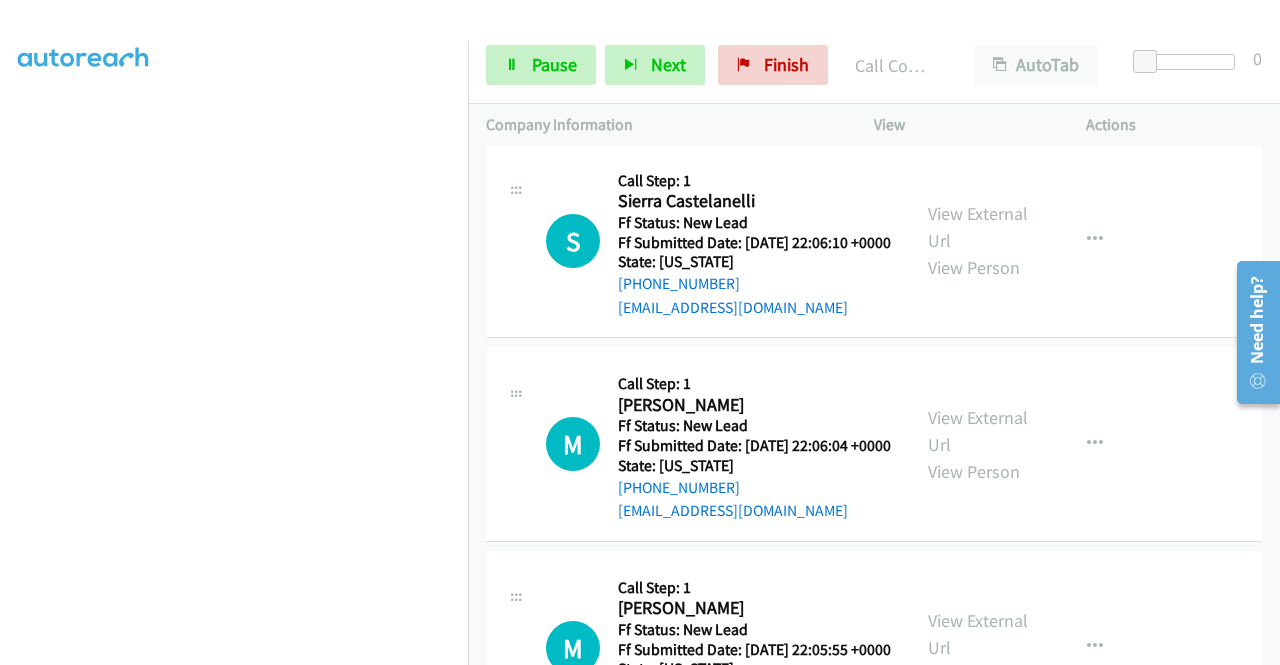 scroll, scrollTop: 3650, scrollLeft: 0, axis: vertical 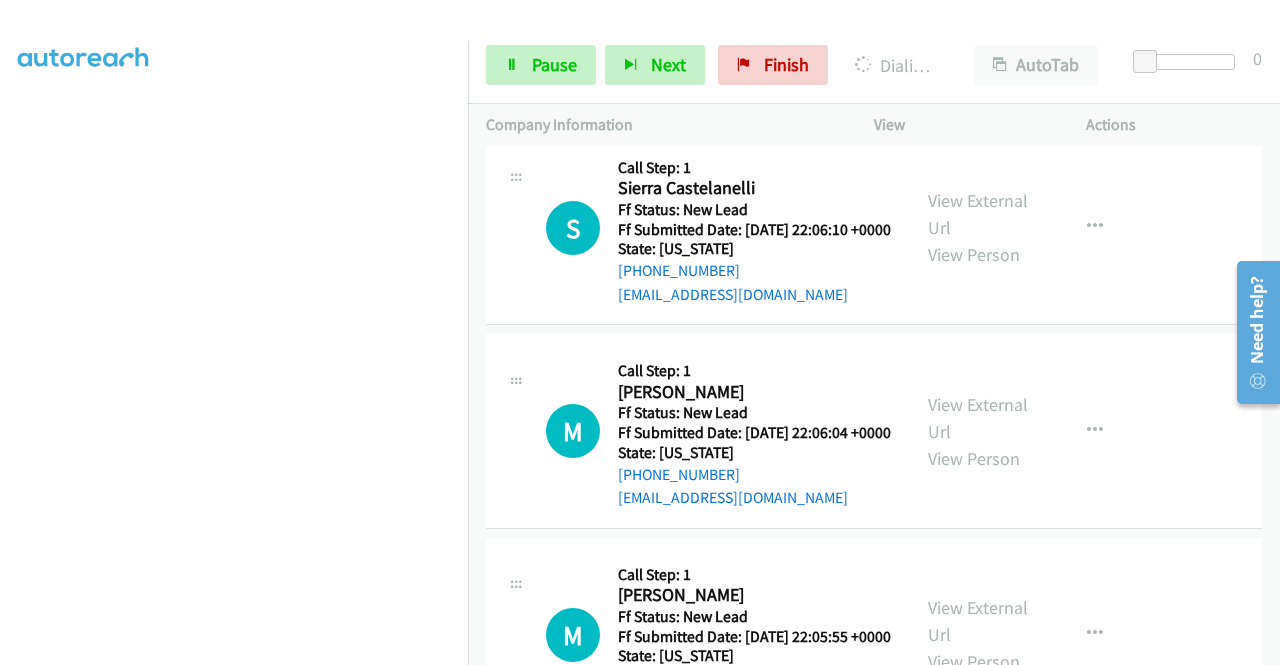 click on "View External Url" at bounding box center (978, 11) 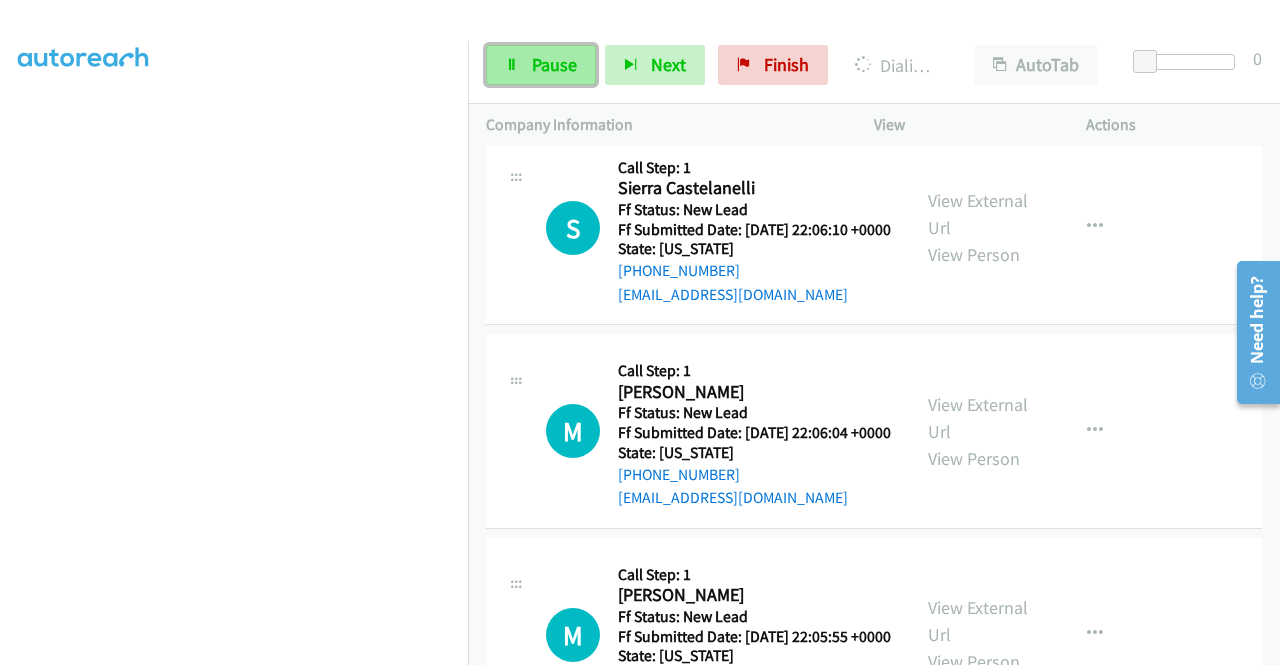 click on "Pause" at bounding box center (541, 65) 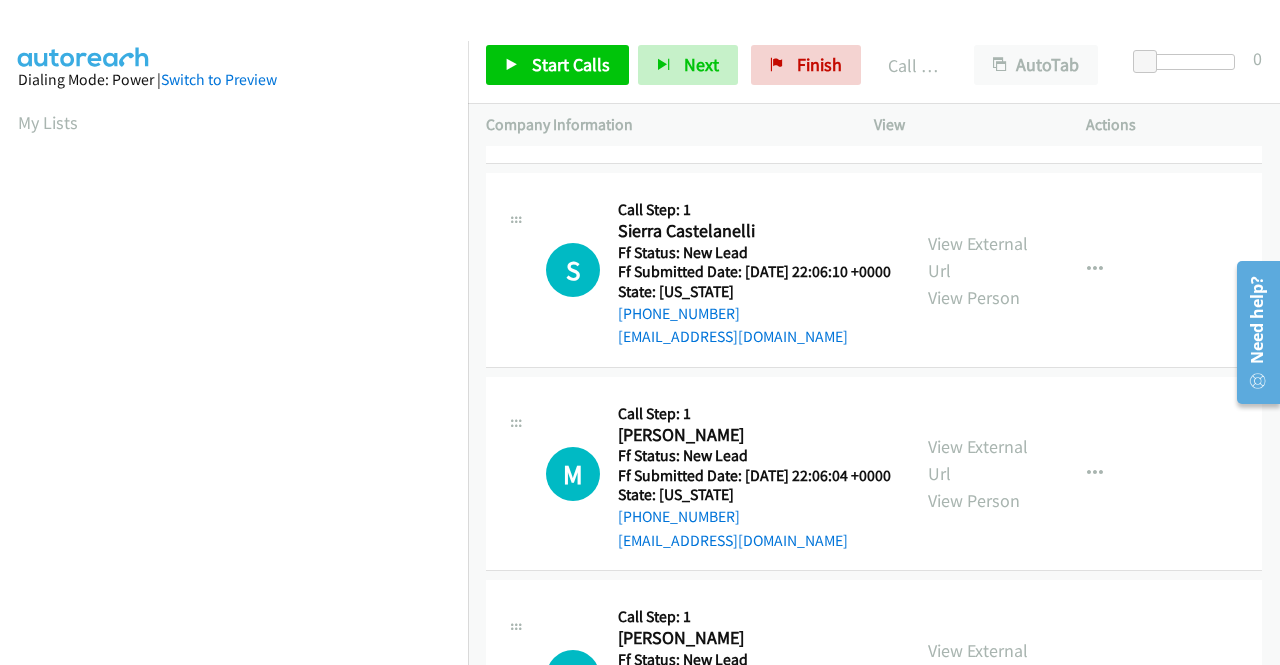 scroll, scrollTop: 456, scrollLeft: 0, axis: vertical 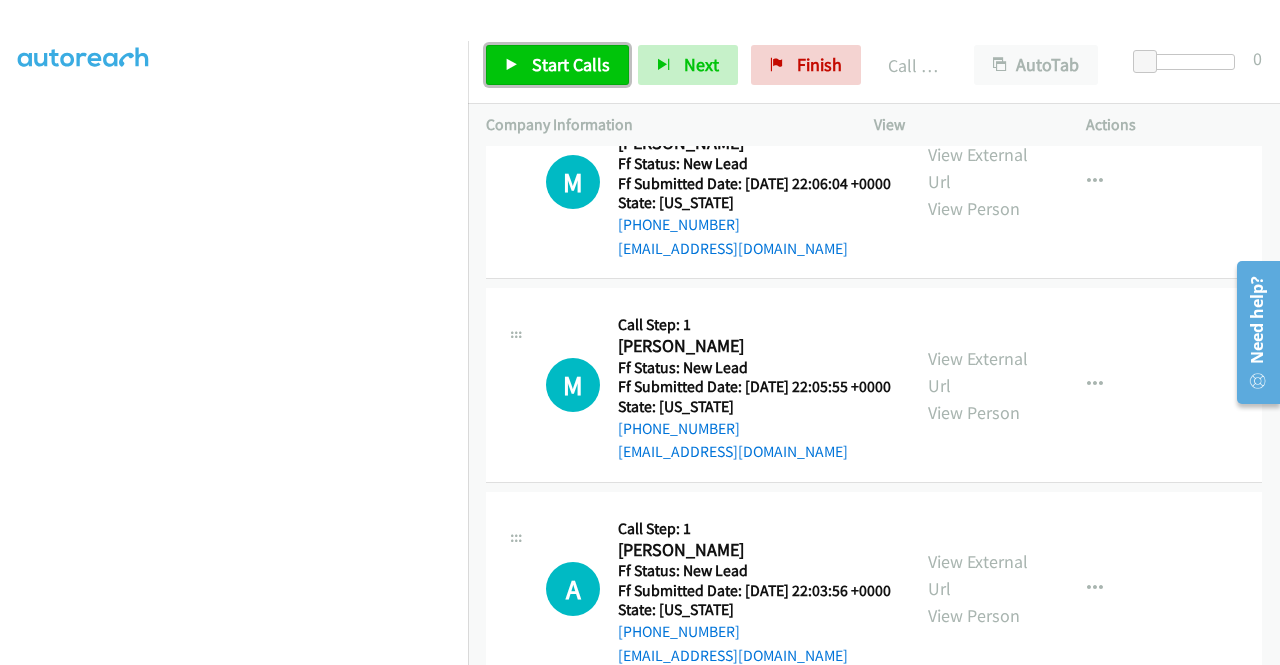 click on "Start Calls" at bounding box center (557, 65) 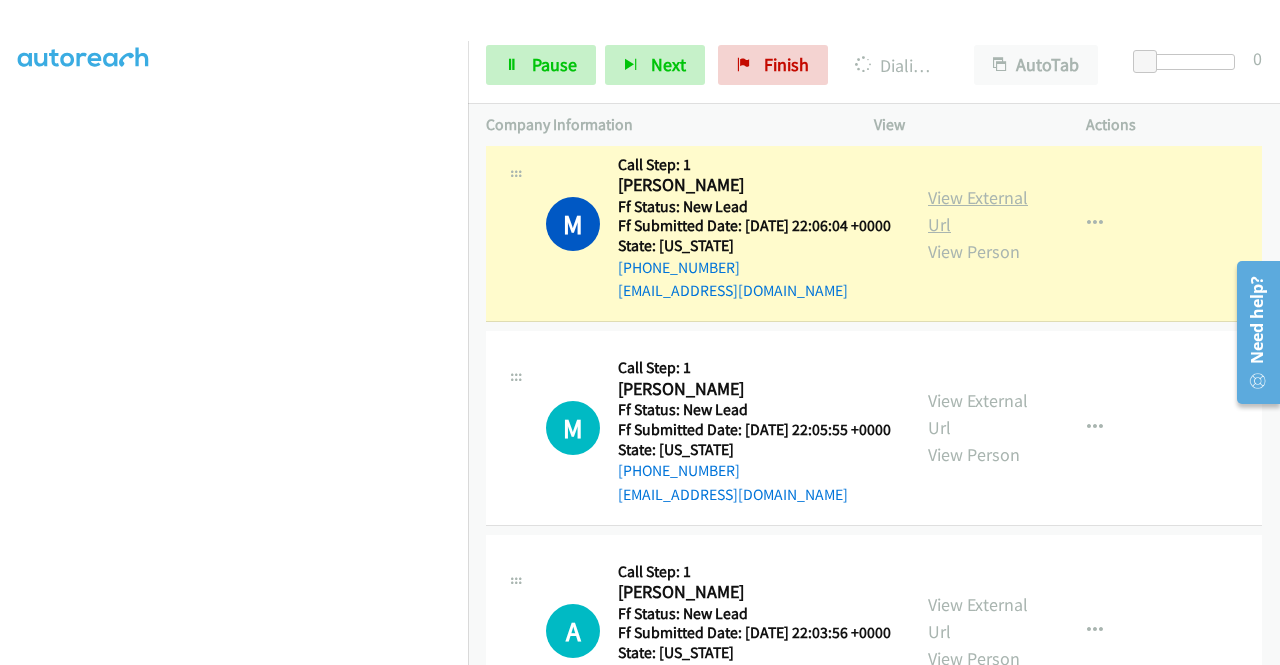 click on "View External Url" at bounding box center (978, 211) 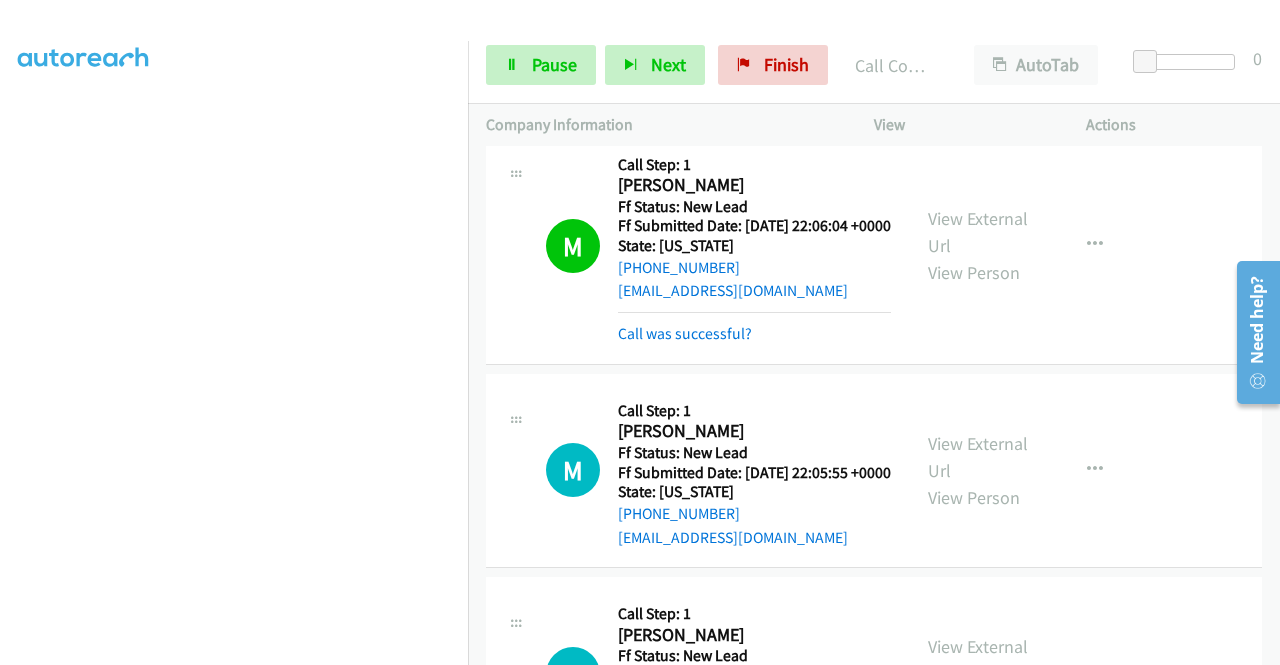 click on "View External Url" at bounding box center [978, -14] 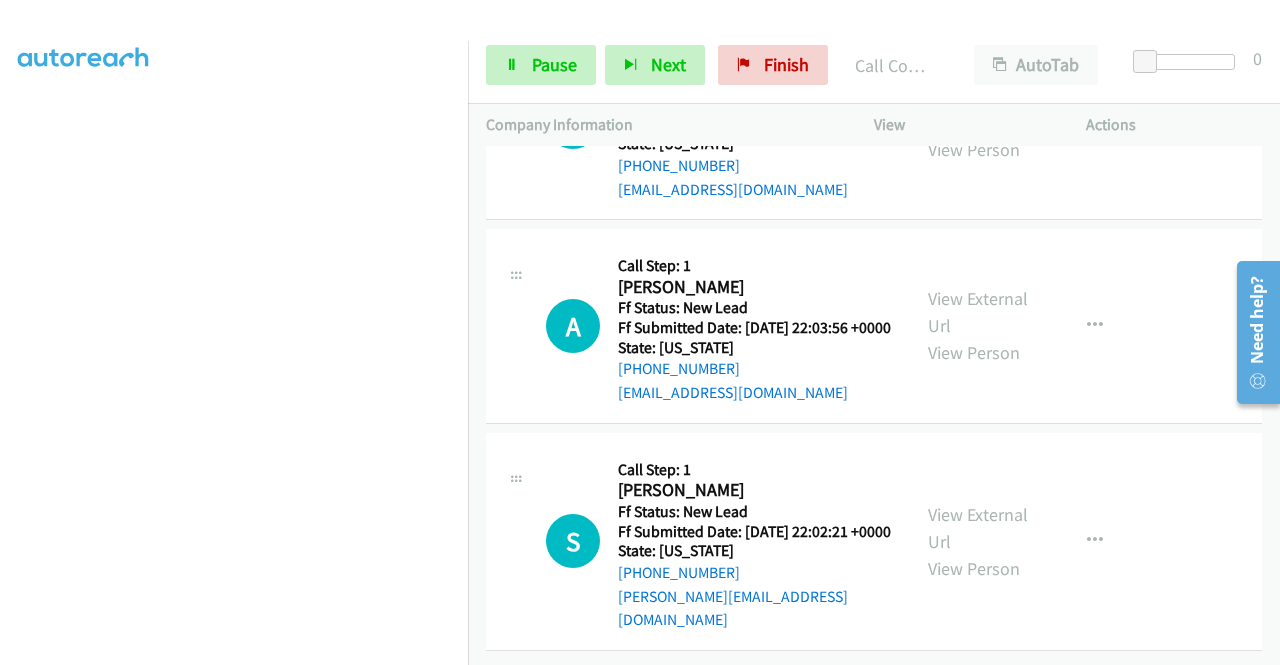 scroll, scrollTop: 4408, scrollLeft: 0, axis: vertical 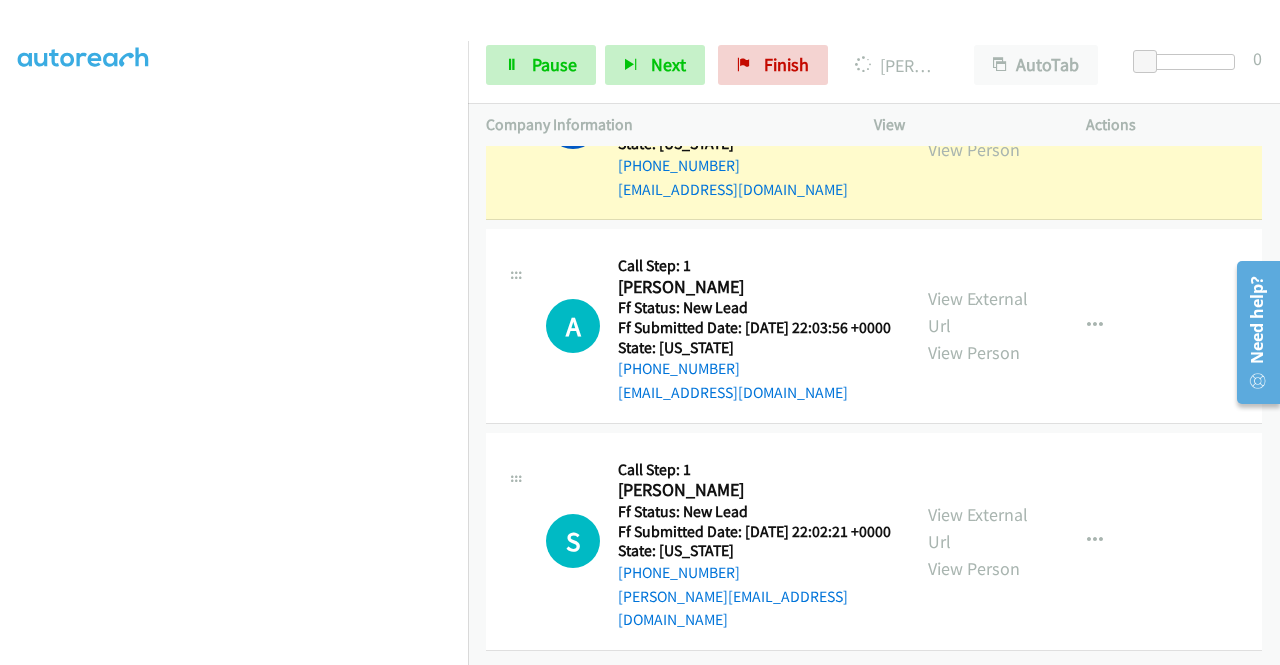click on "View External Url
View Person" at bounding box center [980, 122] 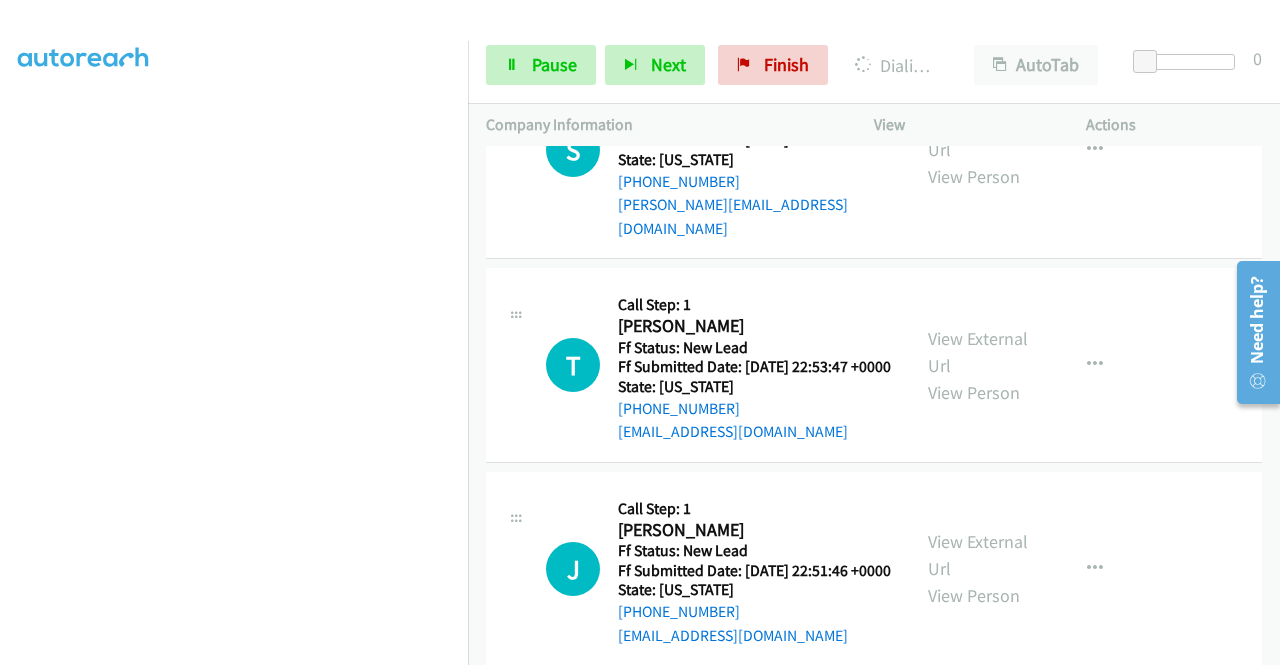 scroll, scrollTop: 4698, scrollLeft: 0, axis: vertical 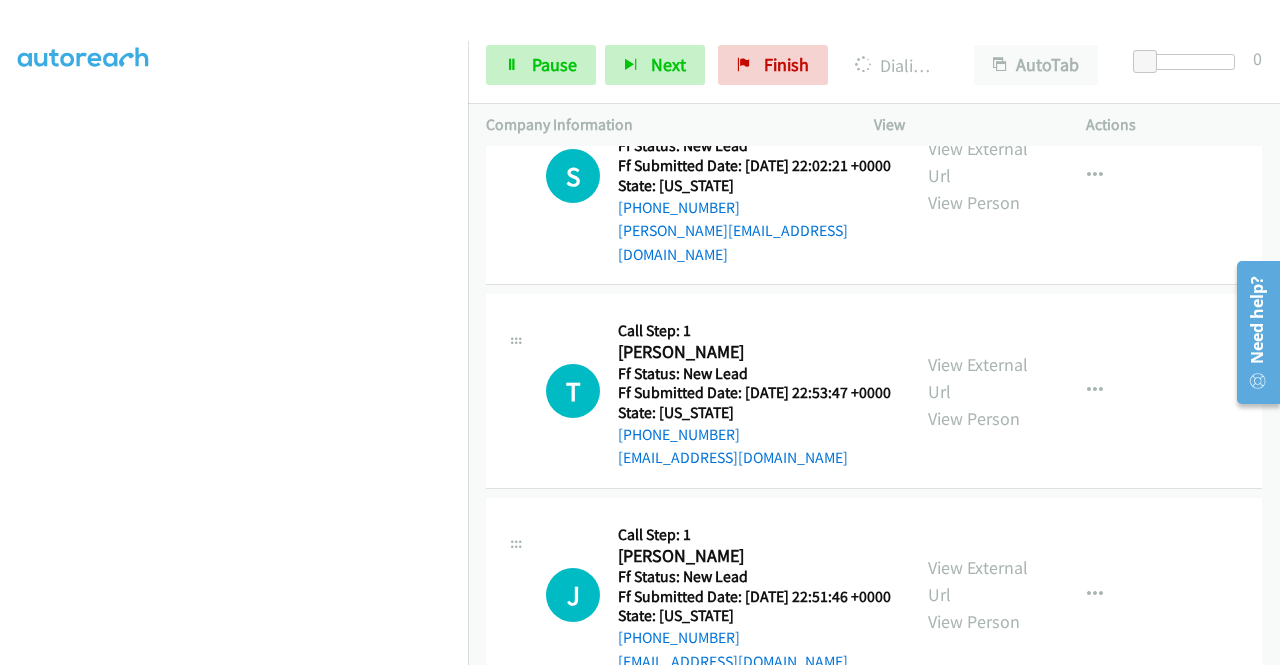 click on "View External Url" at bounding box center (978, -53) 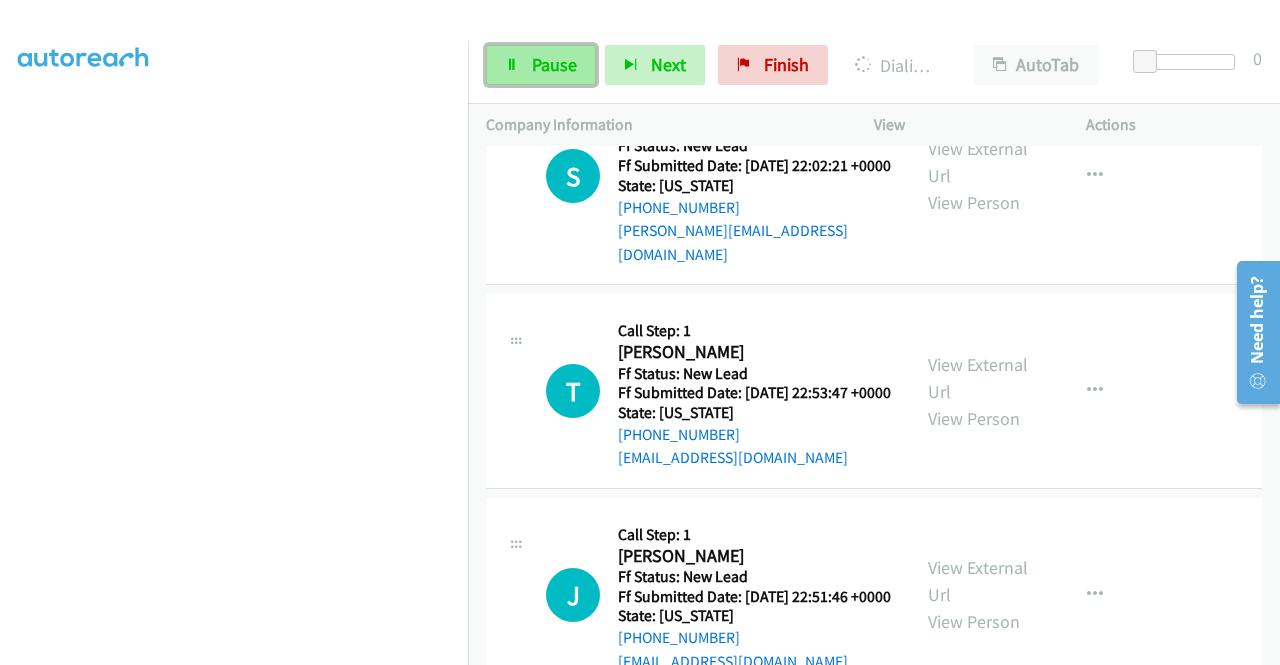 click at bounding box center (512, 66) 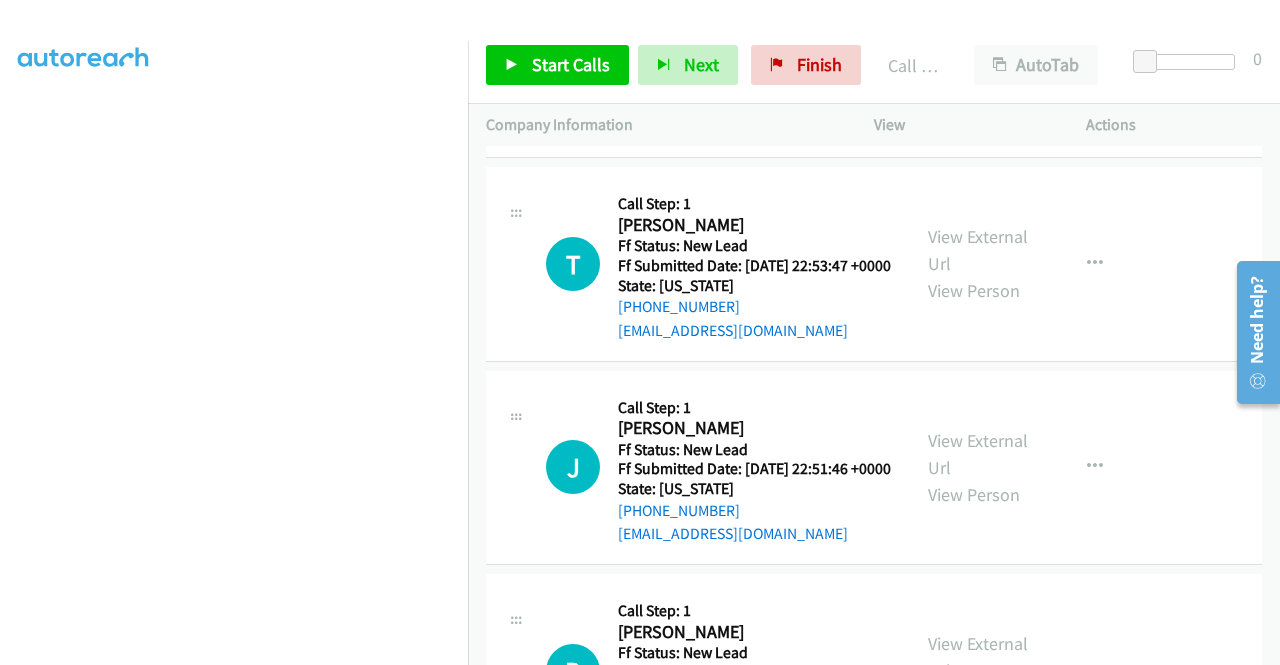 scroll, scrollTop: 4904, scrollLeft: 0, axis: vertical 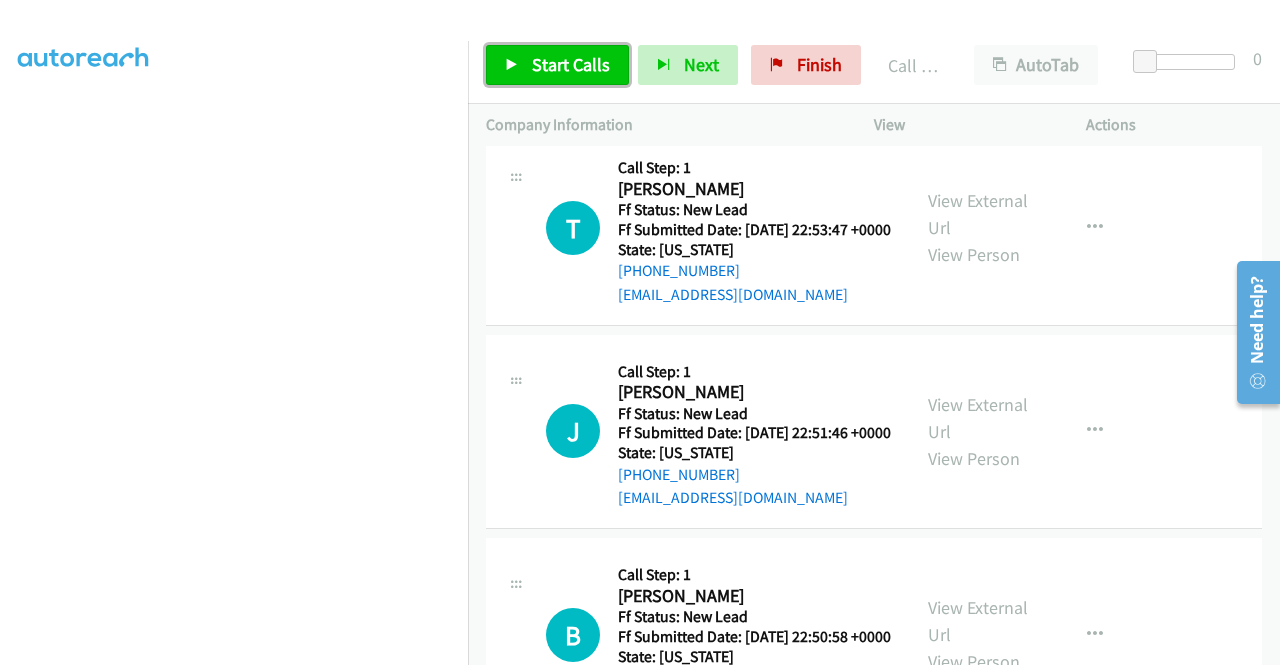 click on "Start Calls" at bounding box center [571, 64] 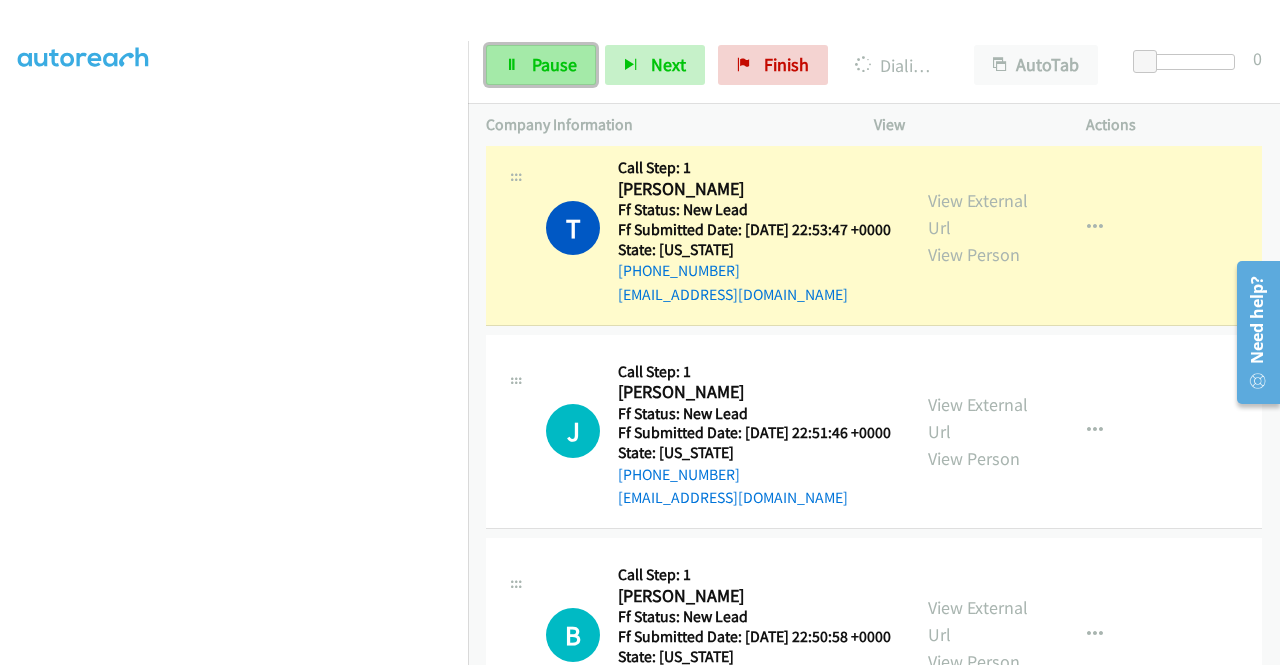 click on "Pause" at bounding box center [554, 64] 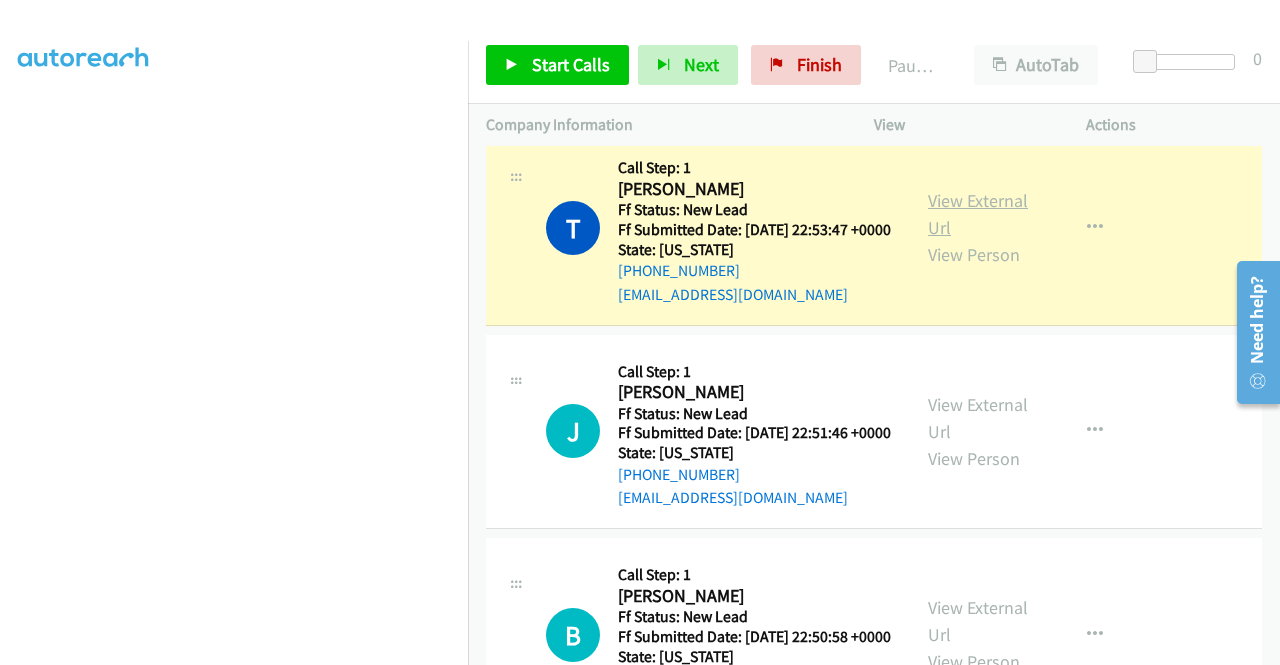 click on "View External Url" at bounding box center (978, 214) 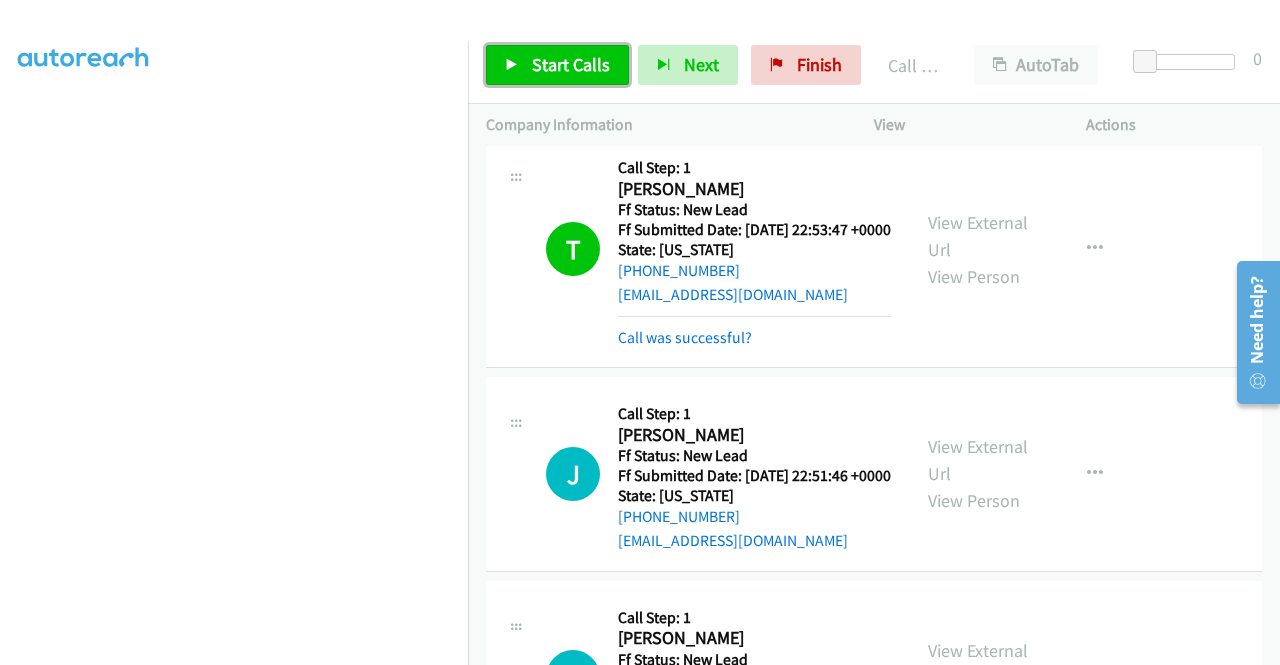 click on "Start Calls" at bounding box center [571, 64] 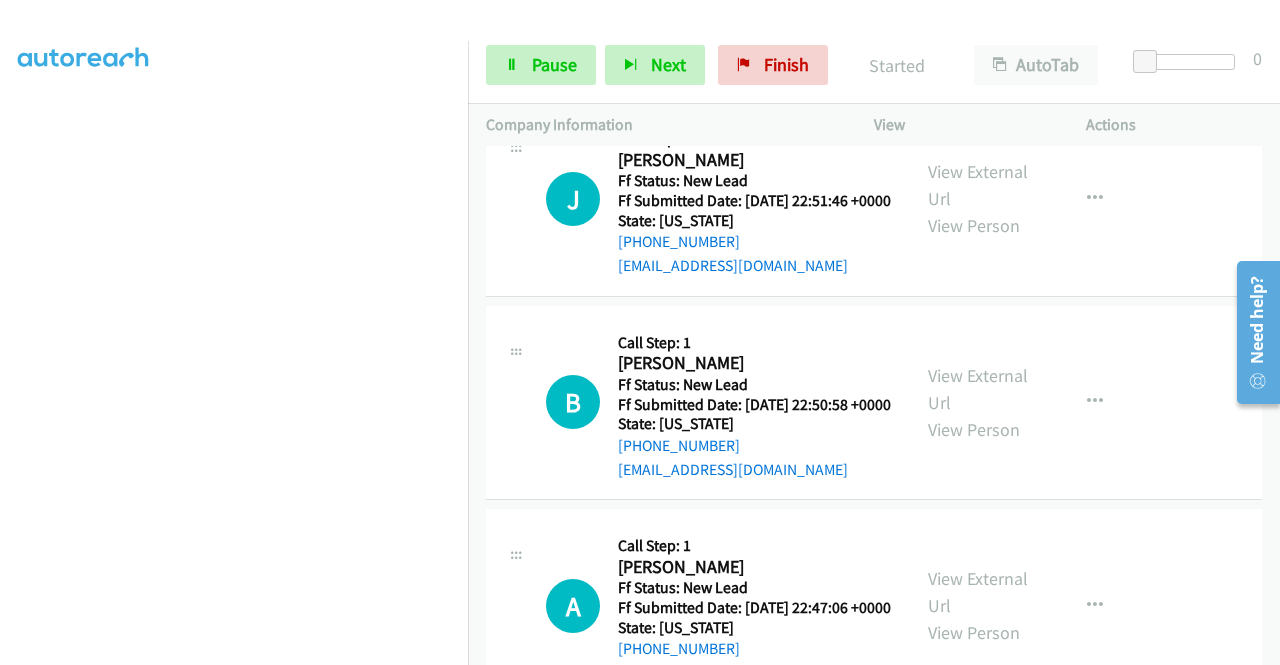 scroll, scrollTop: 5197, scrollLeft: 0, axis: vertical 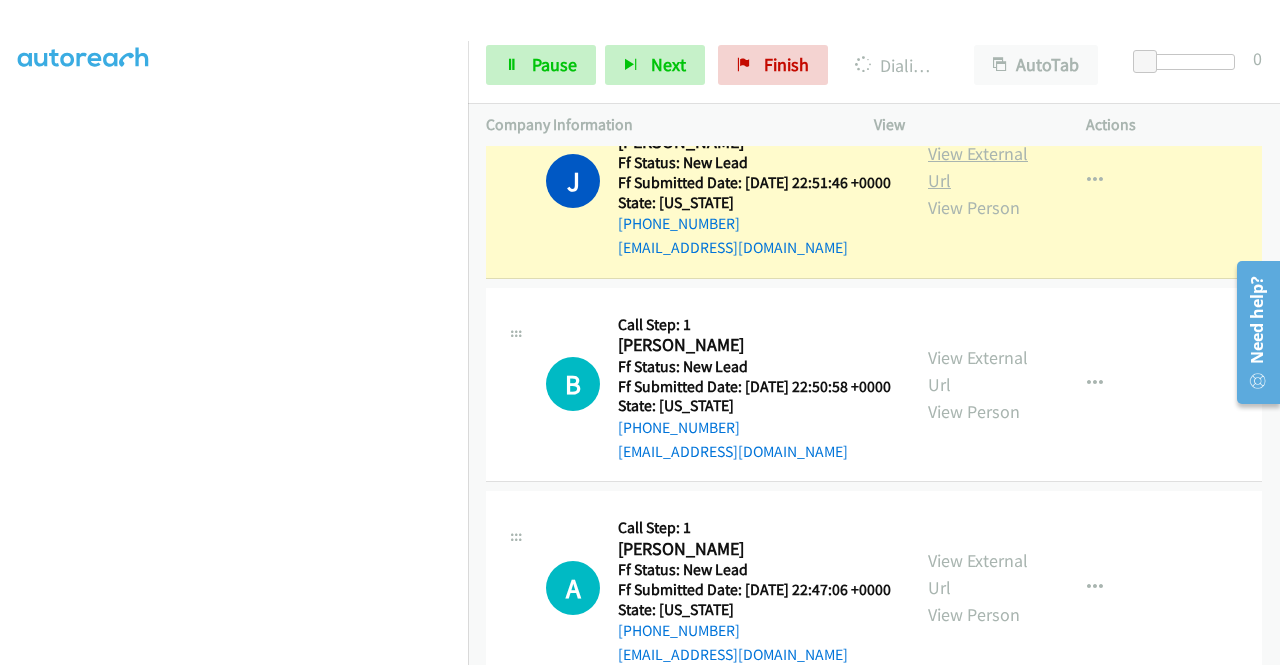 click on "View External Url" at bounding box center (978, 167) 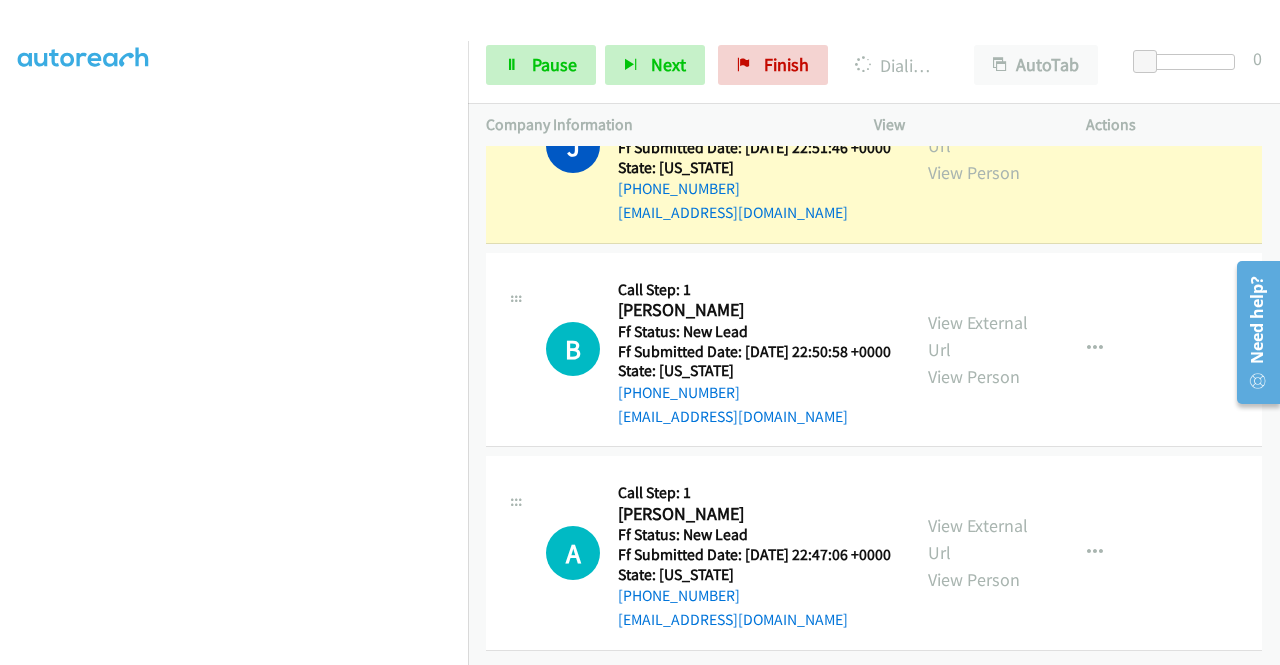 scroll, scrollTop: 5516, scrollLeft: 0, axis: vertical 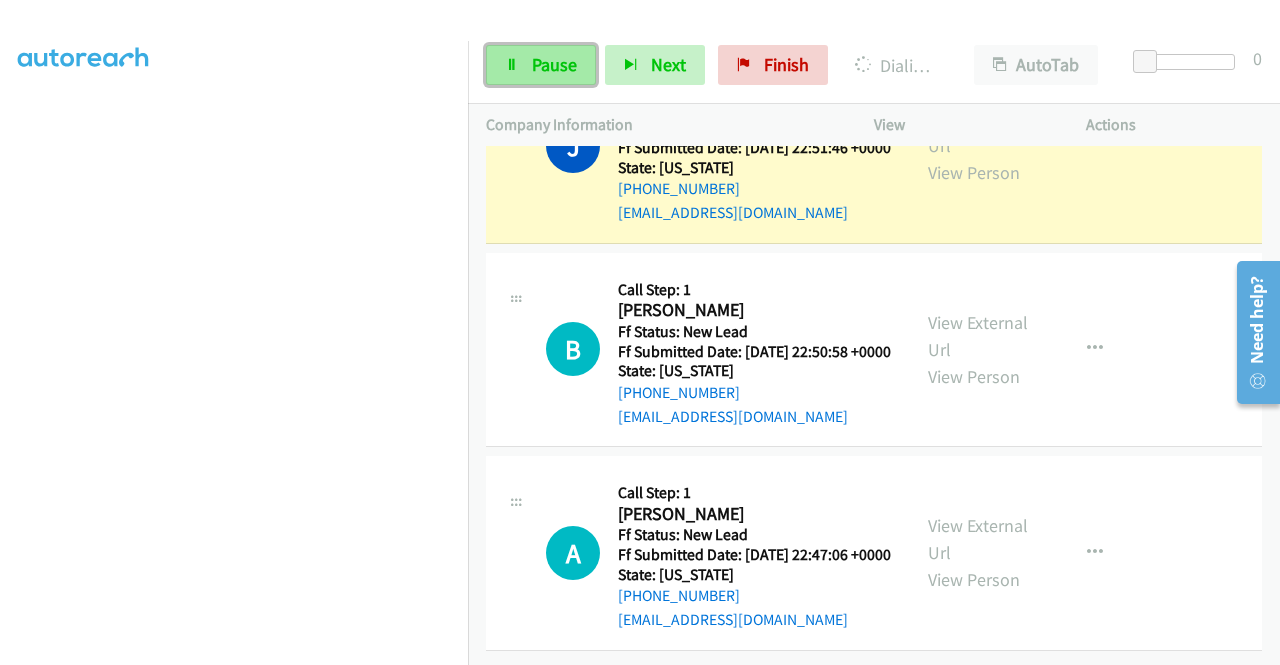 click on "Pause" at bounding box center (554, 64) 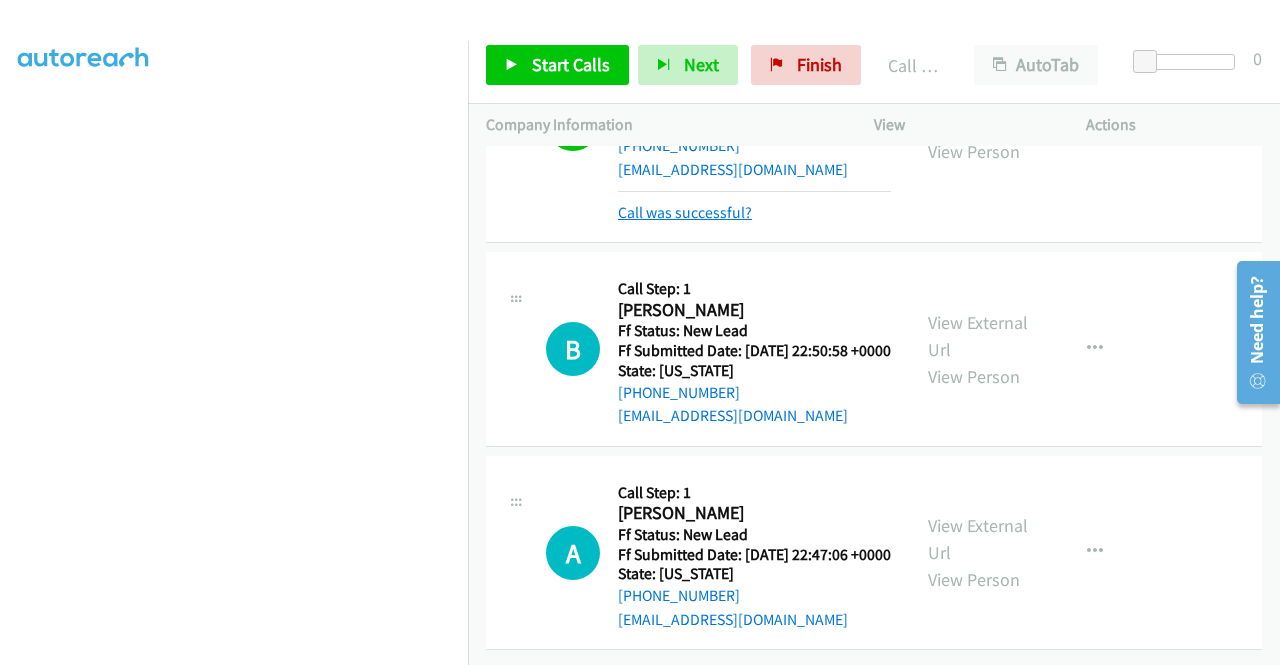 click on "Call was successful?" at bounding box center [685, 212] 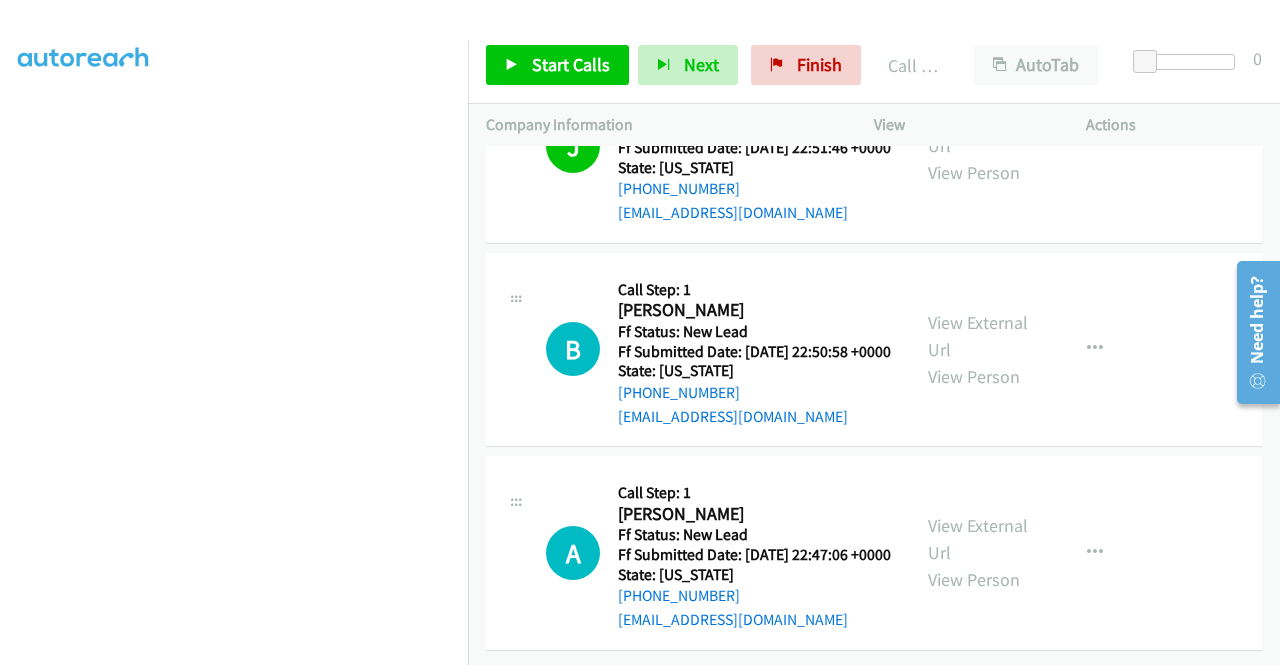 click on "View External Url
View Person
View External Url
Email
Schedule/Manage Callback
Skip Call
Add to do not call list" at bounding box center [1025, 146] 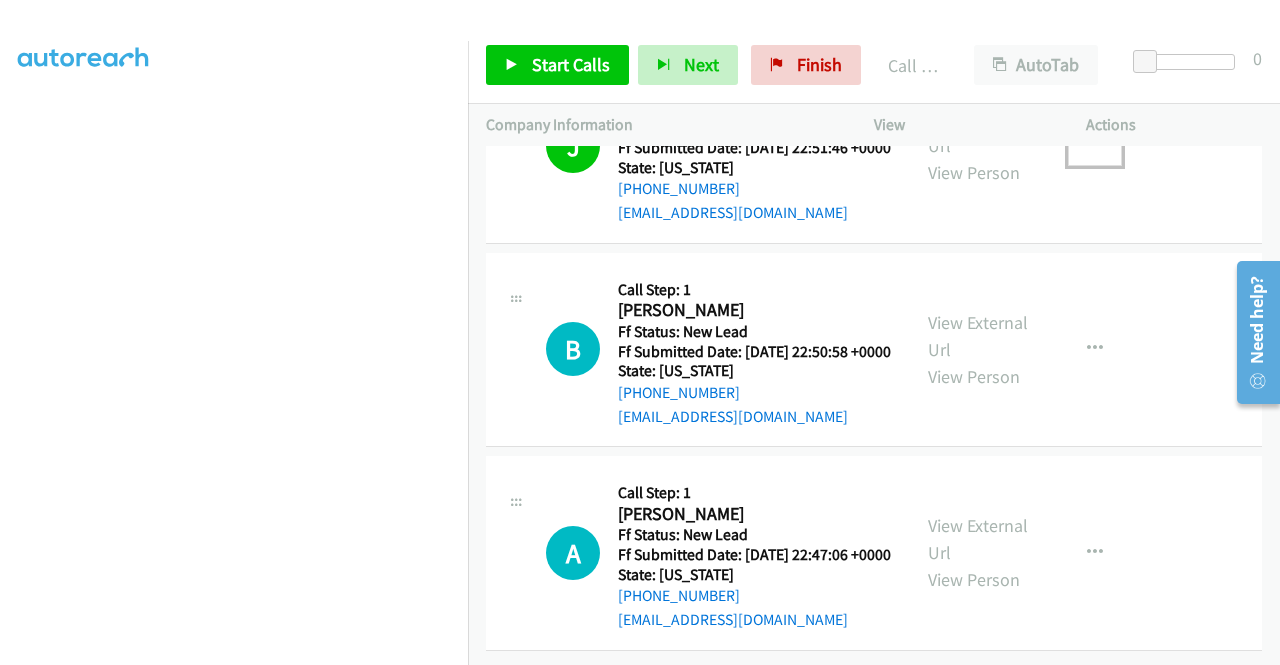 click at bounding box center [1095, 146] 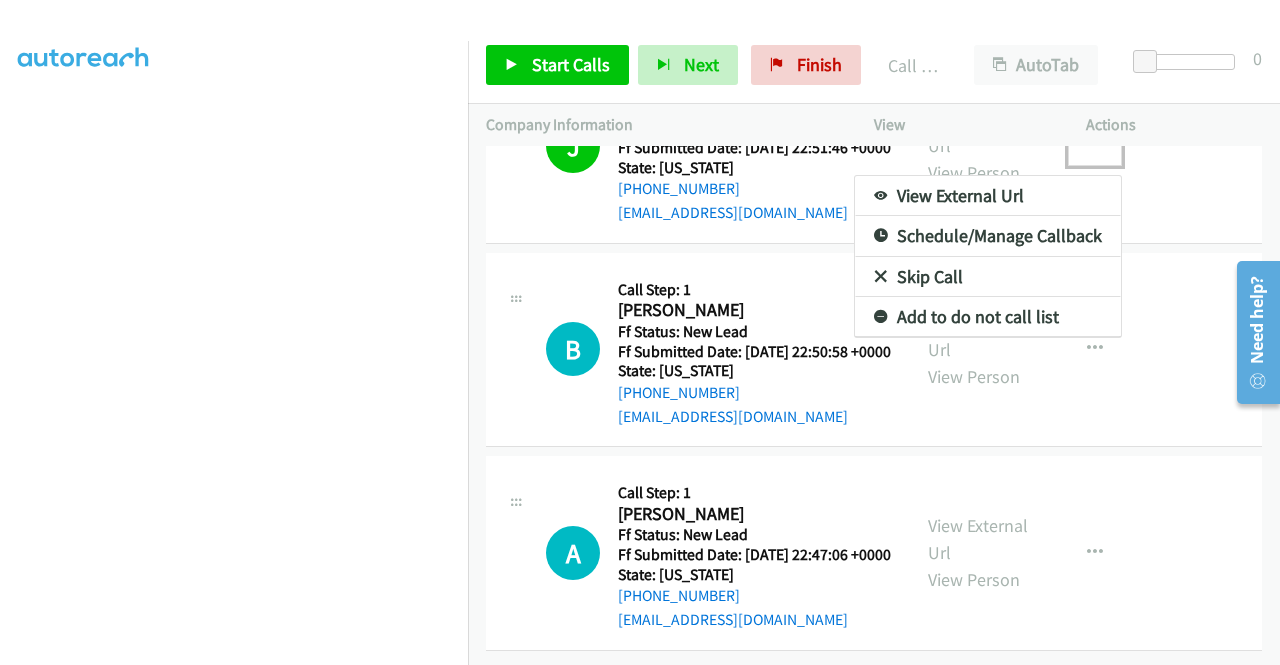 click on "Add to do not call list" at bounding box center [988, 317] 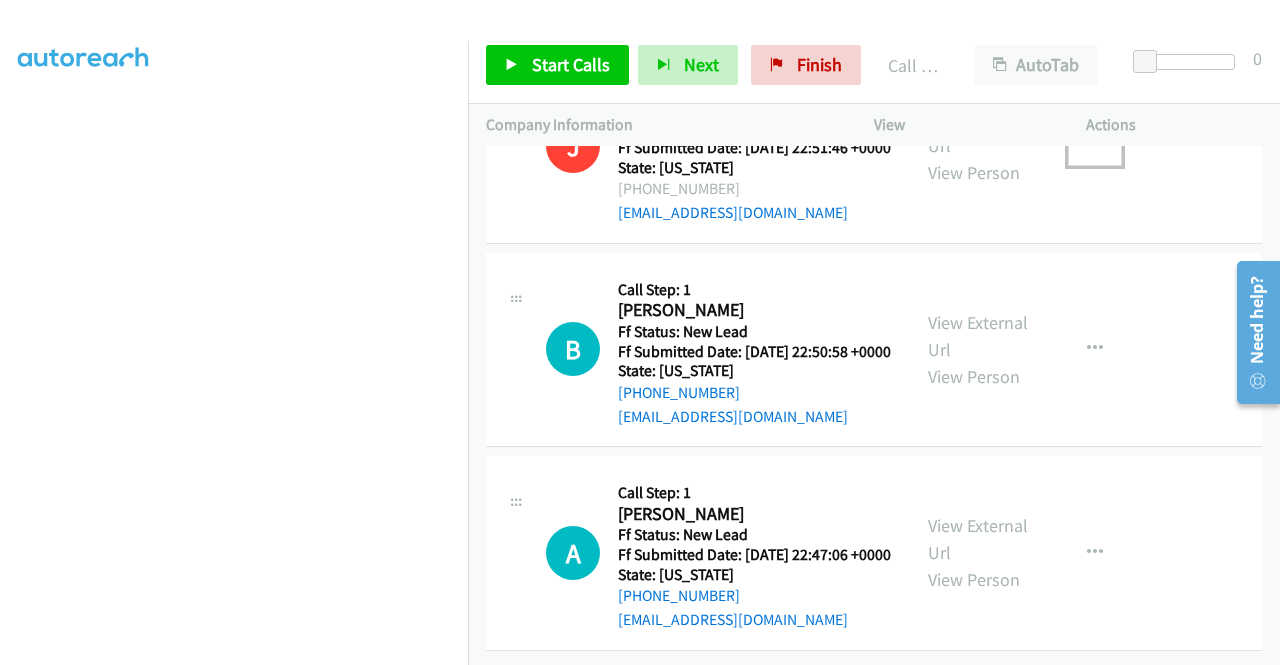 type 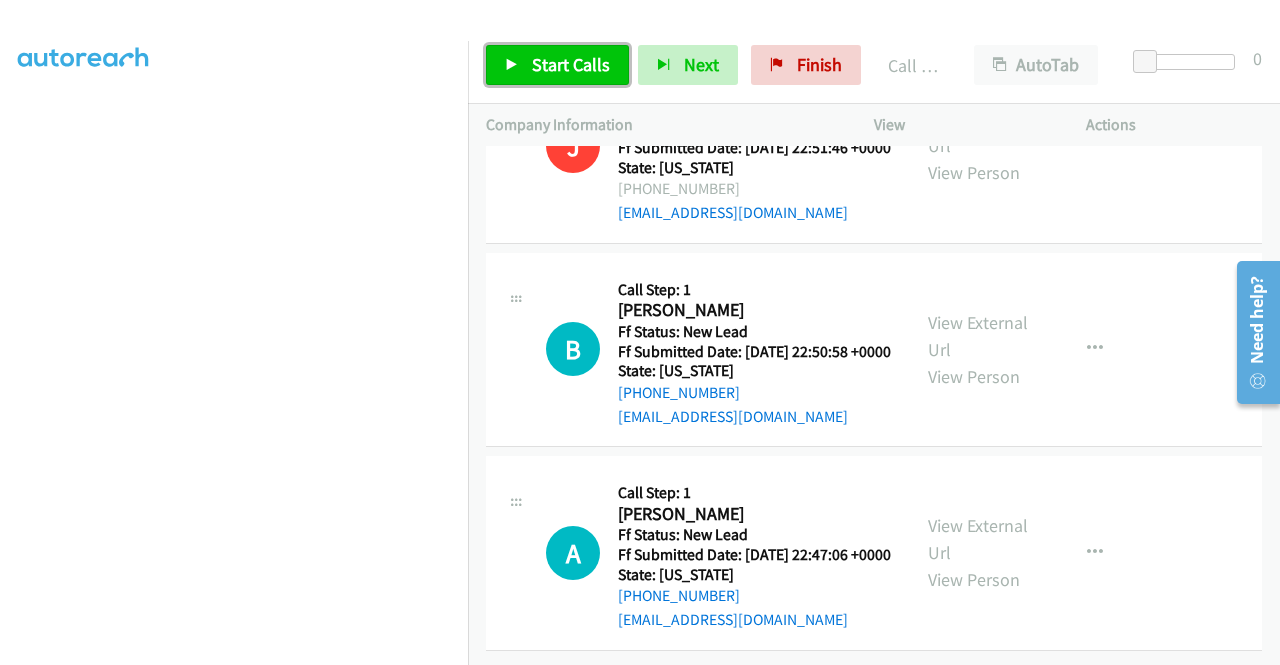 click on "Start Calls" at bounding box center [557, 65] 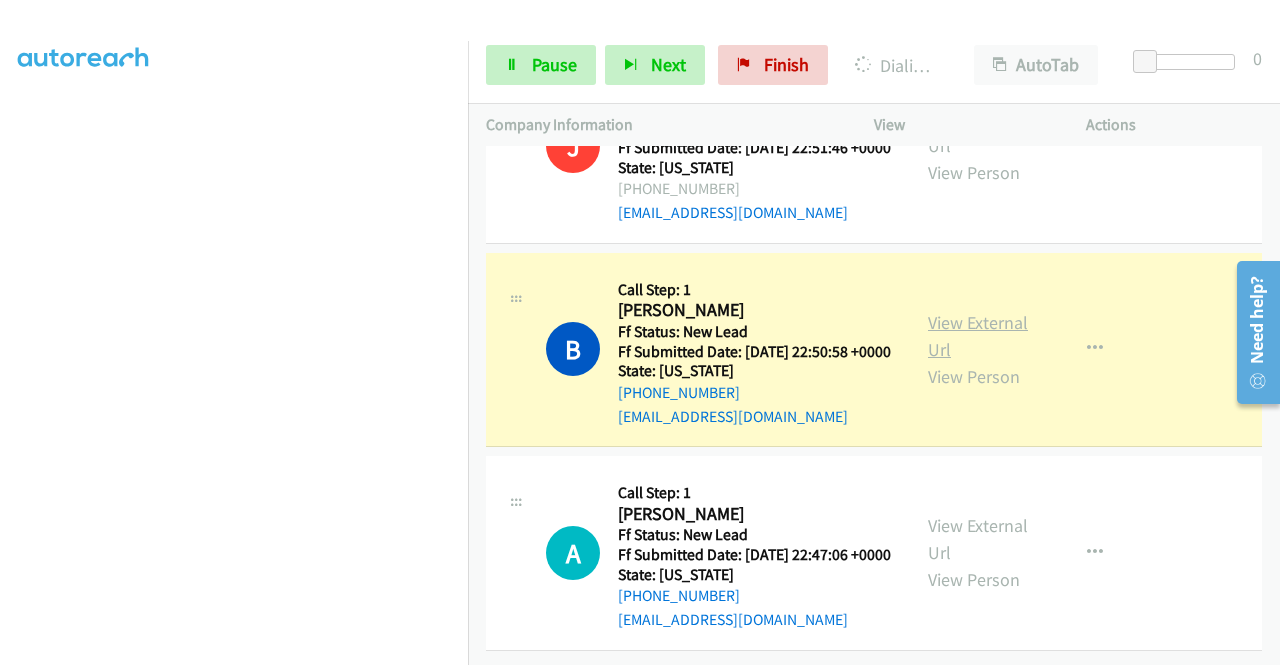 click on "View External Url" at bounding box center (978, 336) 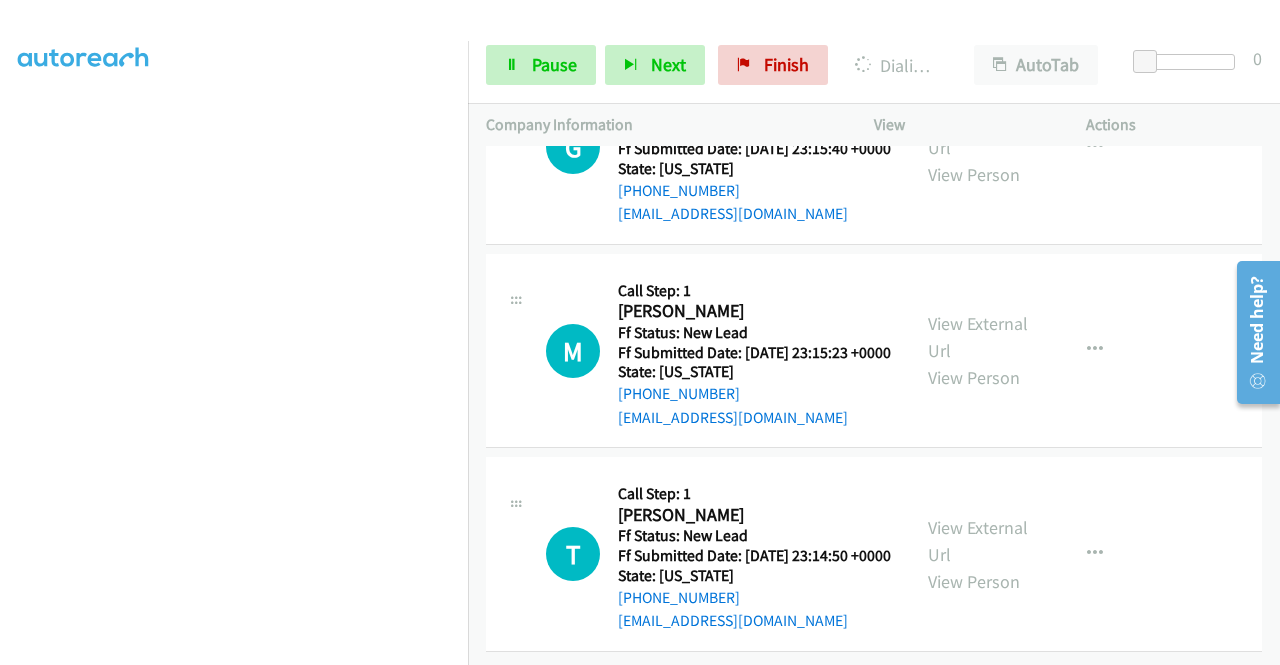 scroll, scrollTop: 5924, scrollLeft: 0, axis: vertical 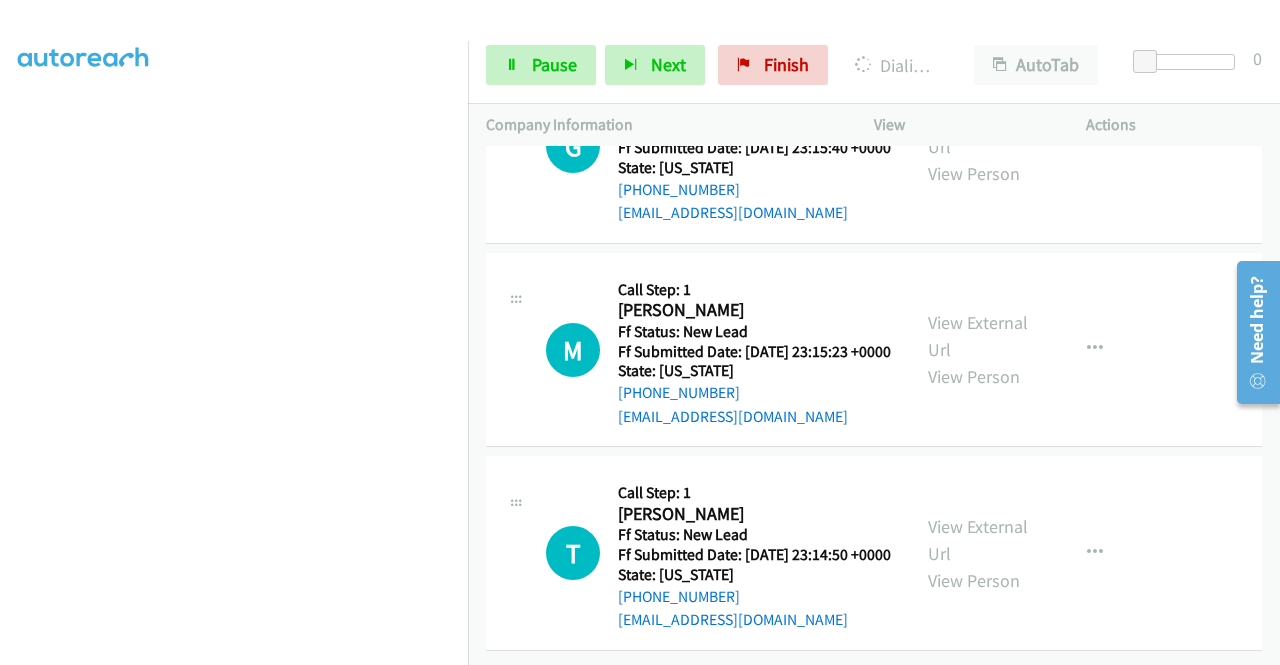 click on "View External Url
View Person" at bounding box center [980, -58] 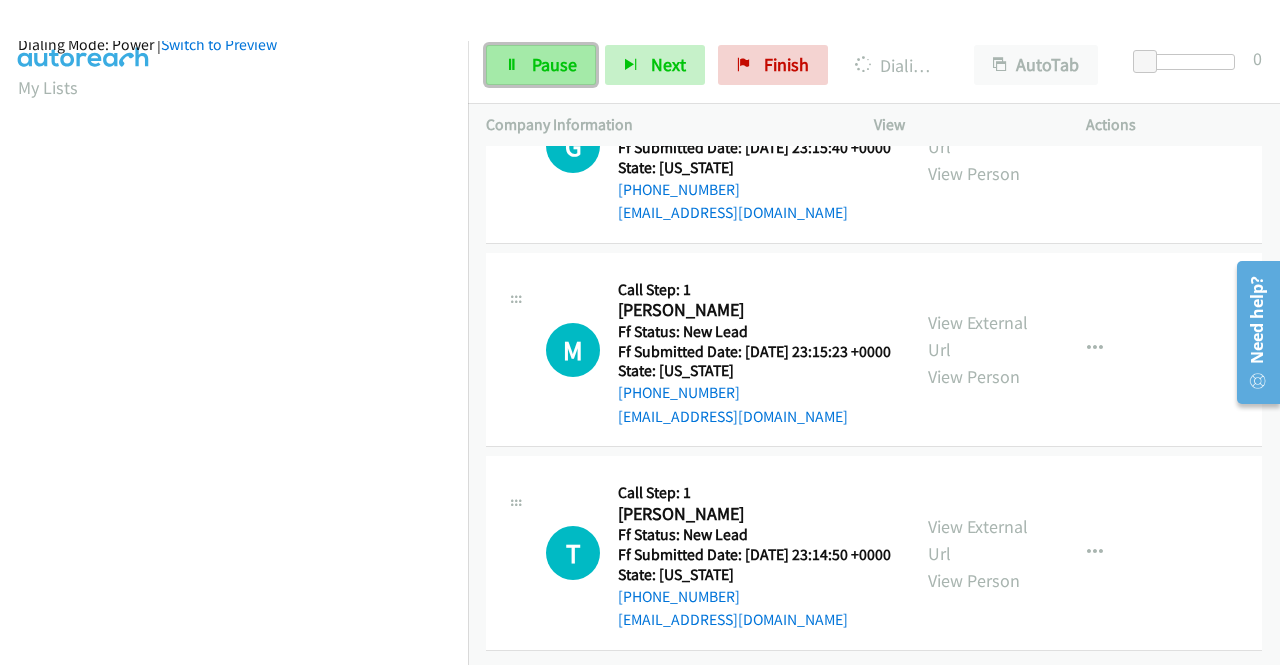 click on "Pause" at bounding box center (541, 65) 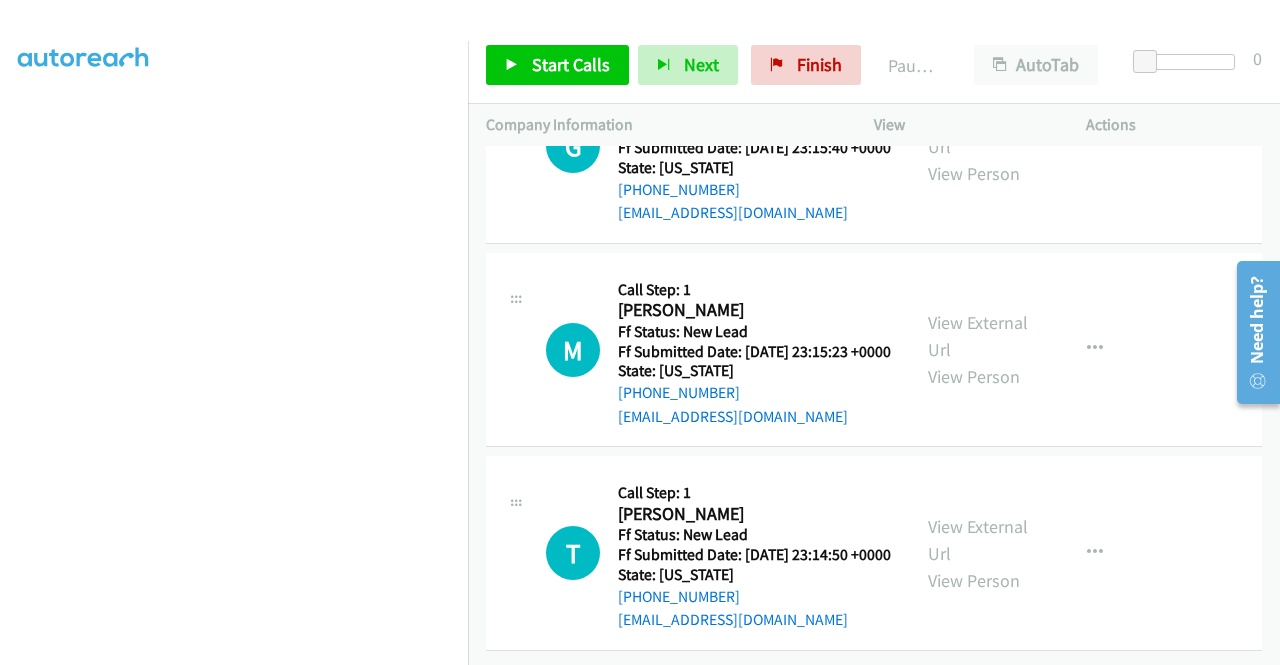 scroll, scrollTop: 456, scrollLeft: 0, axis: vertical 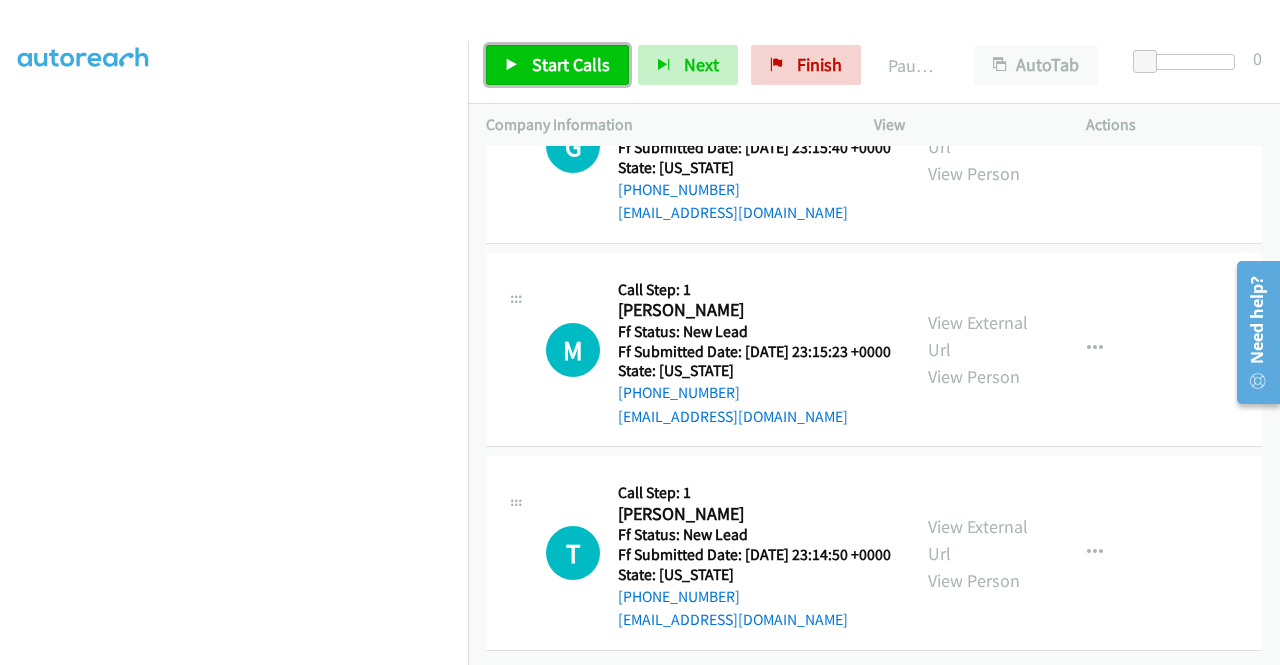 click on "Start Calls" at bounding box center [557, 65] 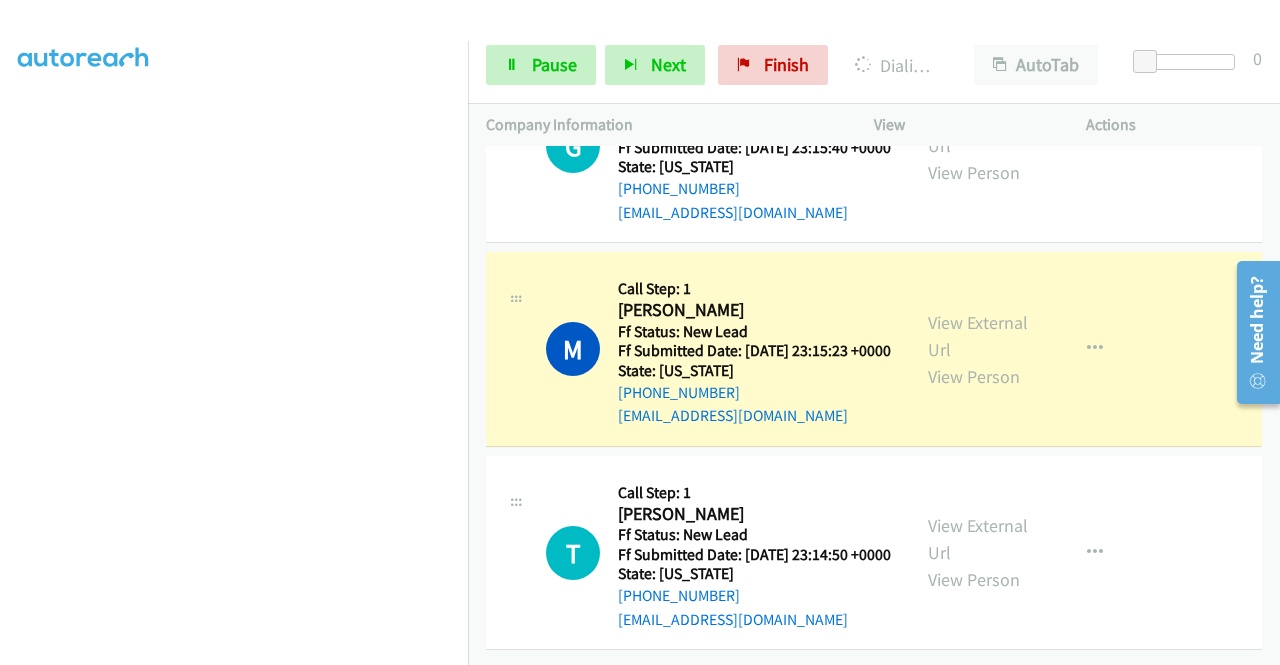 scroll, scrollTop: 6351, scrollLeft: 0, axis: vertical 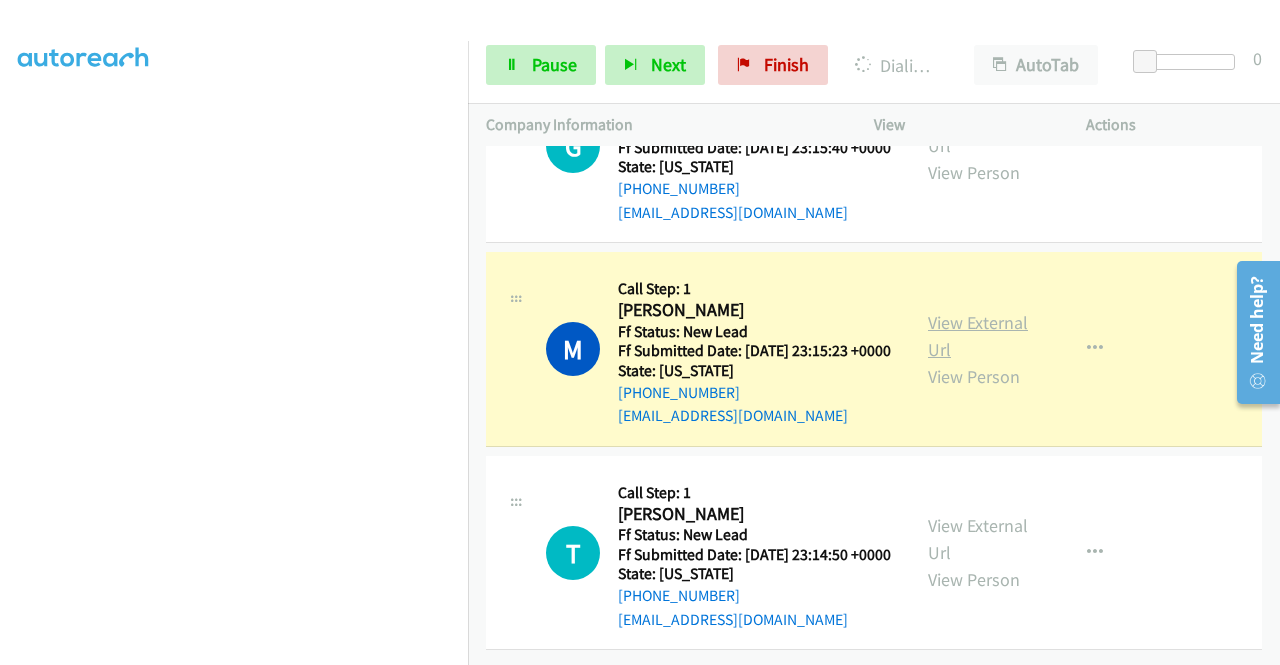 click on "View External Url" at bounding box center (978, 336) 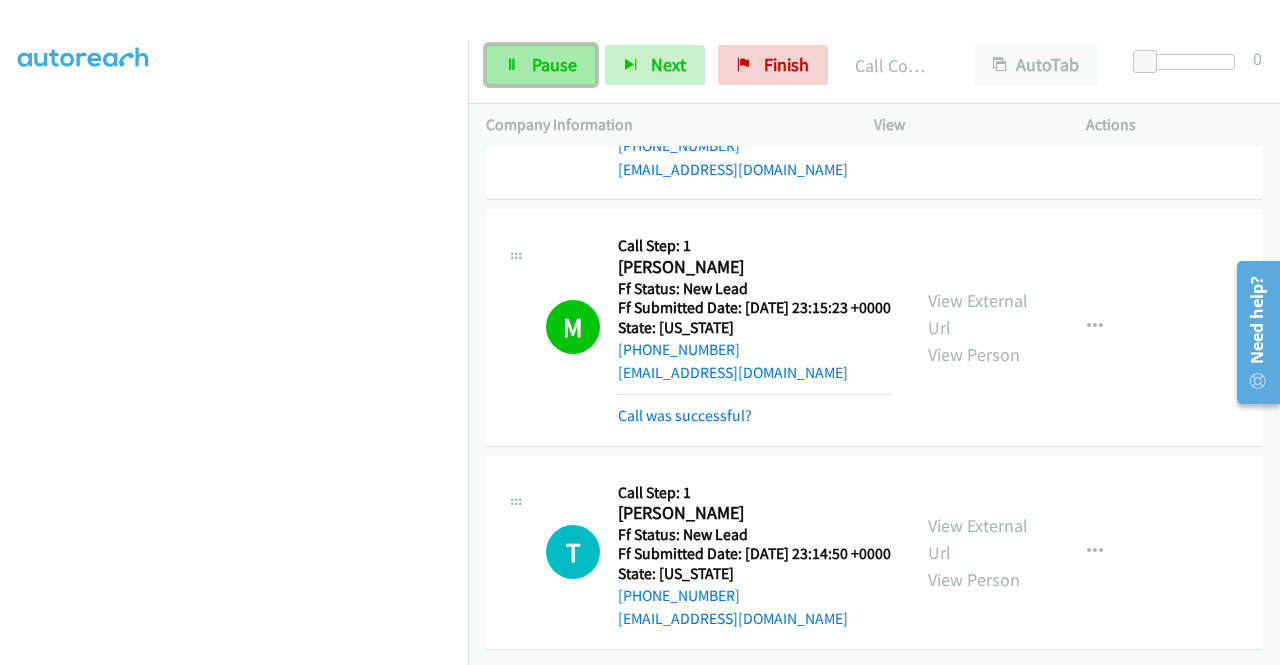 click on "Pause" at bounding box center [541, 65] 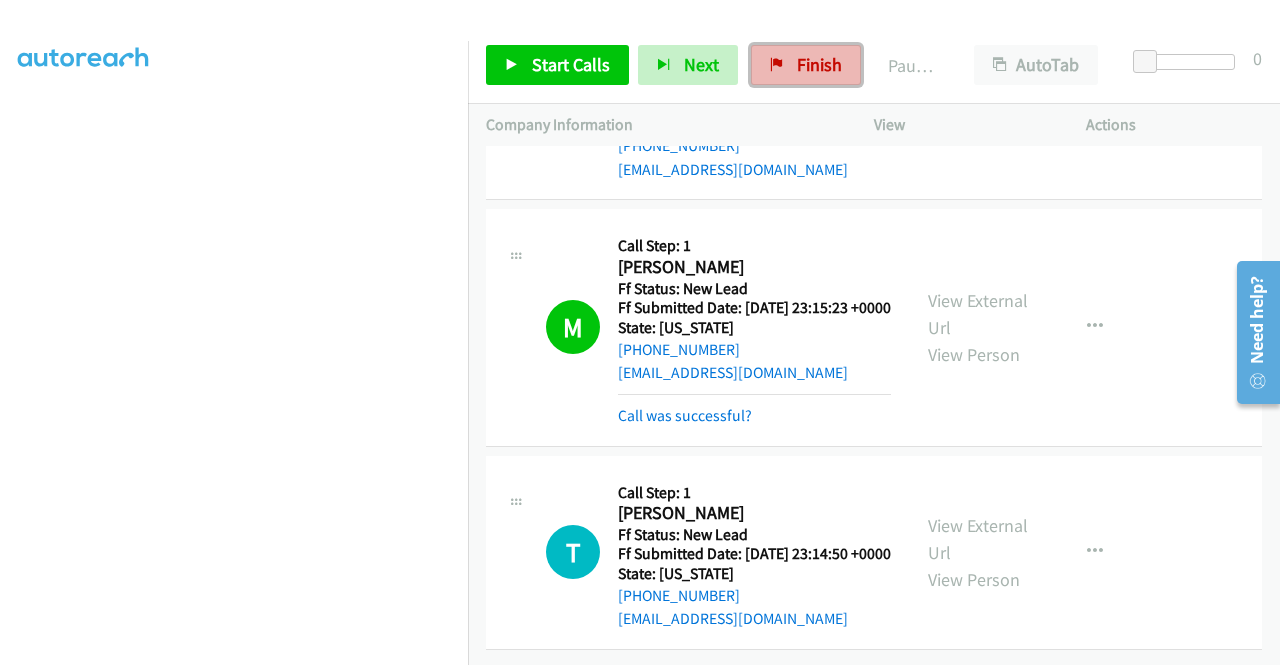 click on "Finish" at bounding box center (806, 65) 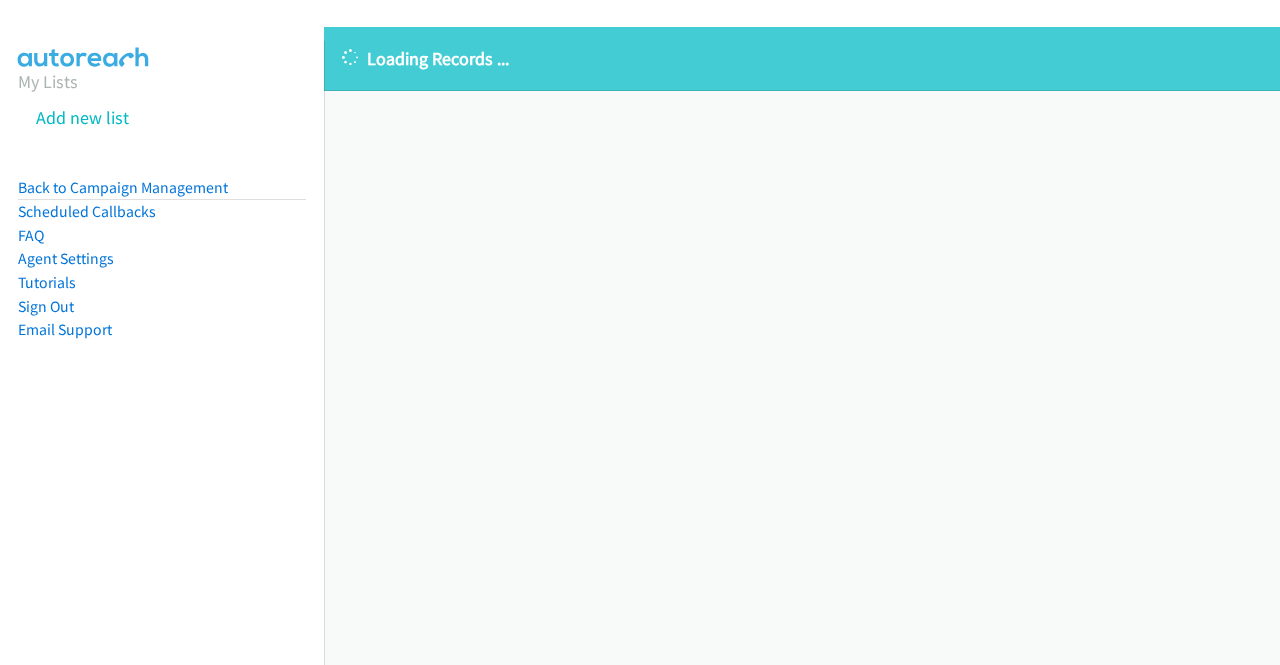 scroll, scrollTop: 0, scrollLeft: 0, axis: both 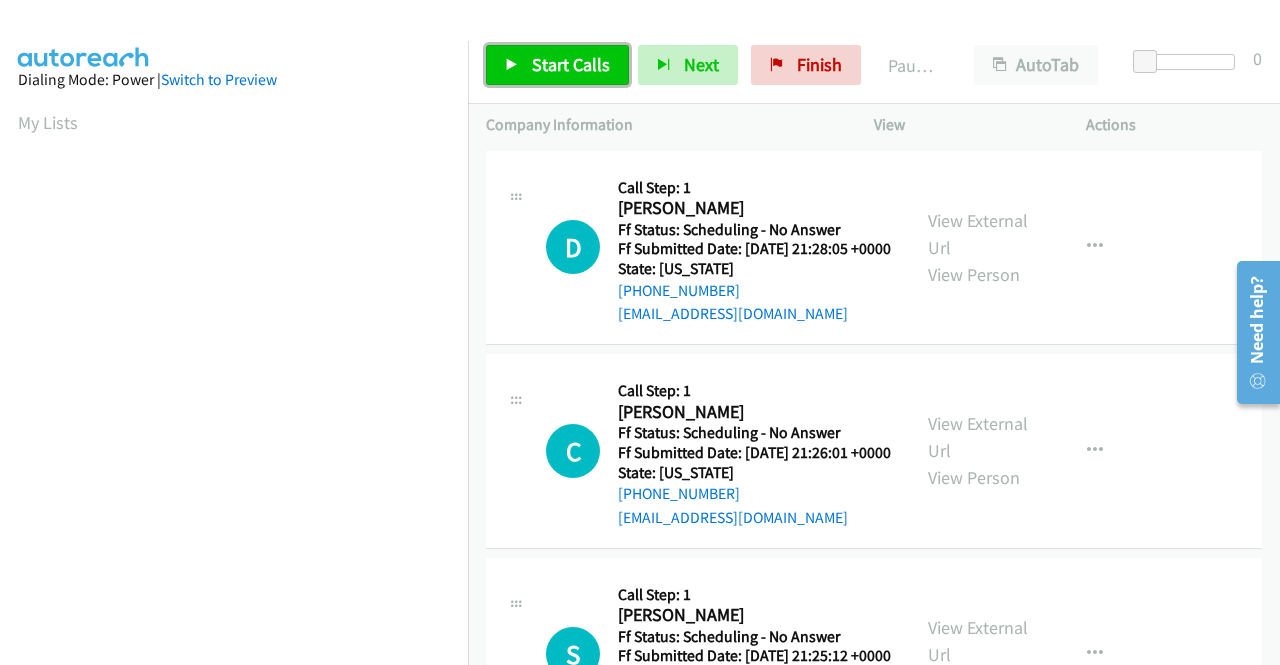 click on "Start Calls" at bounding box center (571, 64) 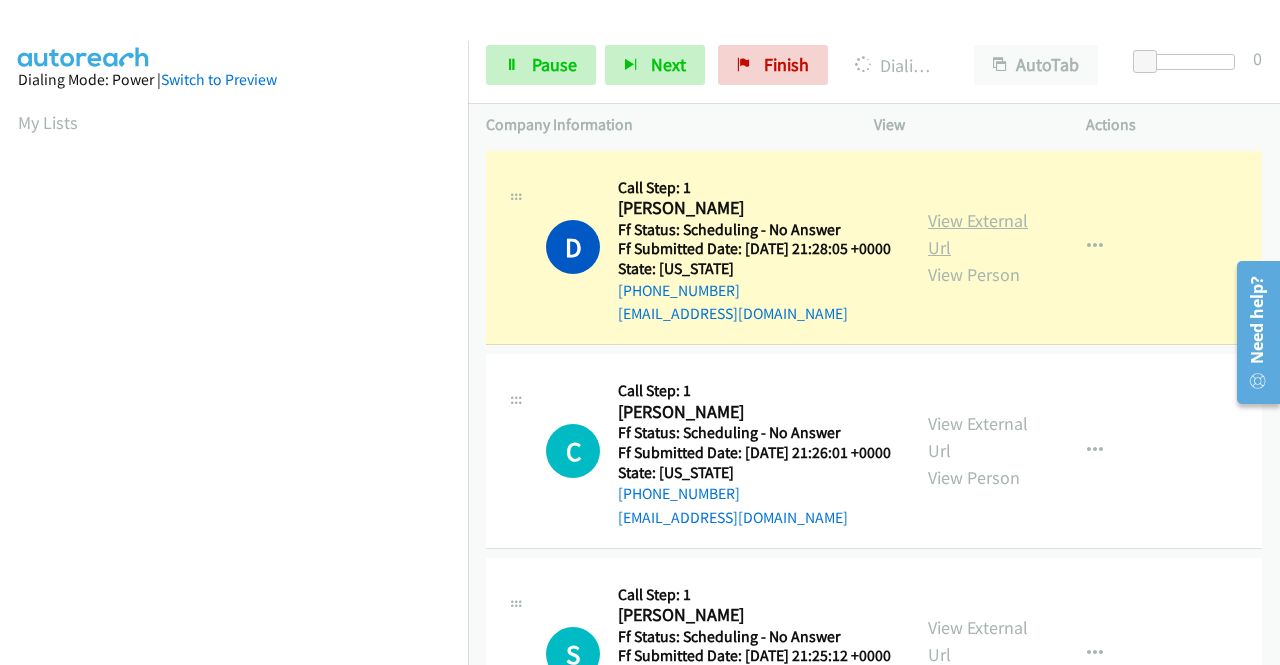 click on "View External Url" at bounding box center (978, 234) 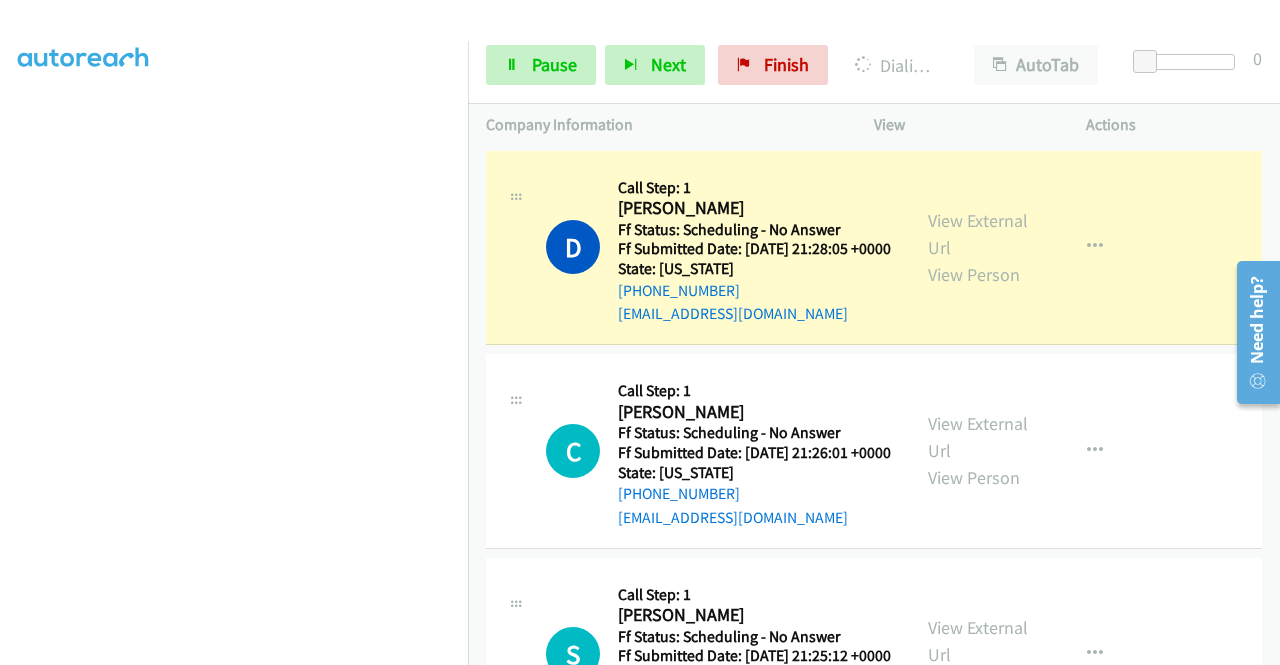 scroll, scrollTop: 408, scrollLeft: 0, axis: vertical 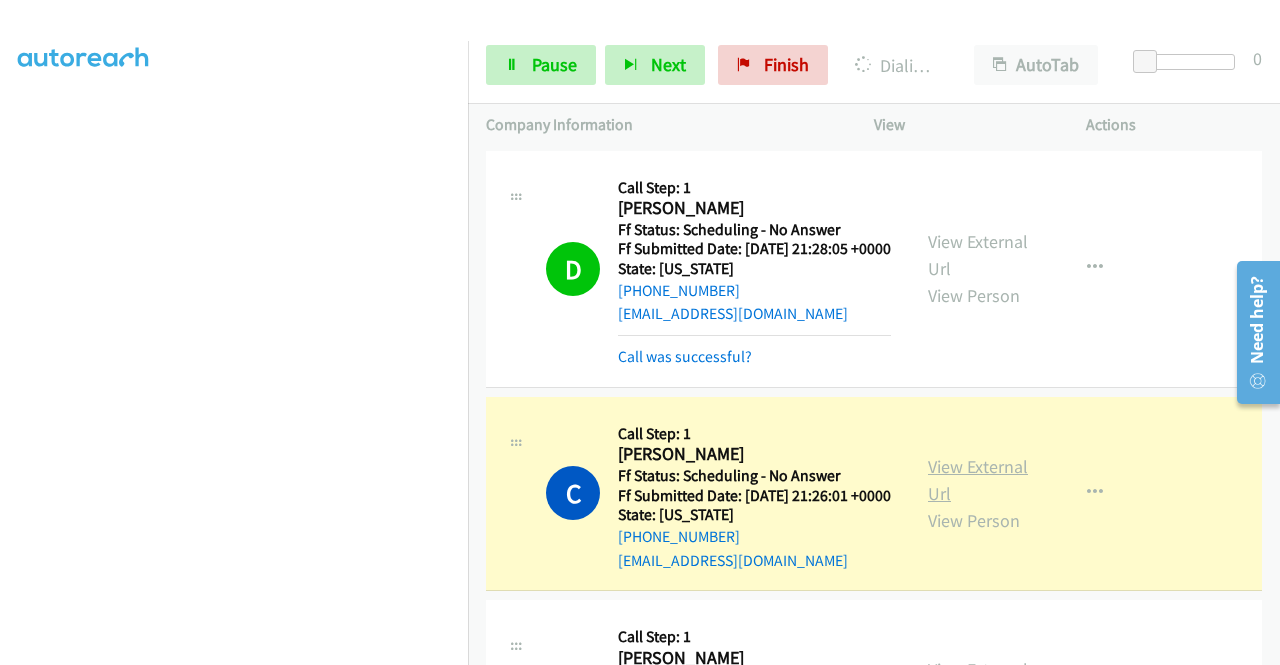 click on "View External Url" at bounding box center [978, 480] 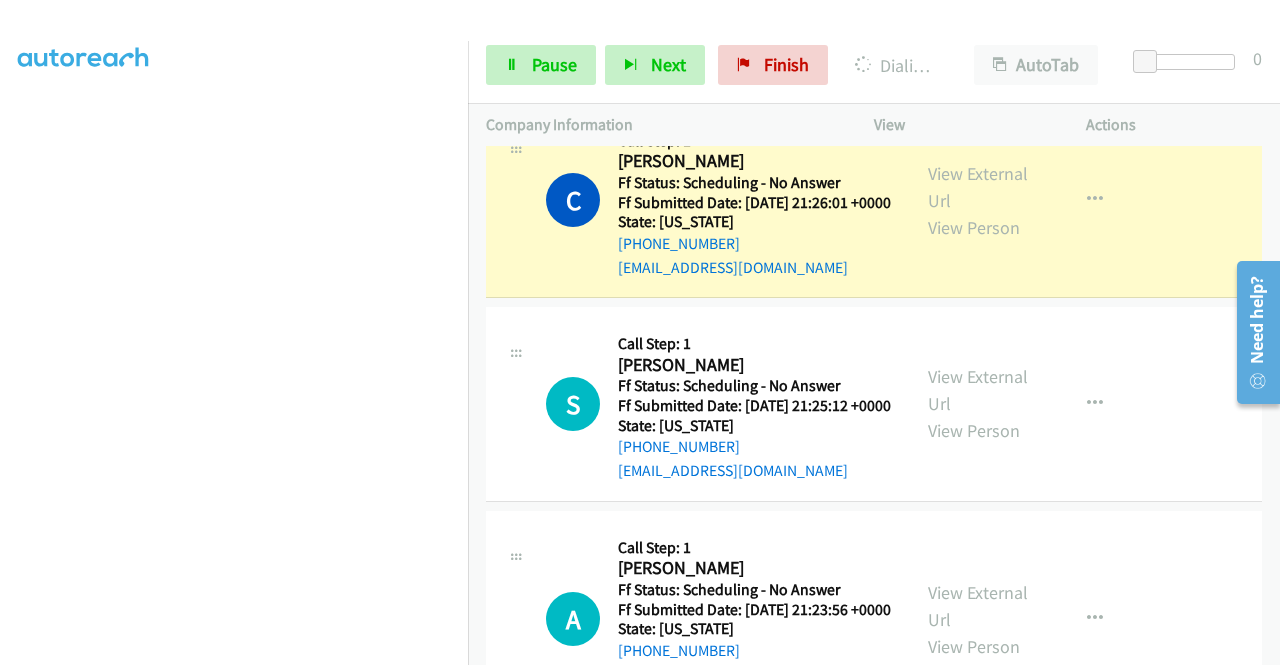 scroll, scrollTop: 333, scrollLeft: 0, axis: vertical 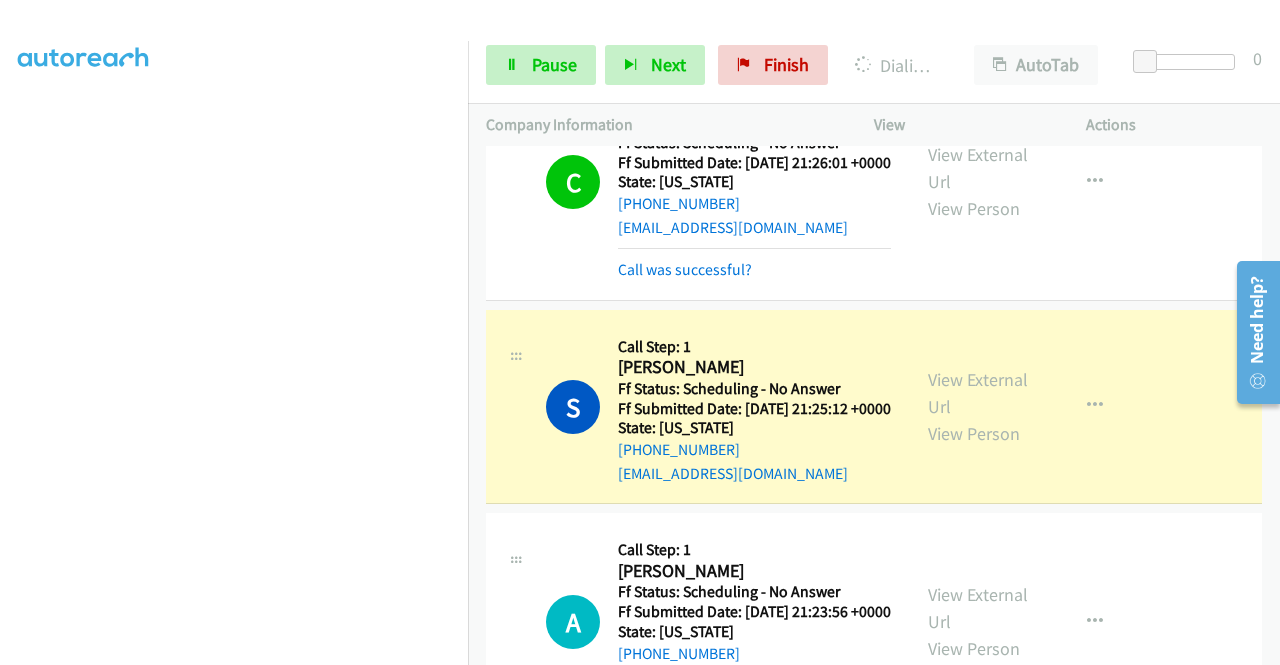click on "Start Calls
Pause
Next
Finish
Dialing Sami Atieh
AutoTab
AutoTab
0" at bounding box center (874, 65) 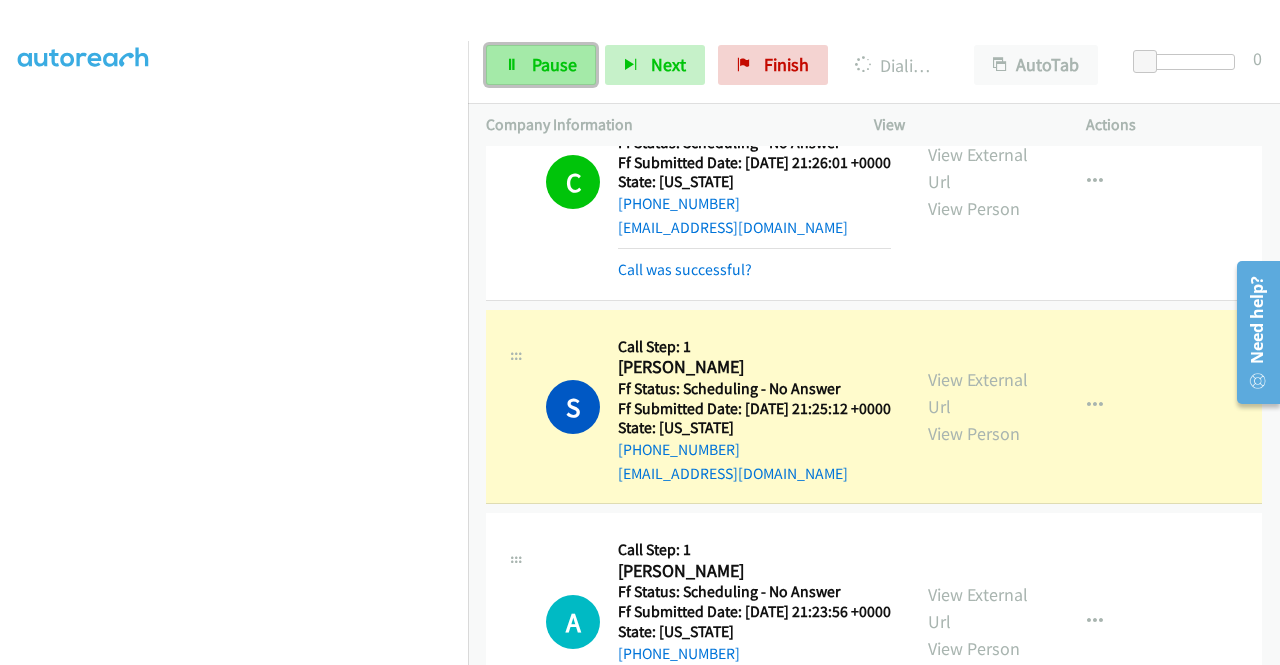 click on "Pause" at bounding box center (554, 64) 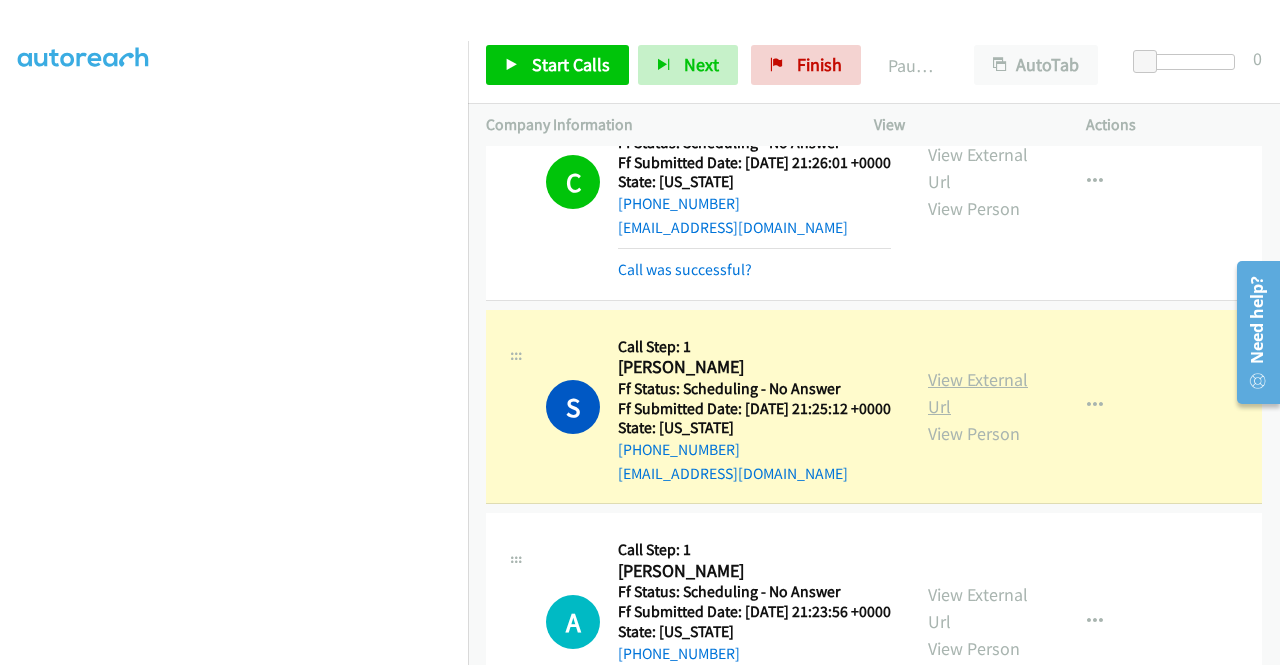 click on "View External Url" at bounding box center (978, 393) 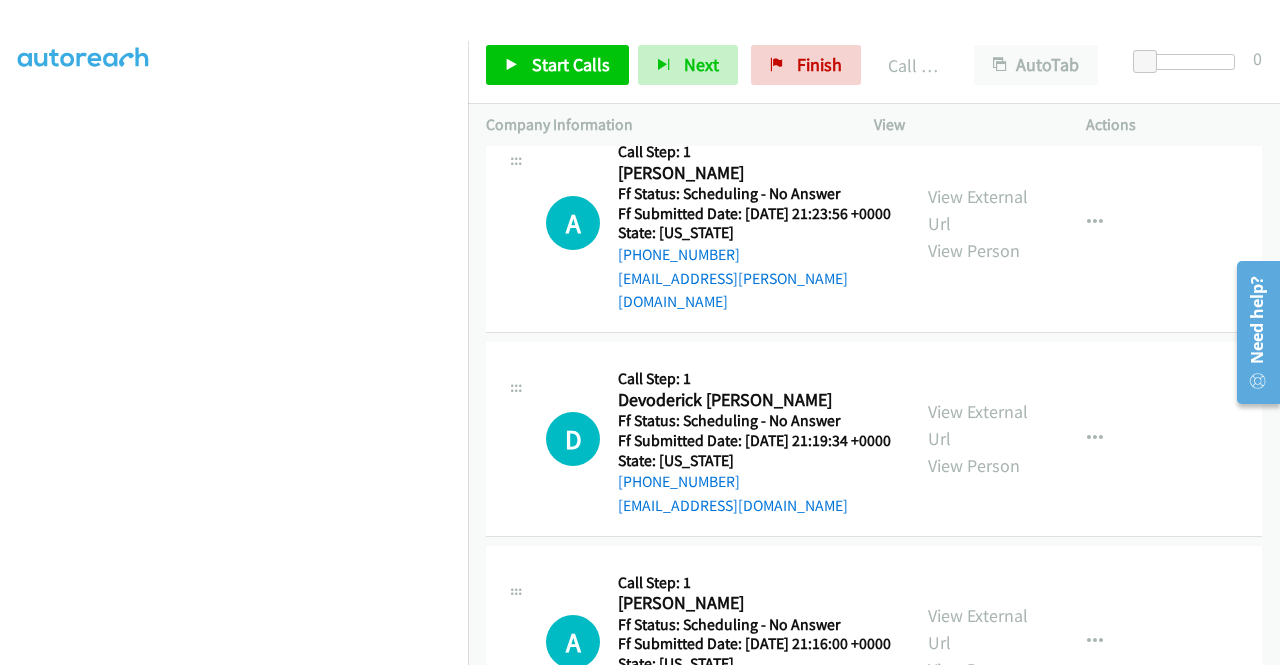 scroll, scrollTop: 786, scrollLeft: 0, axis: vertical 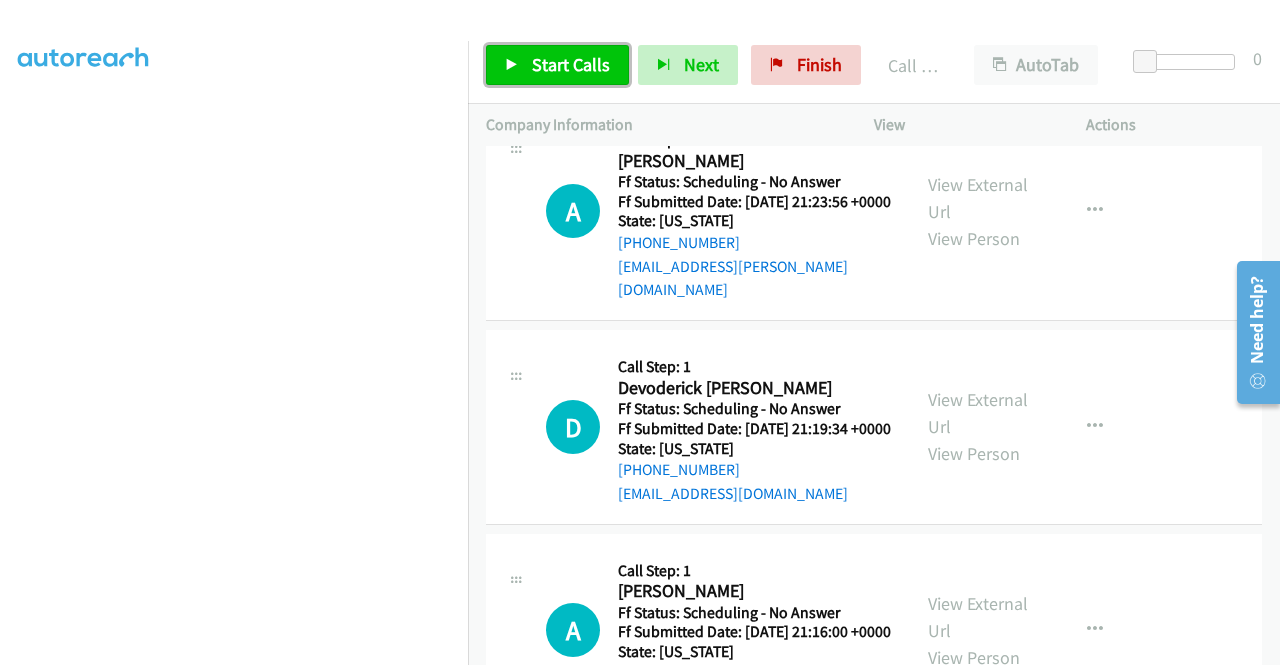 click on "Start Calls" at bounding box center [557, 65] 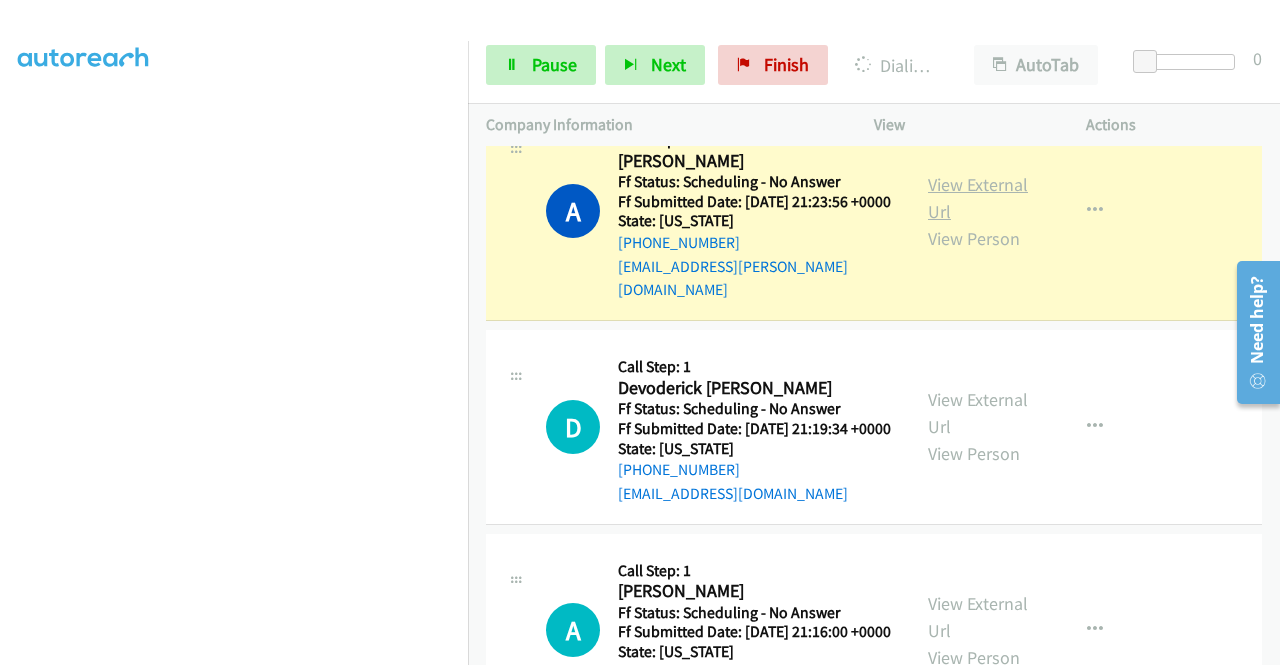 click on "View External Url" at bounding box center (978, 198) 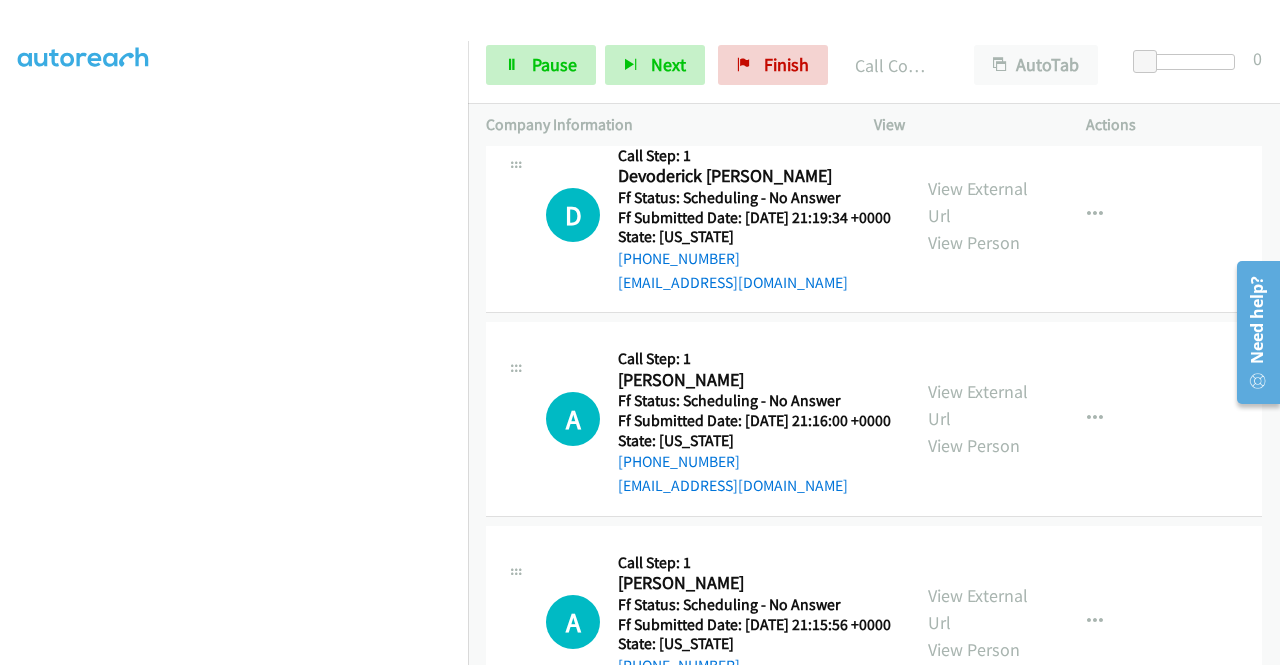 scroll, scrollTop: 1080, scrollLeft: 0, axis: vertical 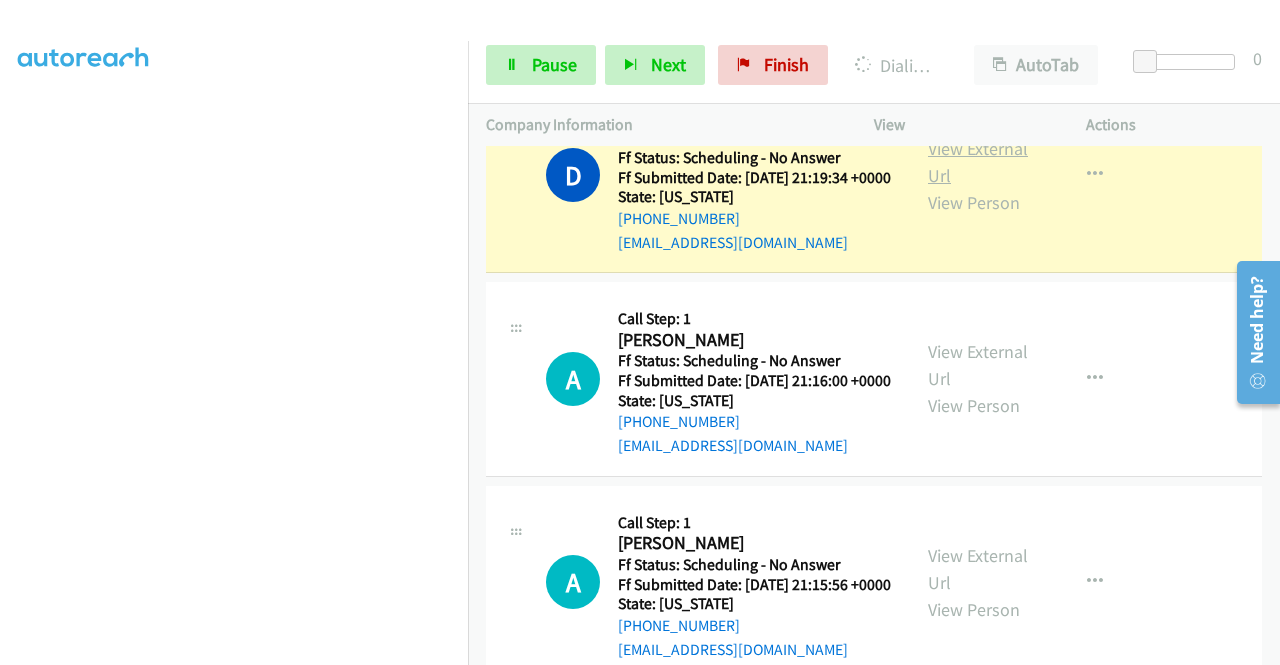click on "View External Url" at bounding box center (978, 162) 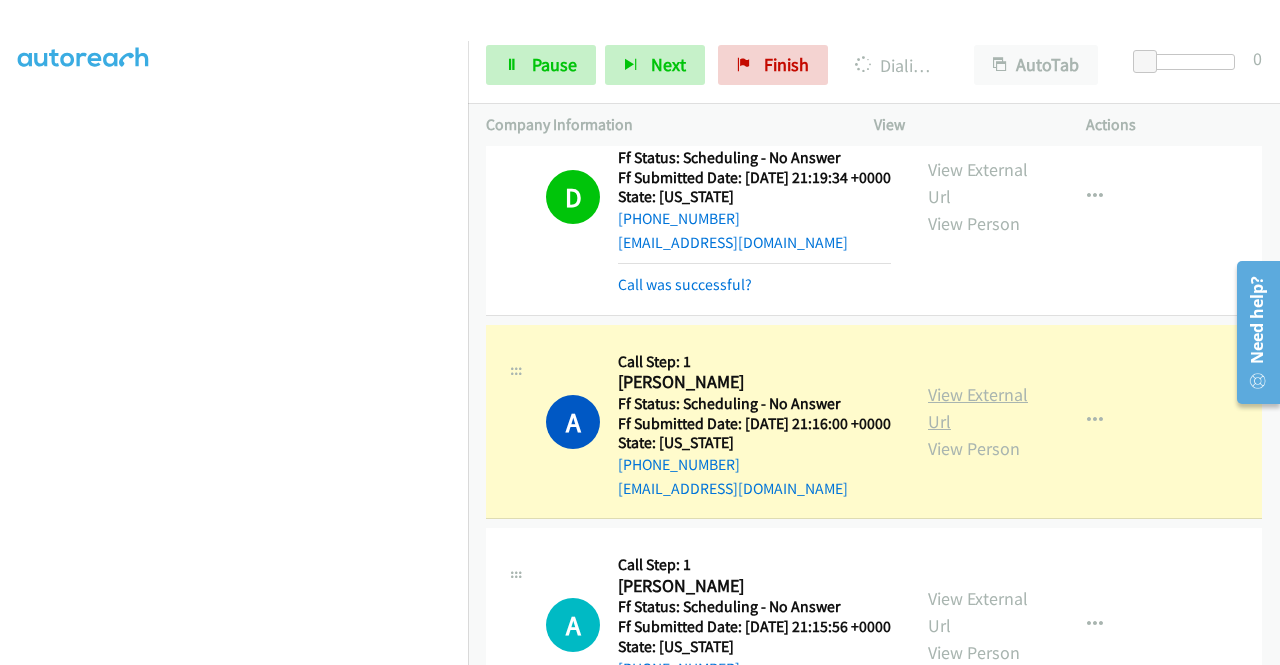 click on "View External Url" at bounding box center (978, 408) 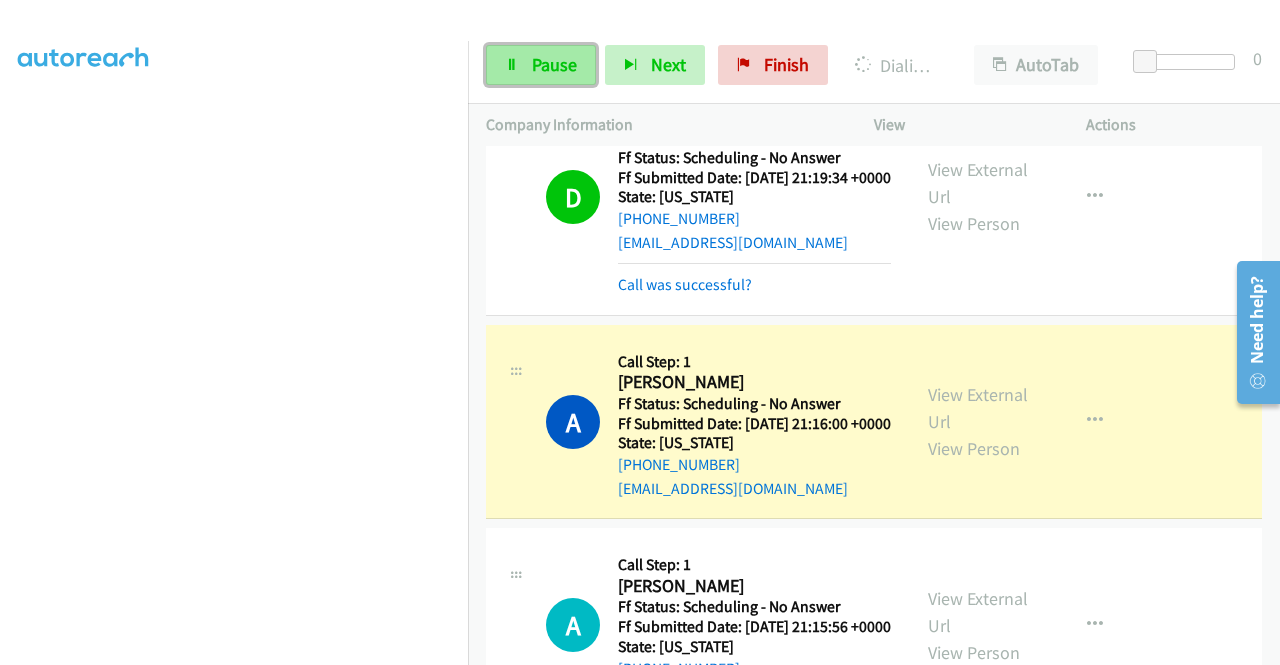 click on "Pause" at bounding box center [541, 65] 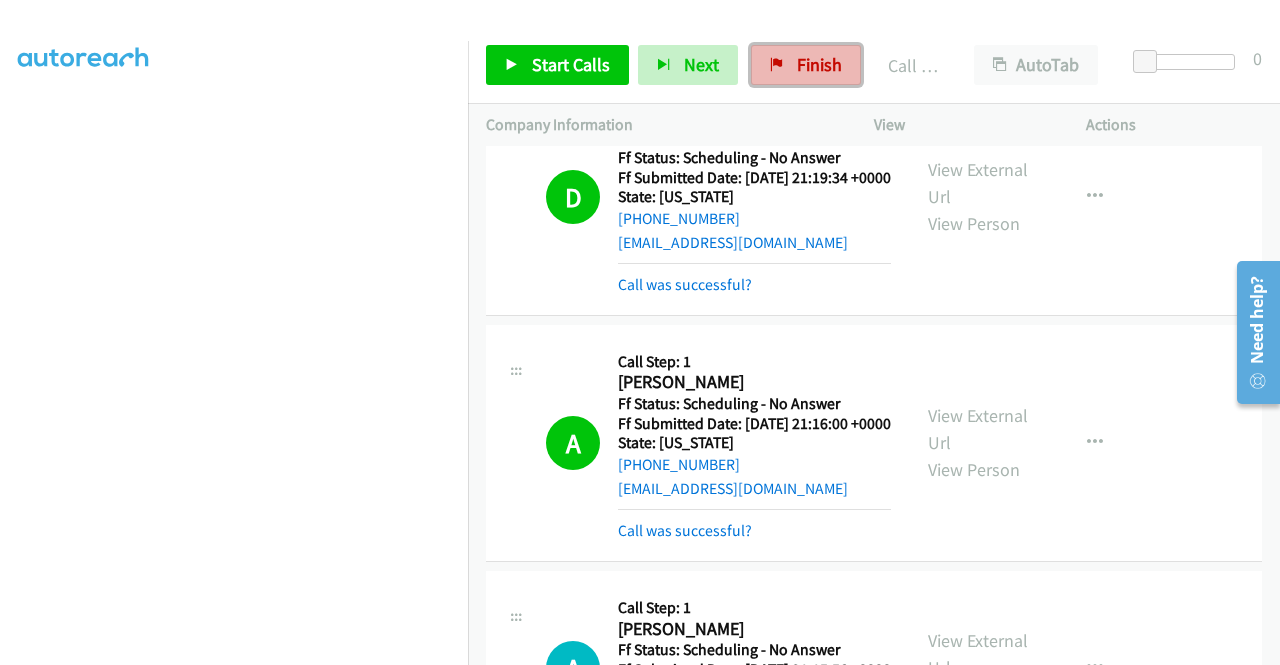 click at bounding box center [777, 66] 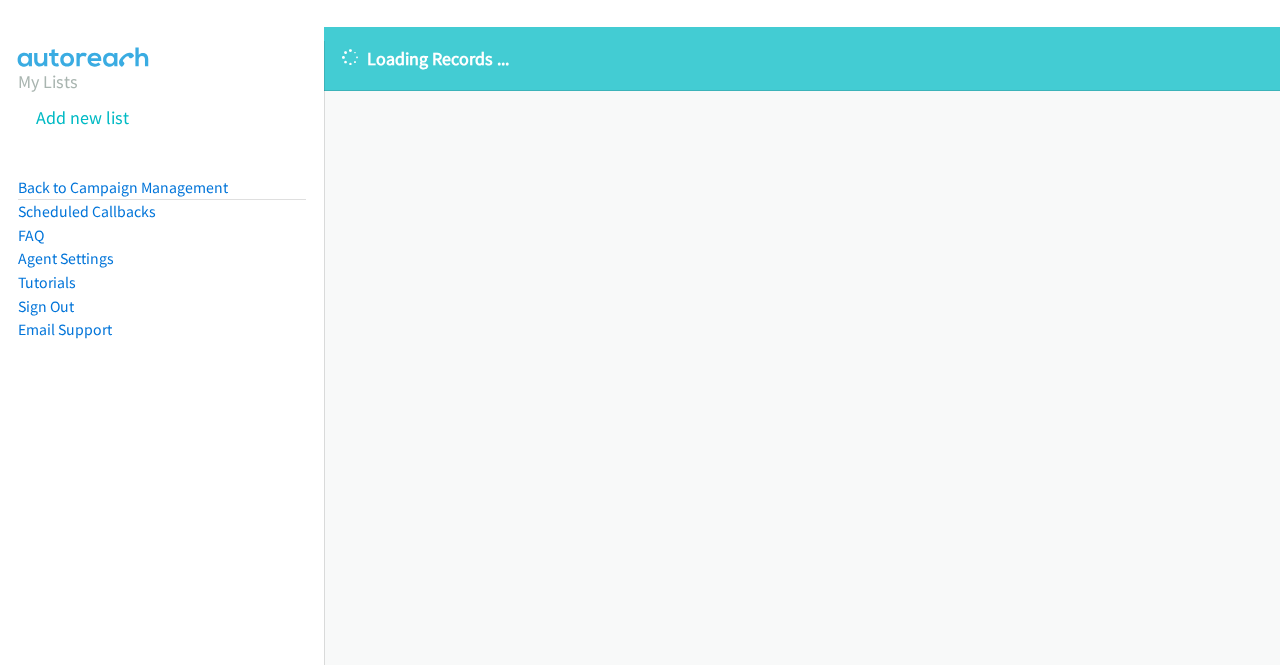 scroll, scrollTop: 0, scrollLeft: 0, axis: both 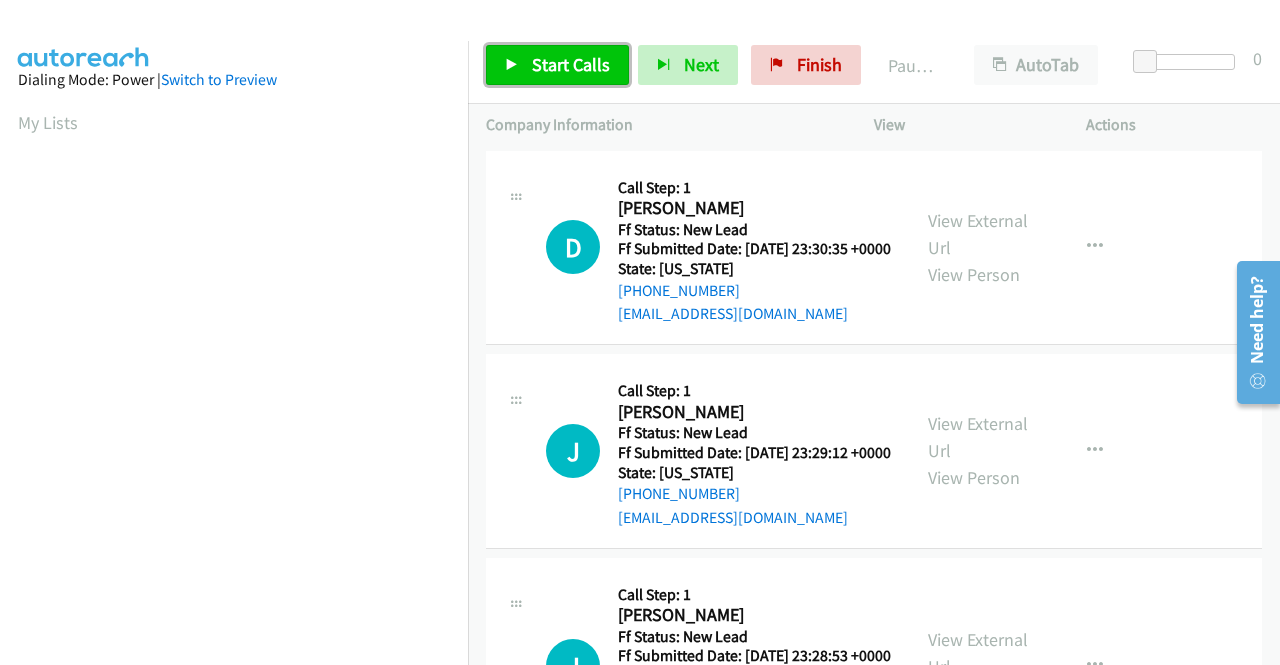 click on "Start Calls" at bounding box center [557, 65] 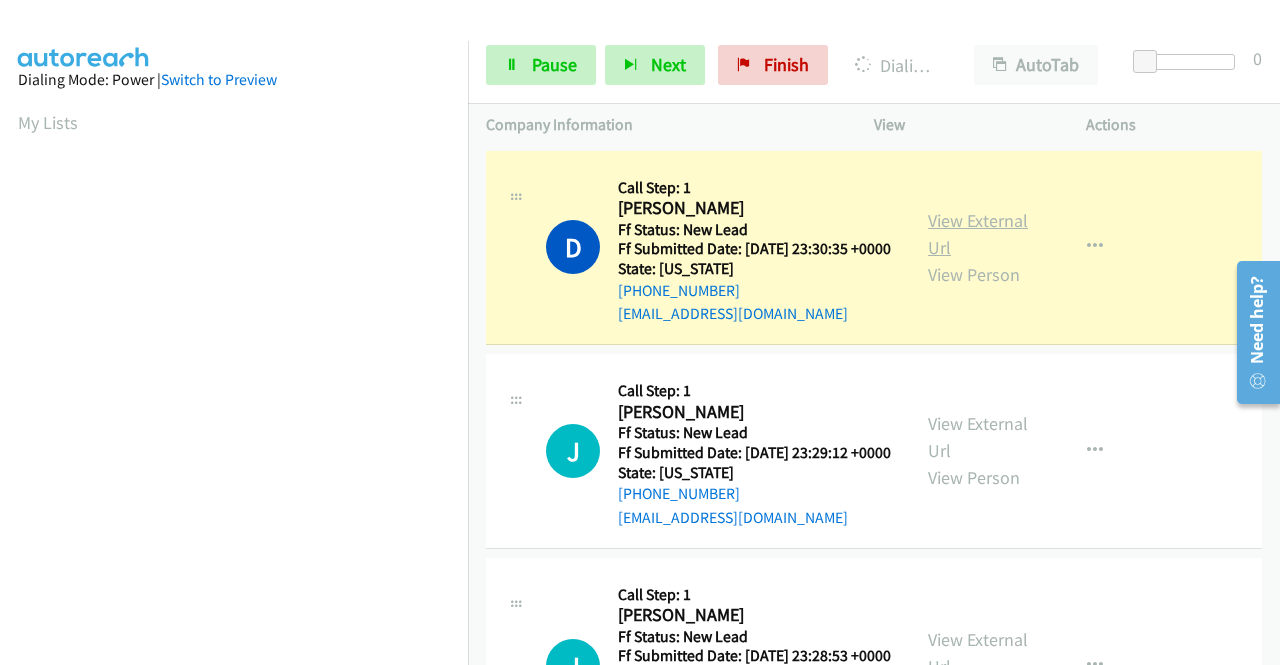 click on "View External Url" at bounding box center [978, 234] 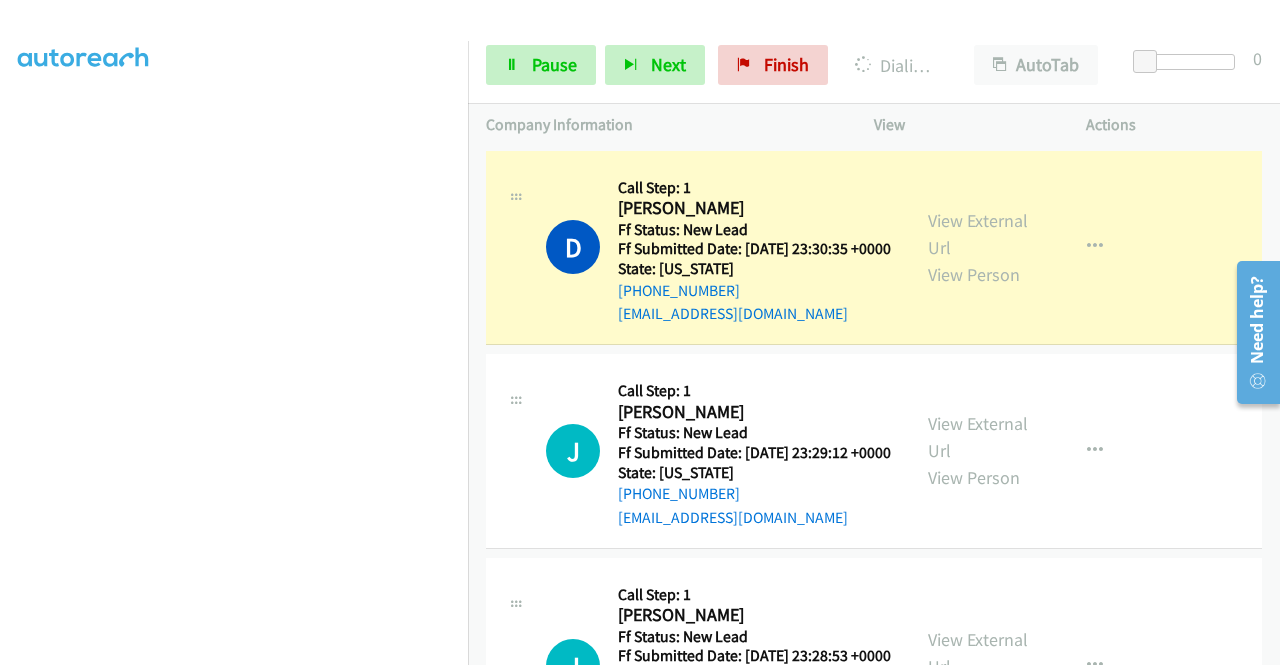 scroll, scrollTop: 456, scrollLeft: 0, axis: vertical 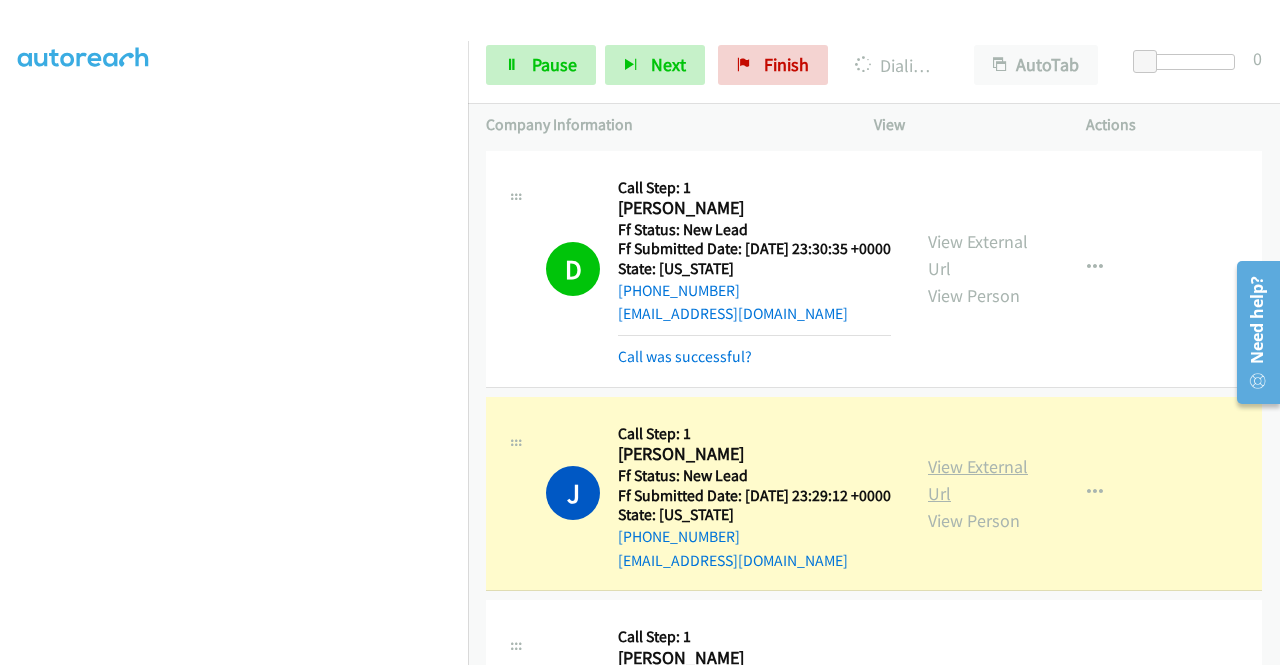 click on "View External Url" at bounding box center (978, 480) 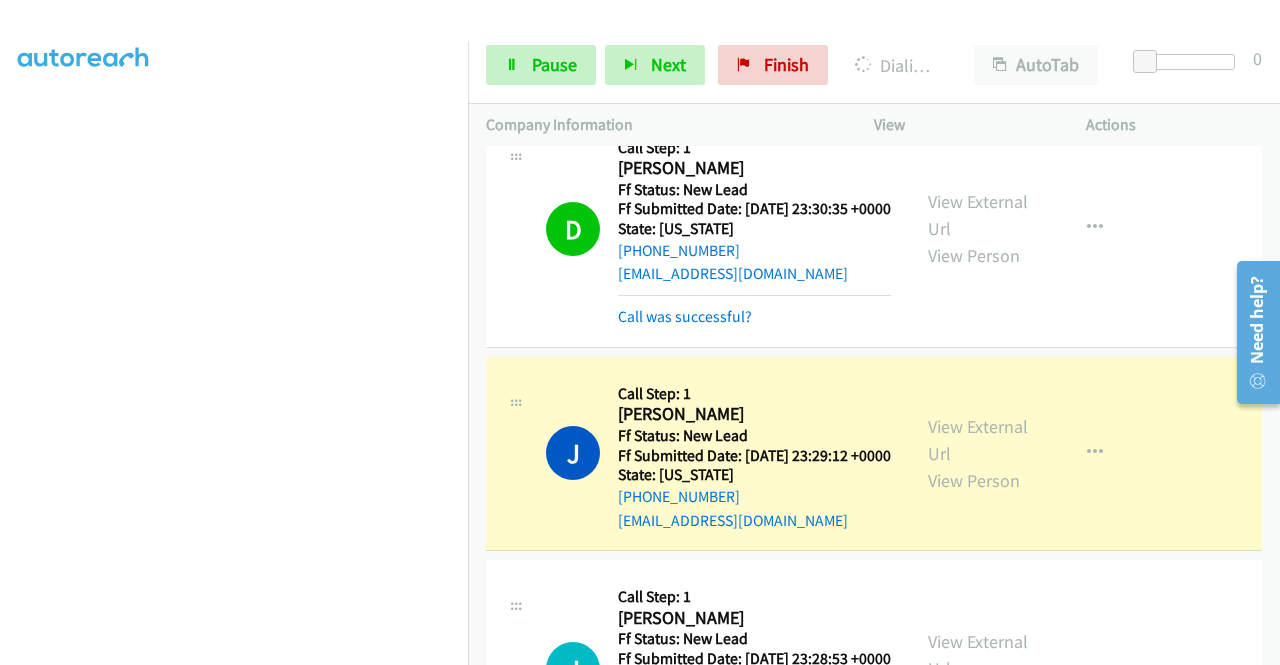 scroll, scrollTop: 200, scrollLeft: 0, axis: vertical 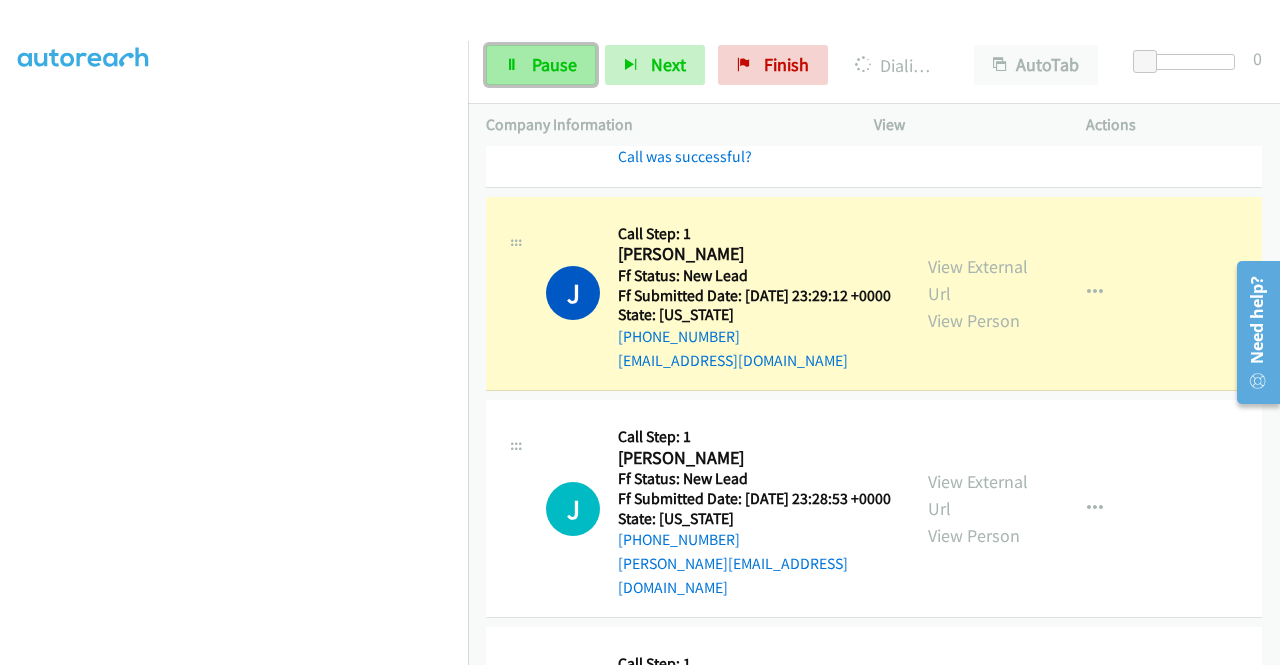 click on "Pause" at bounding box center (554, 64) 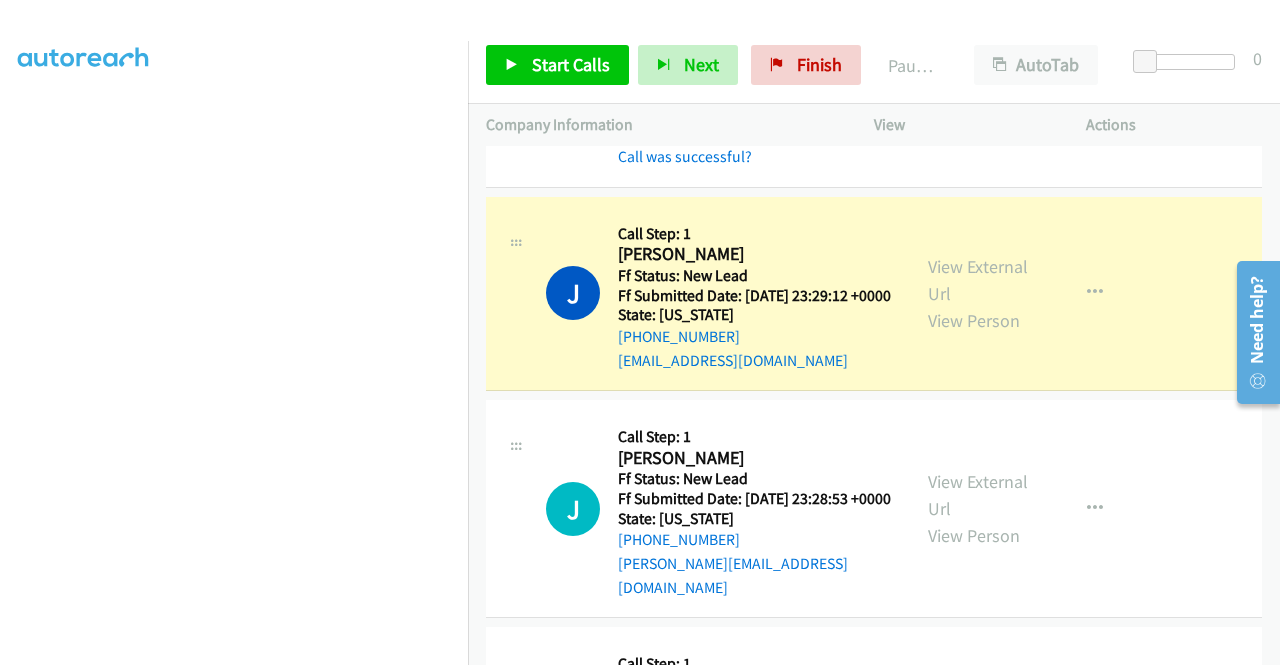 scroll, scrollTop: 456, scrollLeft: 0, axis: vertical 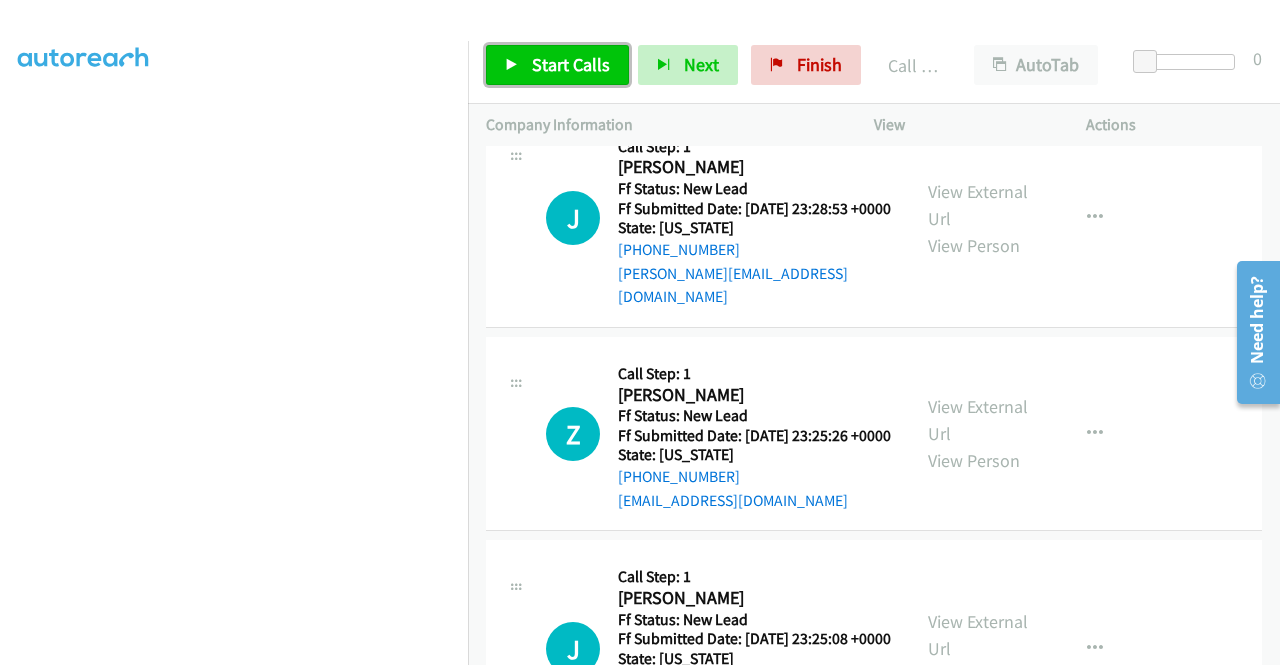 click on "Start Calls" at bounding box center (571, 64) 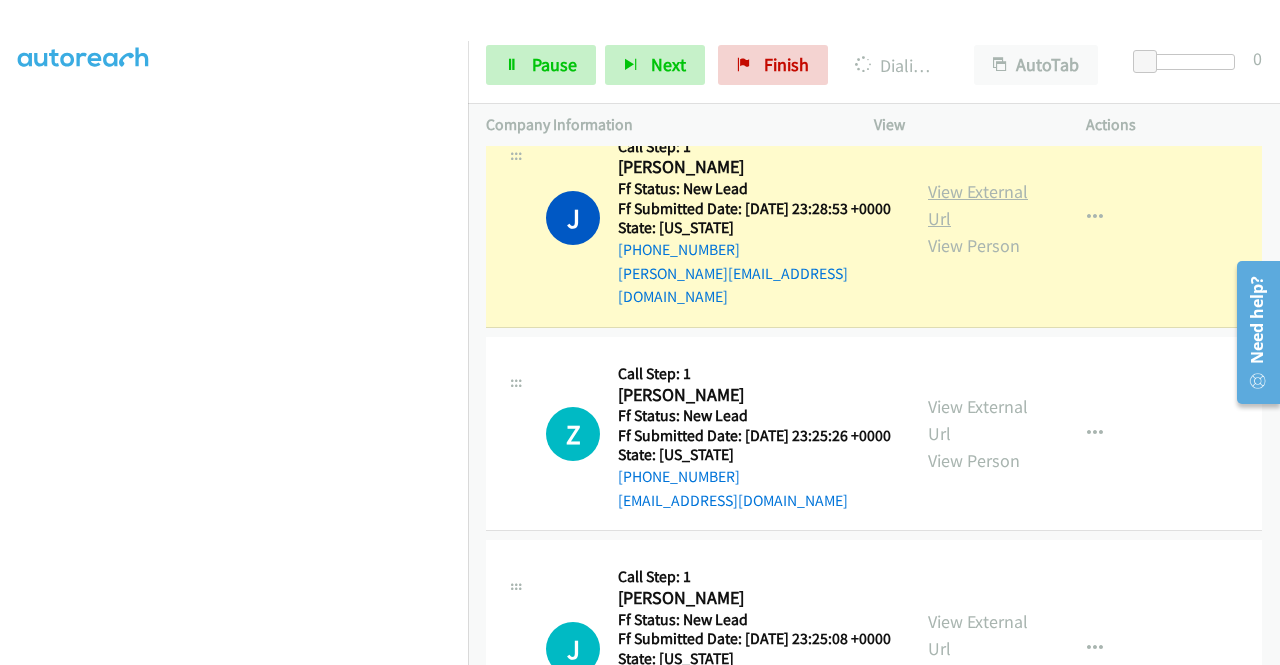 click on "View External Url" at bounding box center [978, 205] 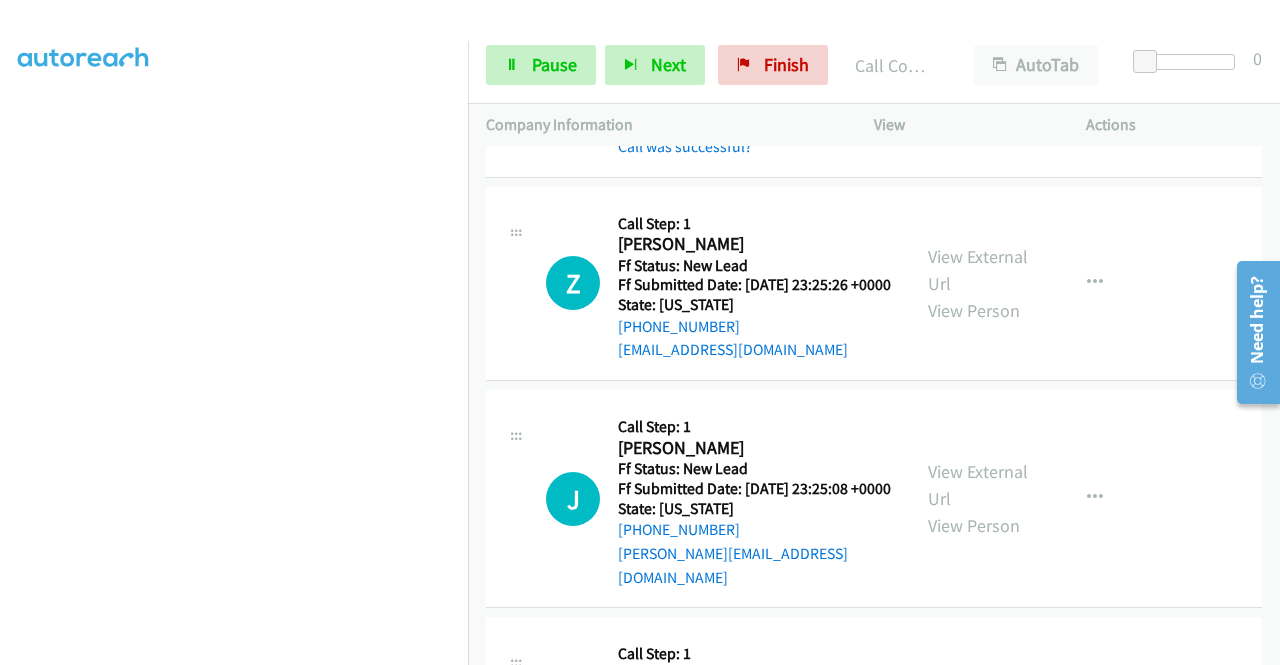 scroll, scrollTop: 748, scrollLeft: 0, axis: vertical 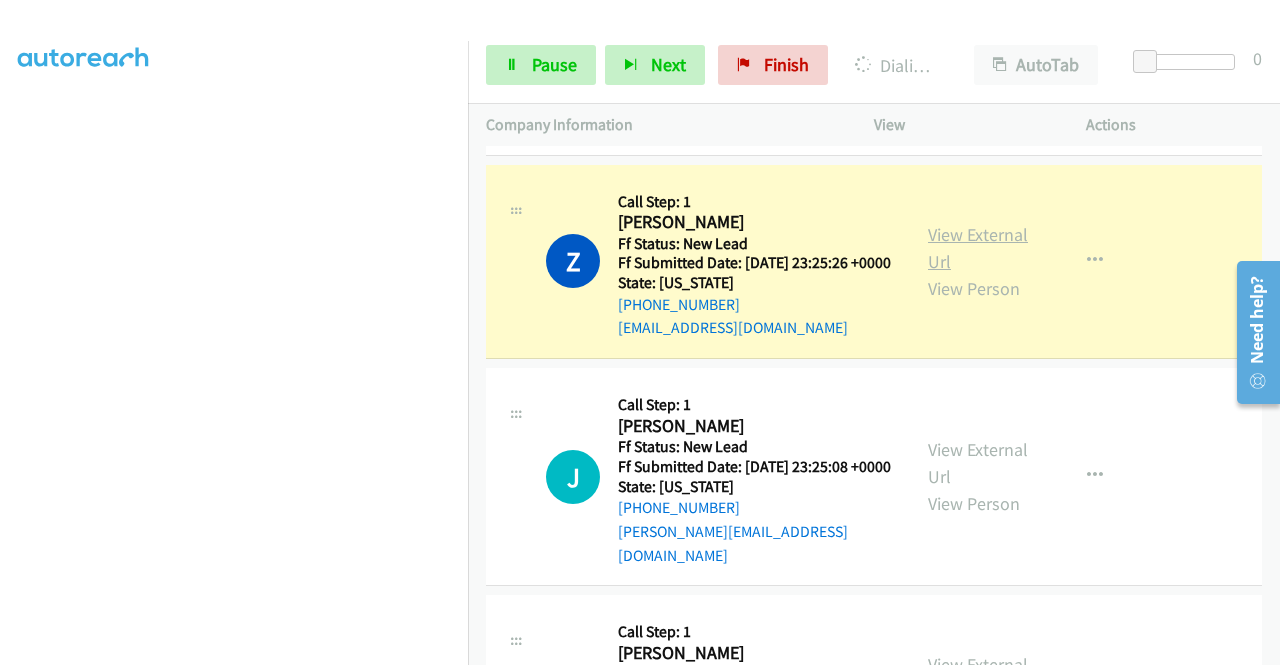 click on "View External Url" at bounding box center (978, 248) 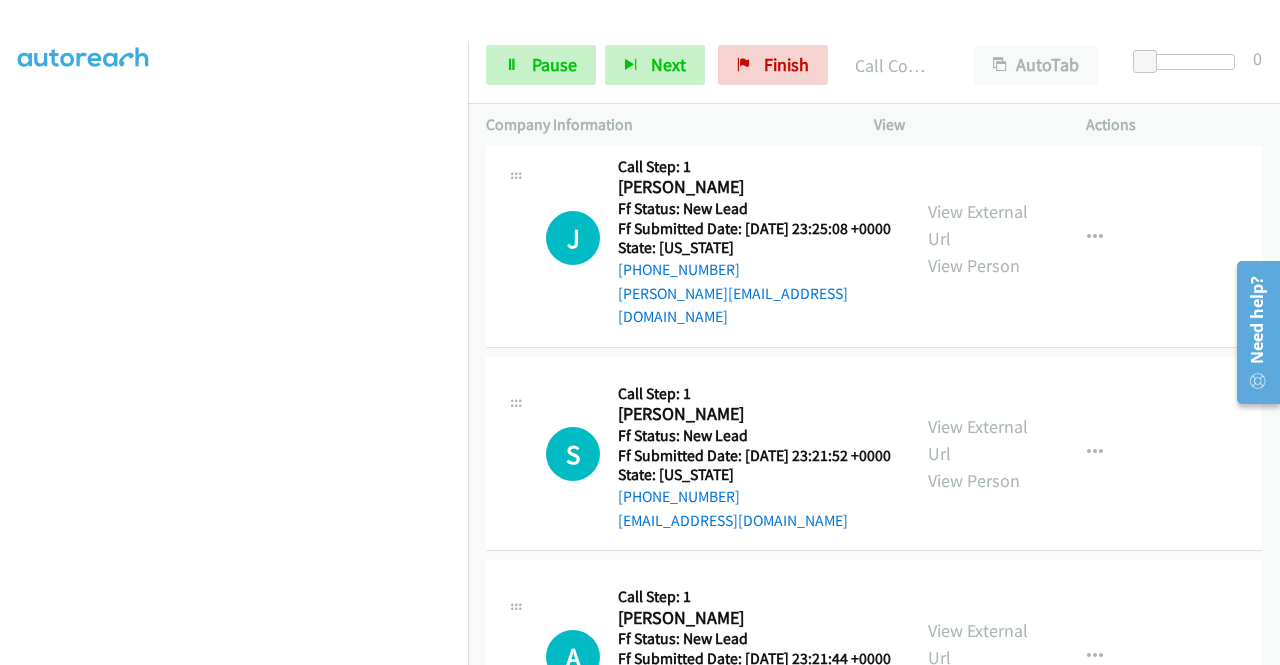 scroll, scrollTop: 1026, scrollLeft: 0, axis: vertical 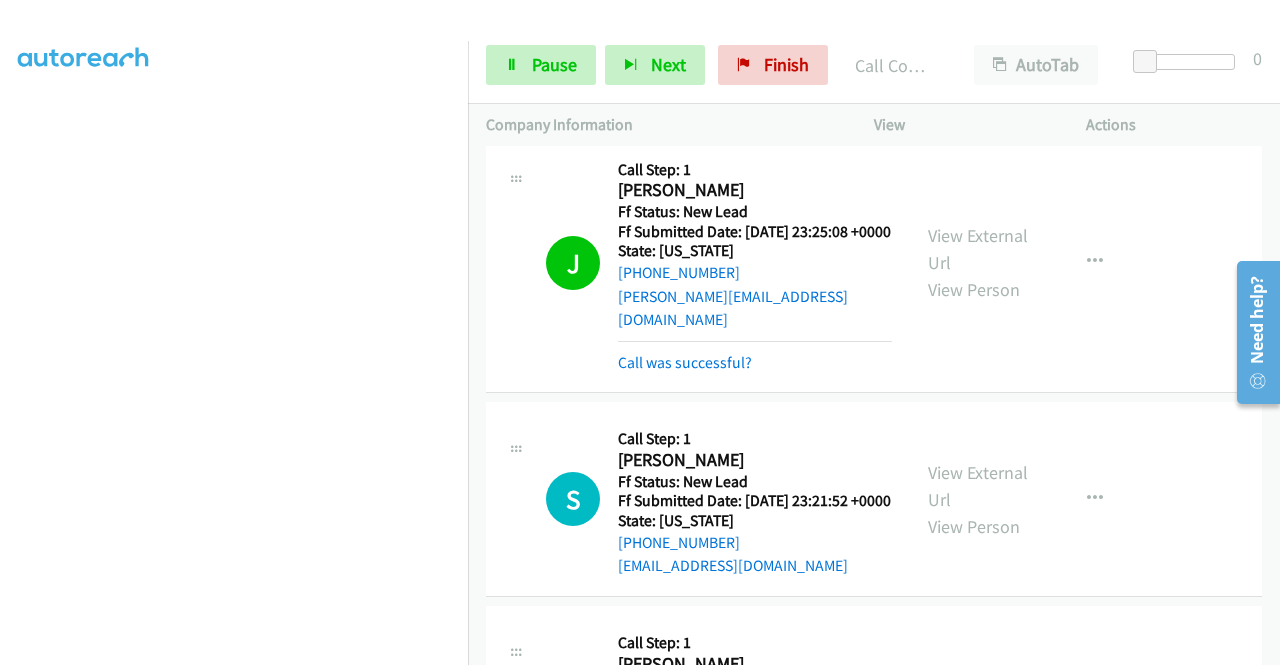 click on "View External Url
View Person" at bounding box center (980, 262) 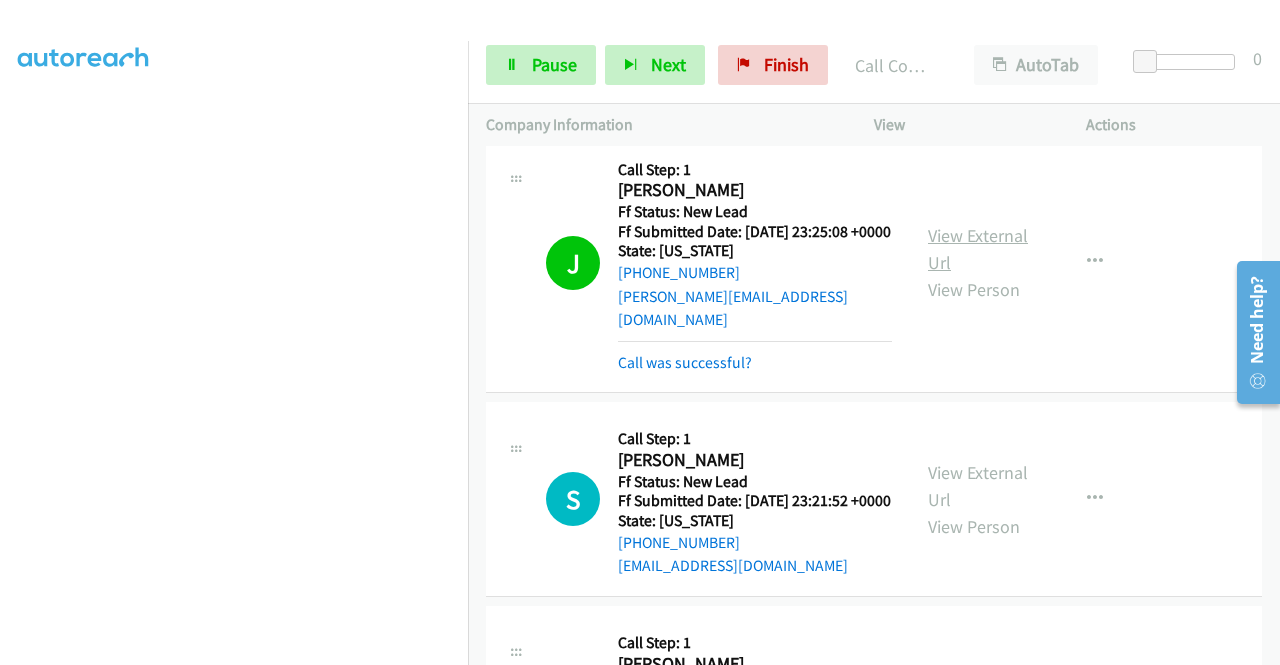 click on "View External Url" at bounding box center [978, 249] 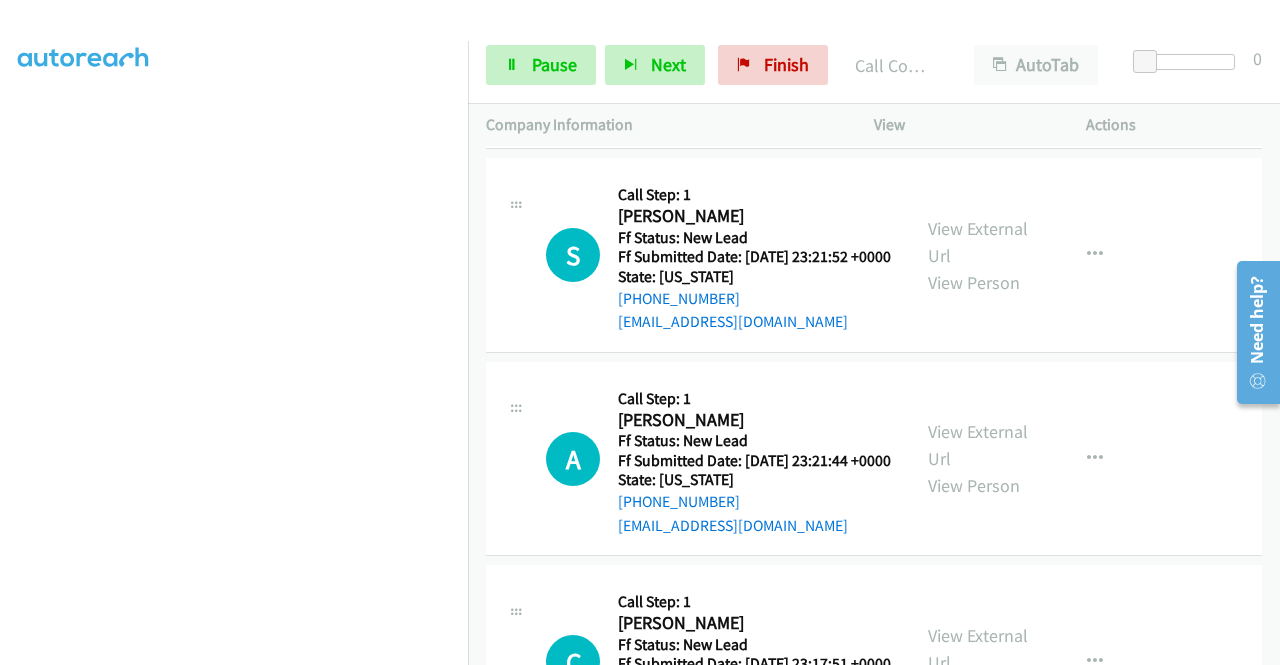 scroll, scrollTop: 1293, scrollLeft: 0, axis: vertical 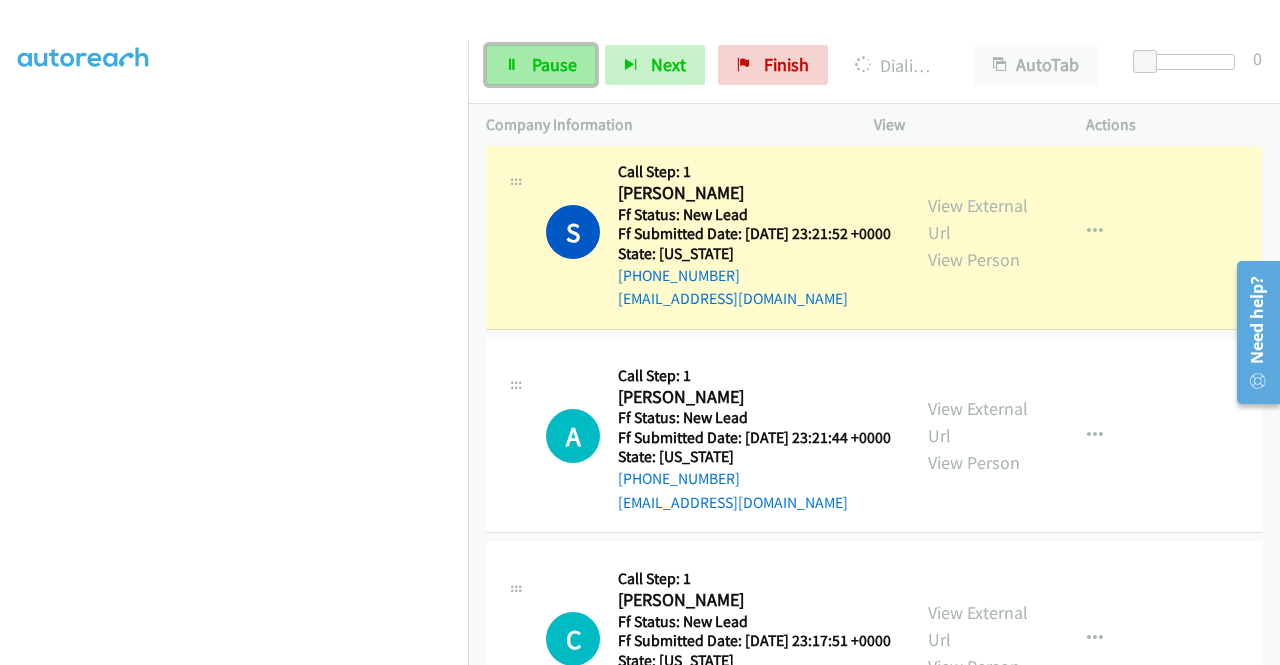 click on "Pause" at bounding box center (541, 65) 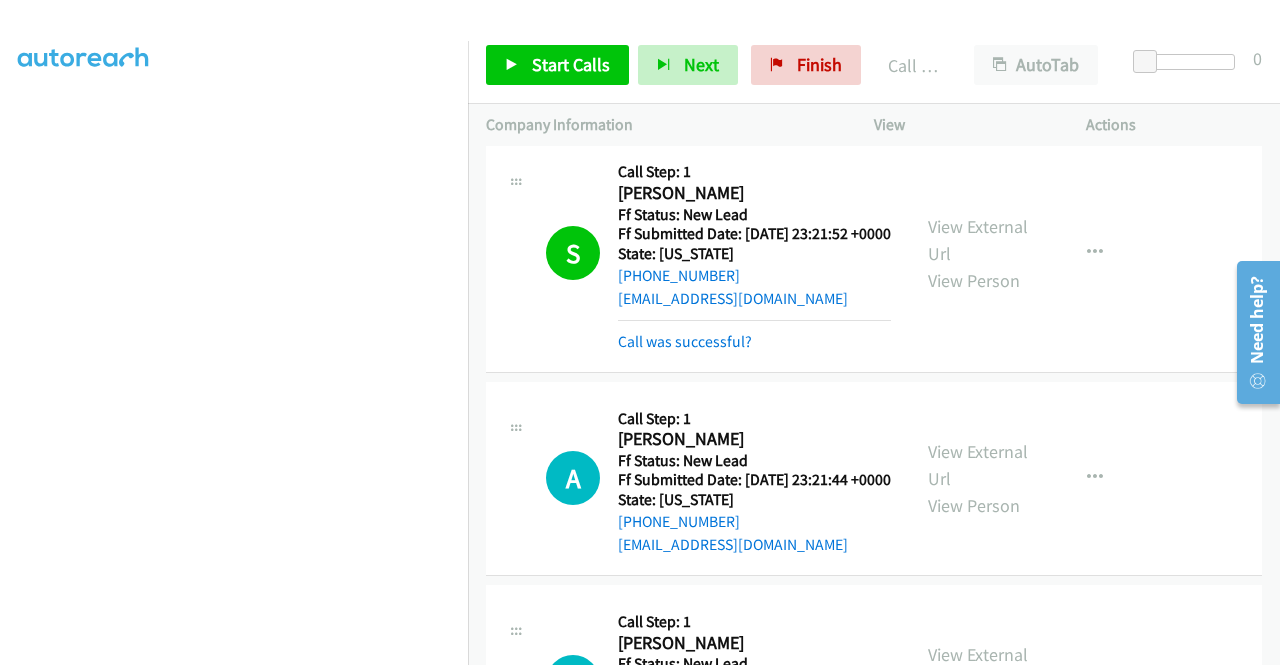 scroll, scrollTop: 1616, scrollLeft: 0, axis: vertical 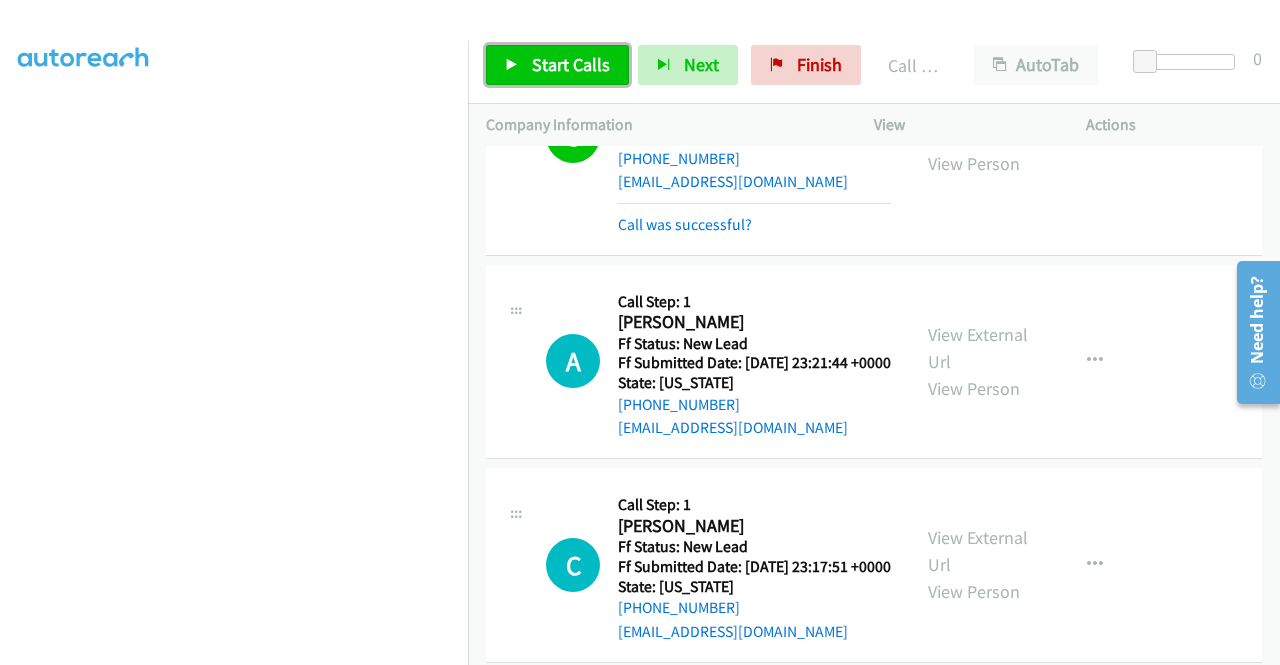 click on "Start Calls" at bounding box center (571, 64) 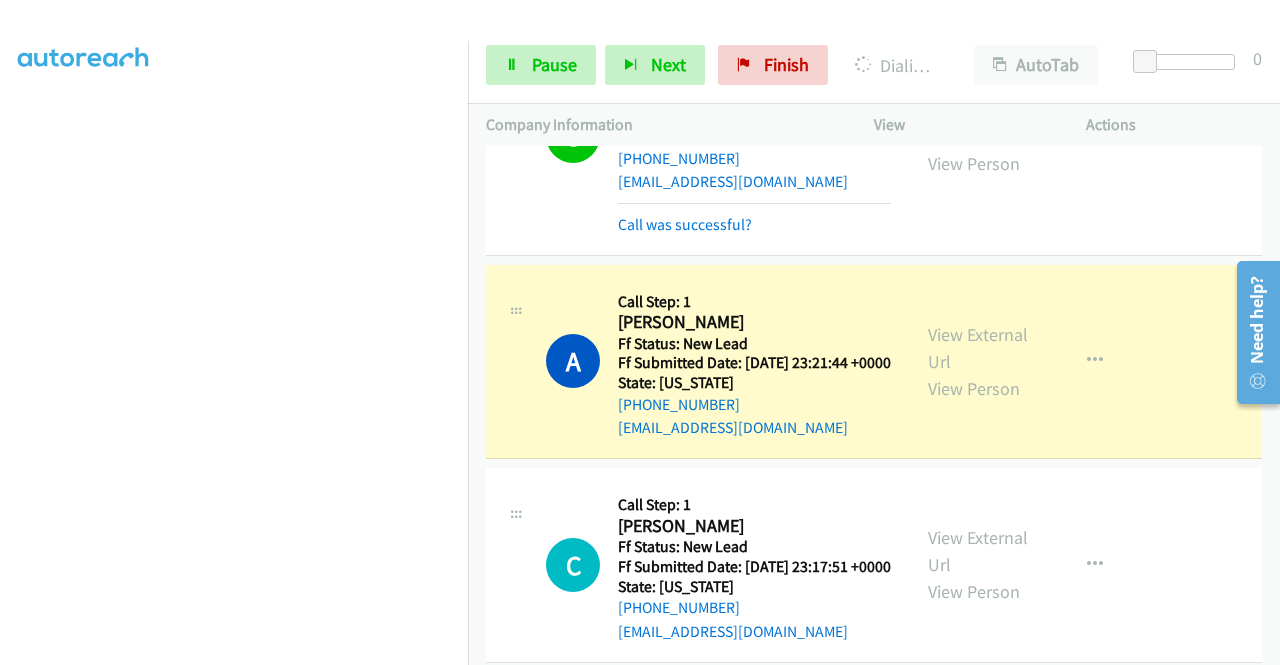 click on "View External Url
View Person" at bounding box center [980, 361] 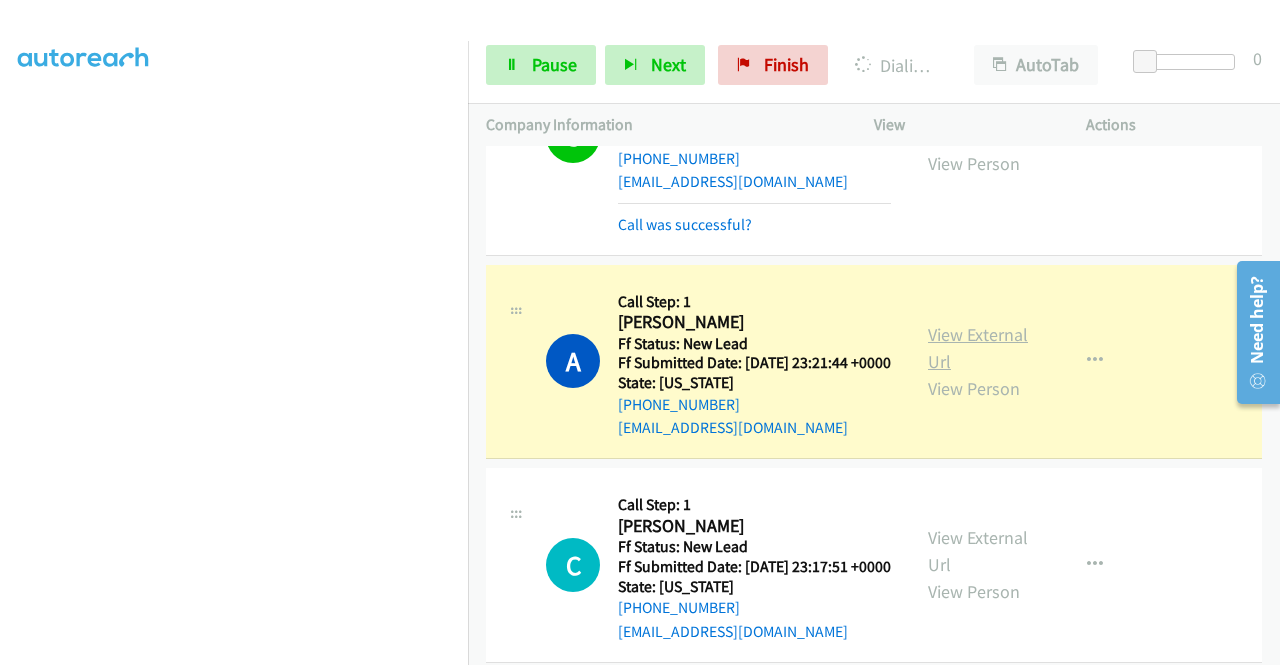 click on "View External Url" at bounding box center (978, 348) 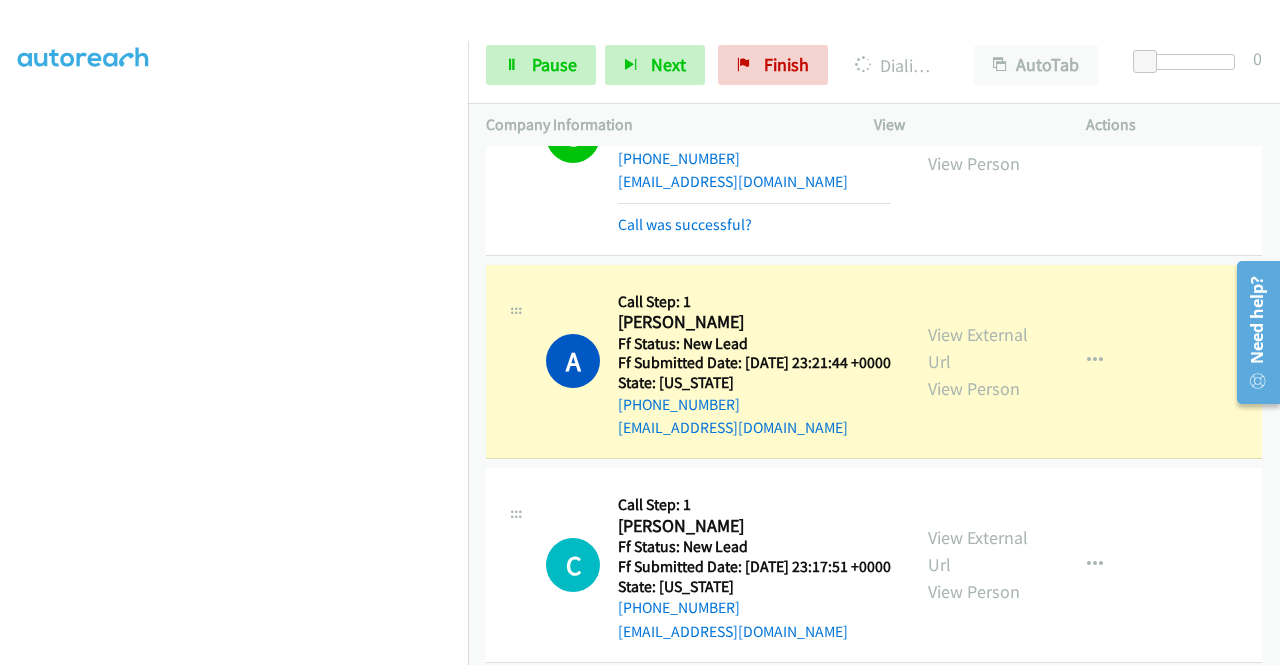 scroll, scrollTop: 1851, scrollLeft: 0, axis: vertical 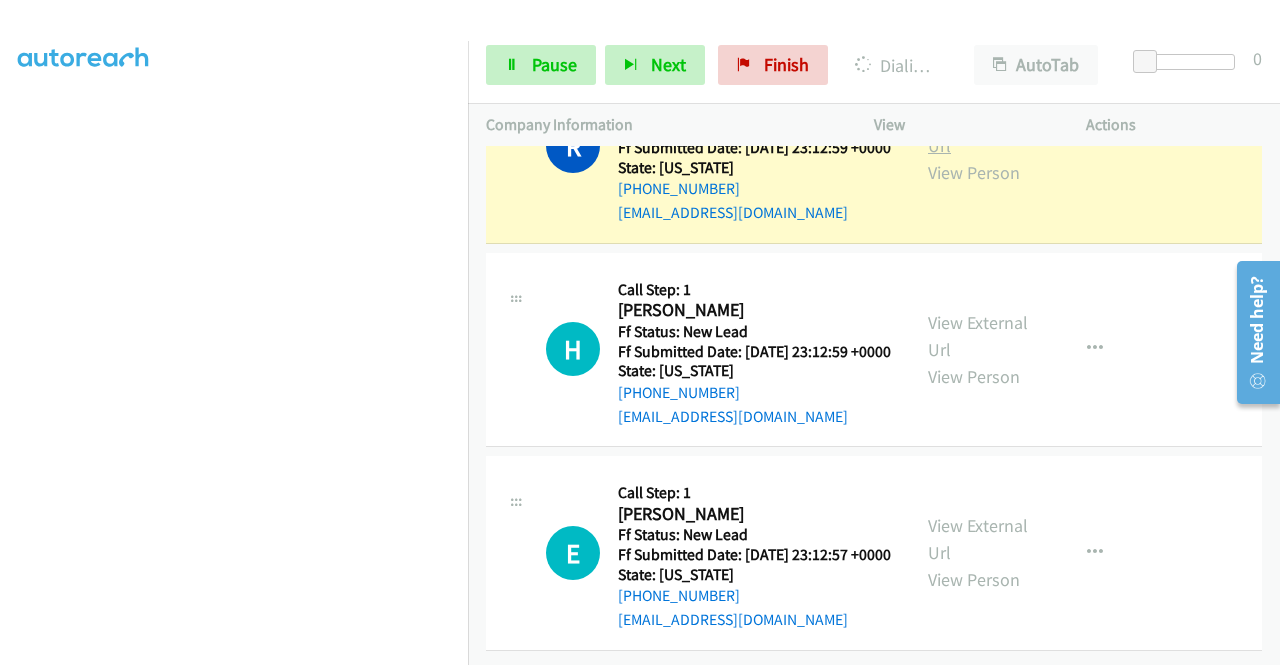 click on "View External Url" at bounding box center [978, 132] 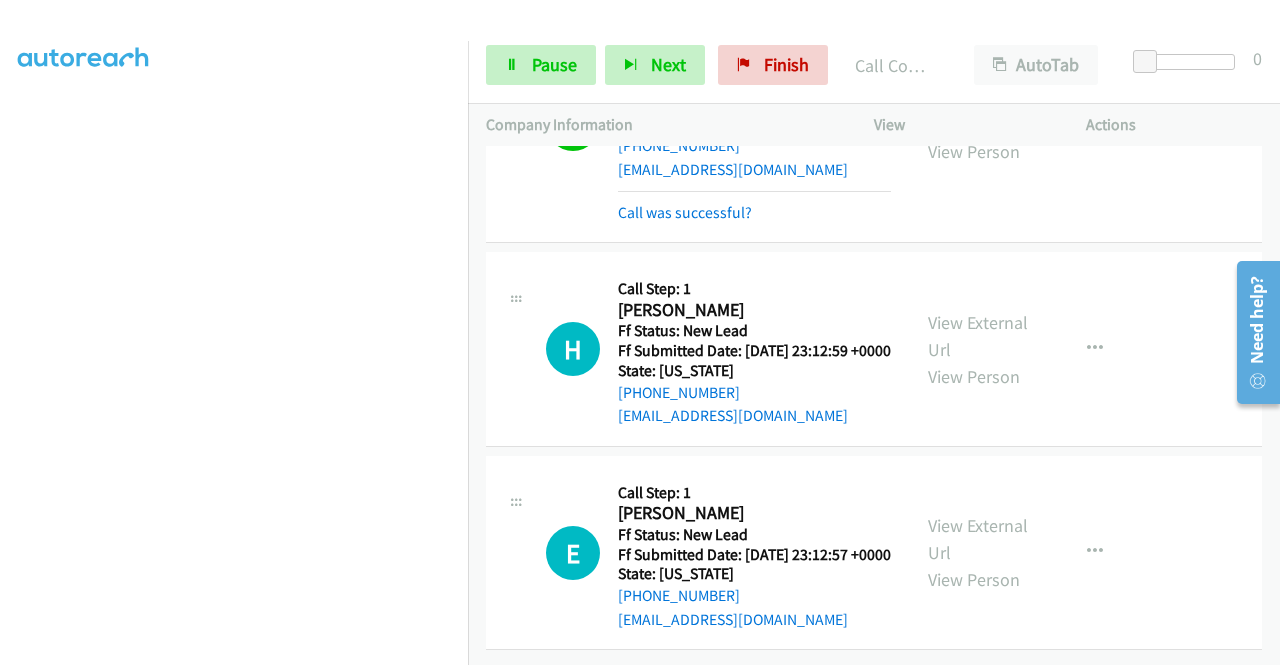 scroll, scrollTop: 2226, scrollLeft: 0, axis: vertical 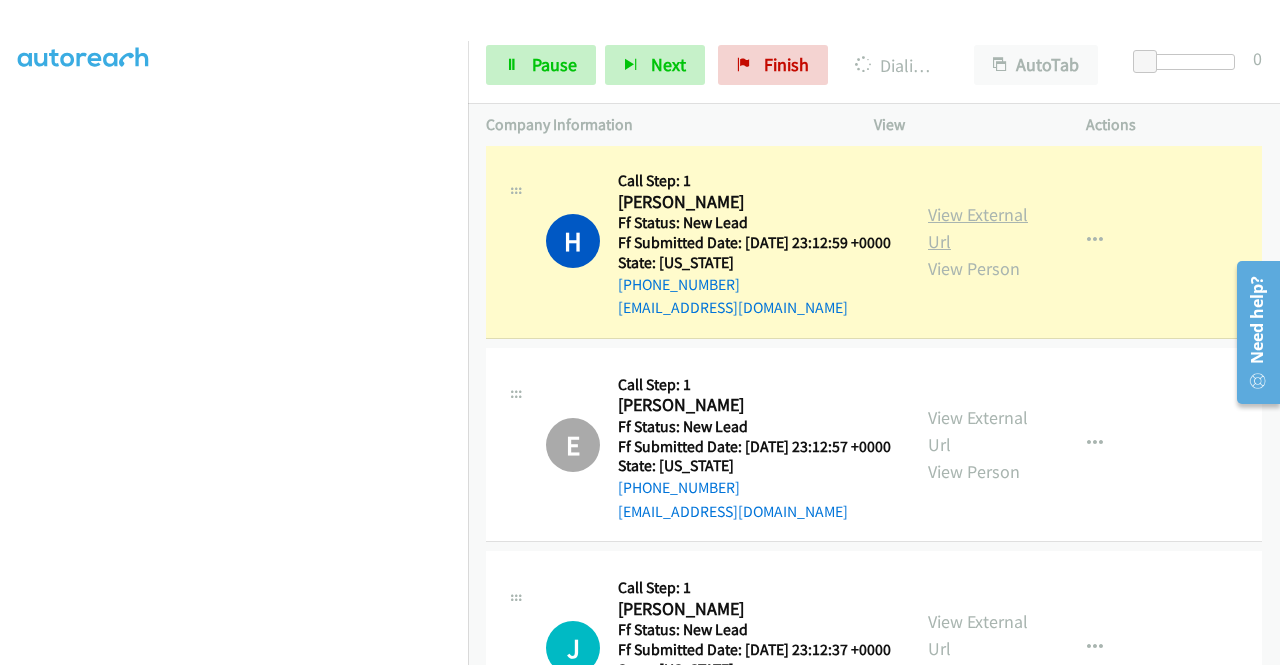 click on "View External Url" at bounding box center (978, 228) 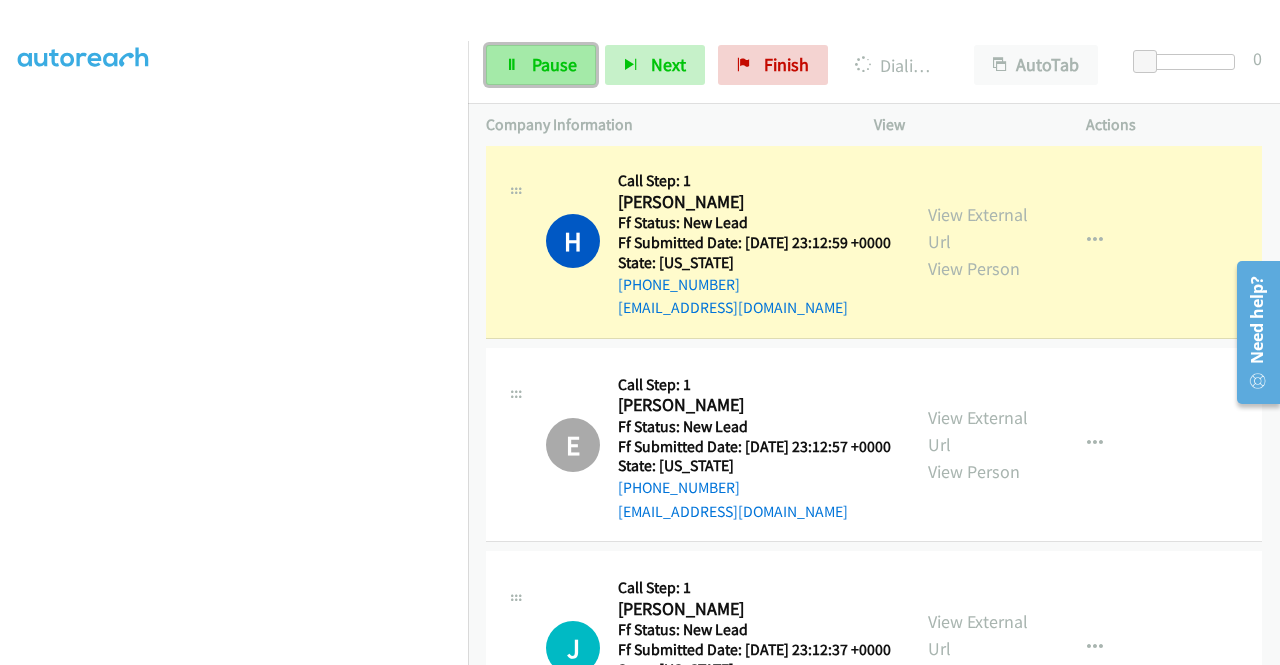 click on "Pause" at bounding box center [554, 64] 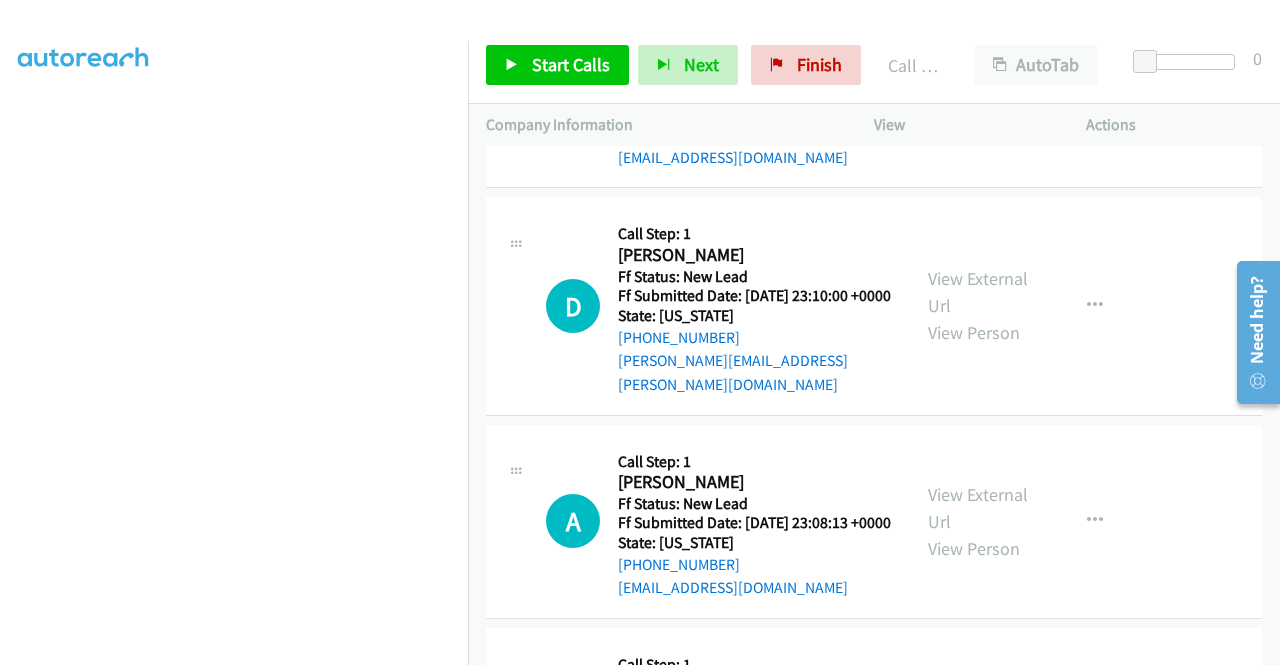 scroll, scrollTop: 2854, scrollLeft: 0, axis: vertical 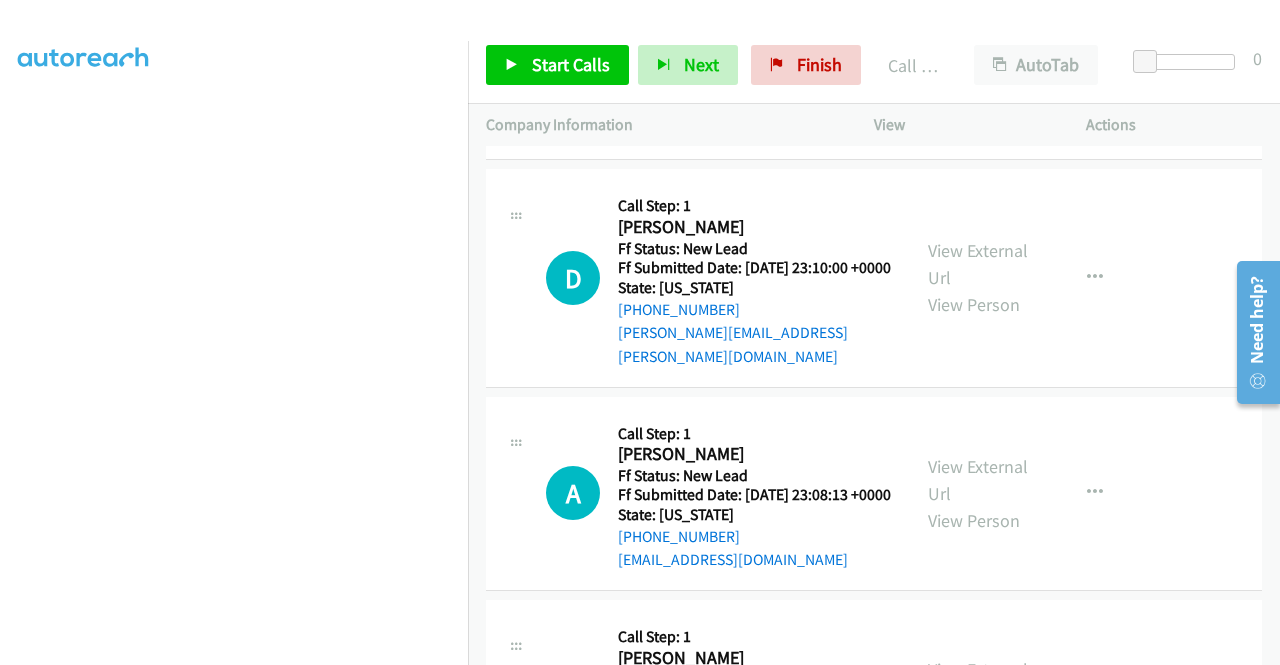 click on "Start Calls
Pause
Next
Finish
Call Completed
AutoTab
AutoTab
0" at bounding box center [874, 65] 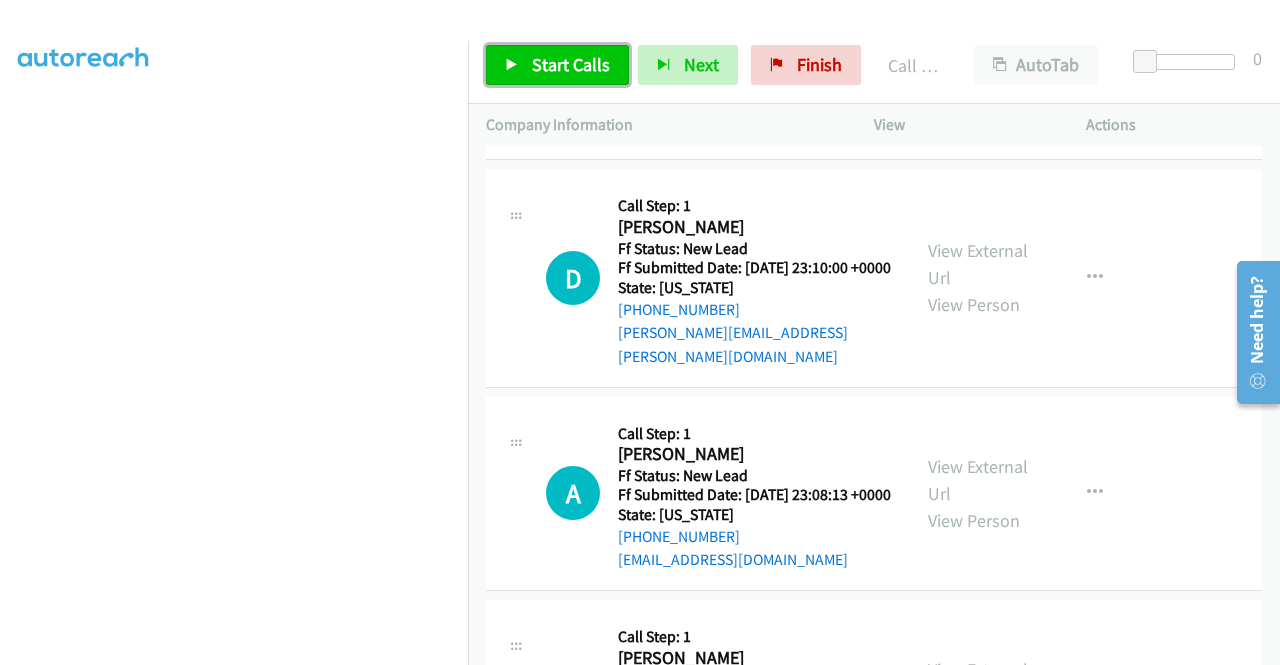 click on "Start Calls" at bounding box center [571, 64] 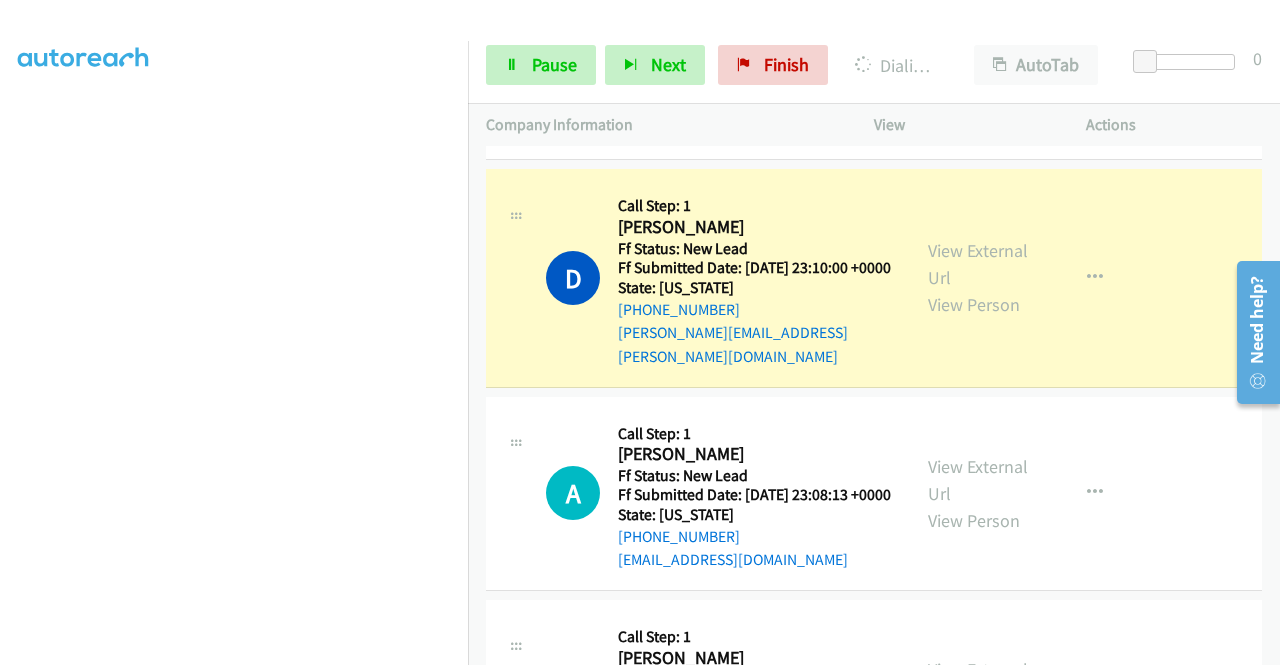 click on "View External Url
View Person
View External Url
Email
Schedule/Manage Callback
Skip Call
Add to do not call list" at bounding box center (1025, 277) 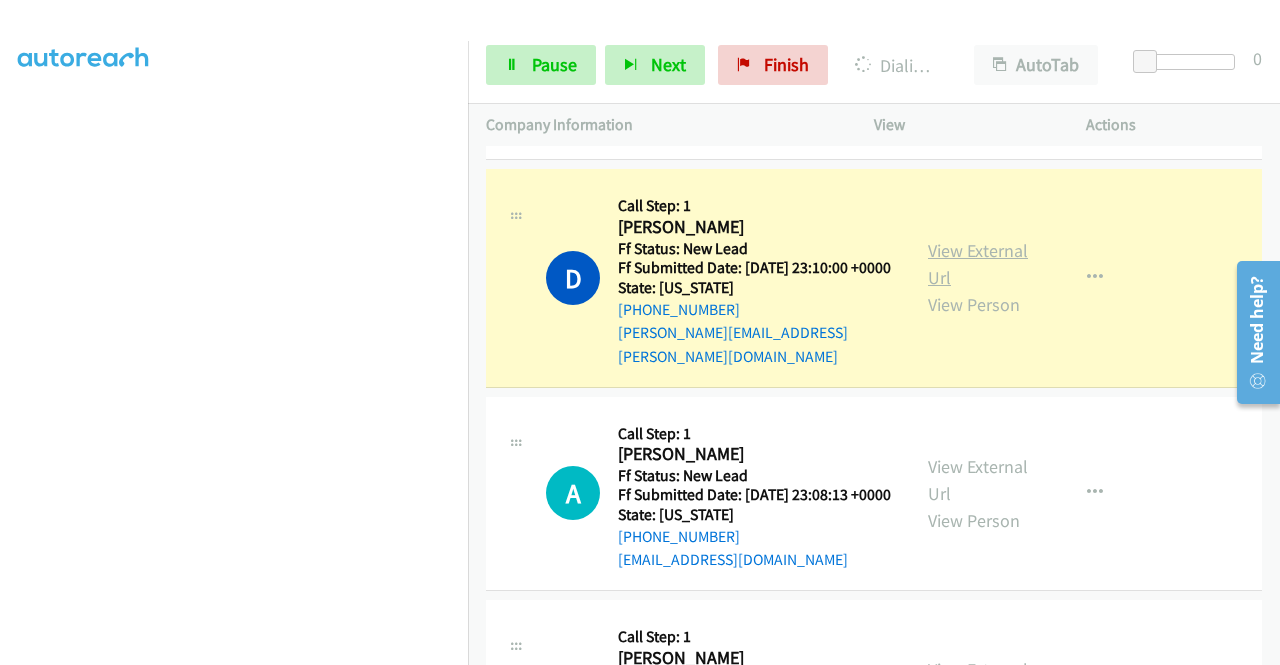 click on "View External Url" at bounding box center (978, 264) 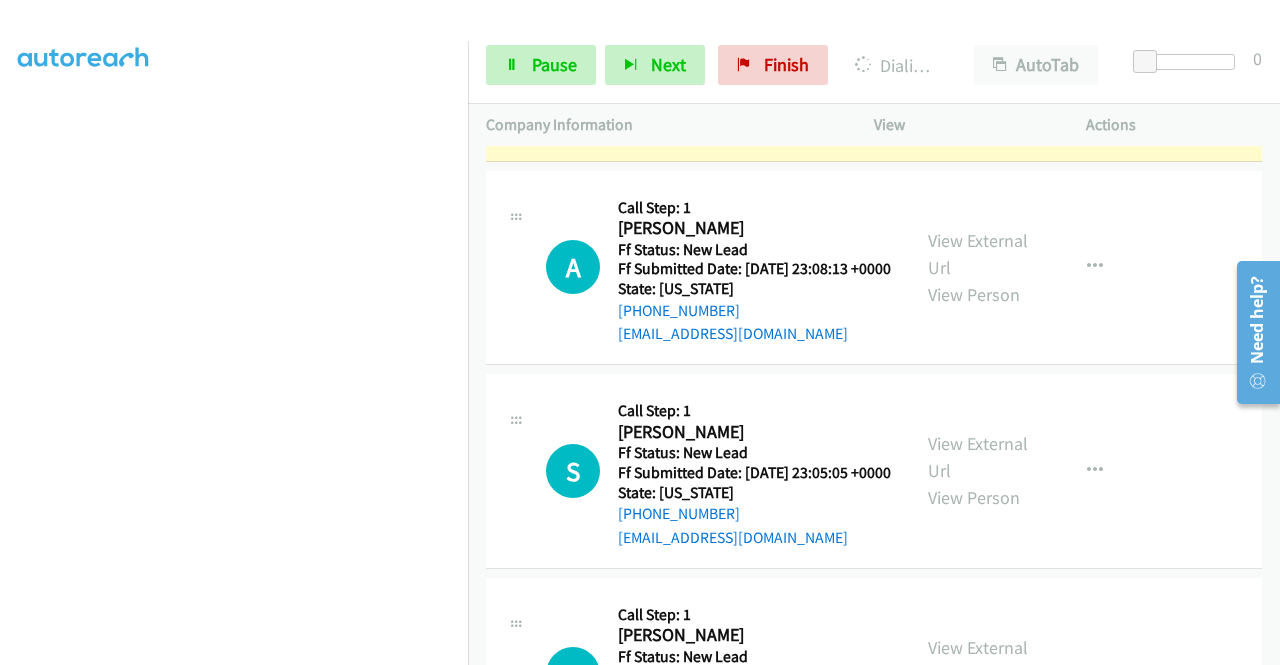 scroll, scrollTop: 3107, scrollLeft: 0, axis: vertical 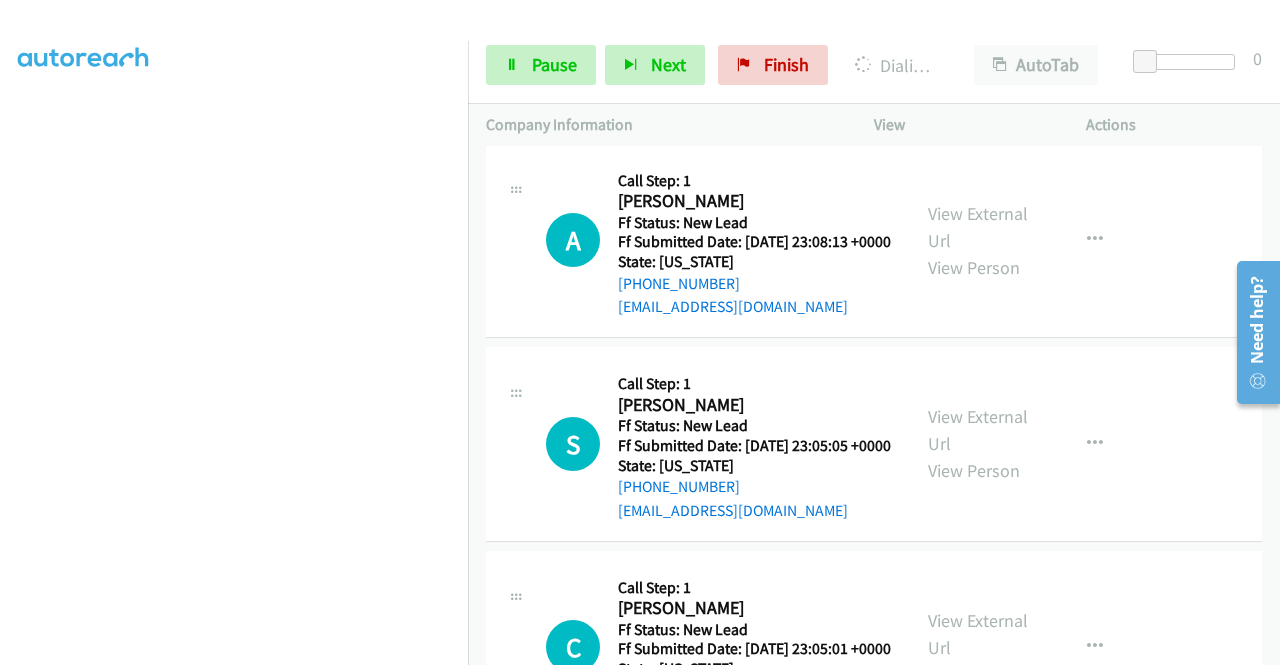 click on "Start Calls
Pause
Next
Finish
Dialing Daniel Greenhaw
AutoTab
AutoTab
0" at bounding box center (874, 65) 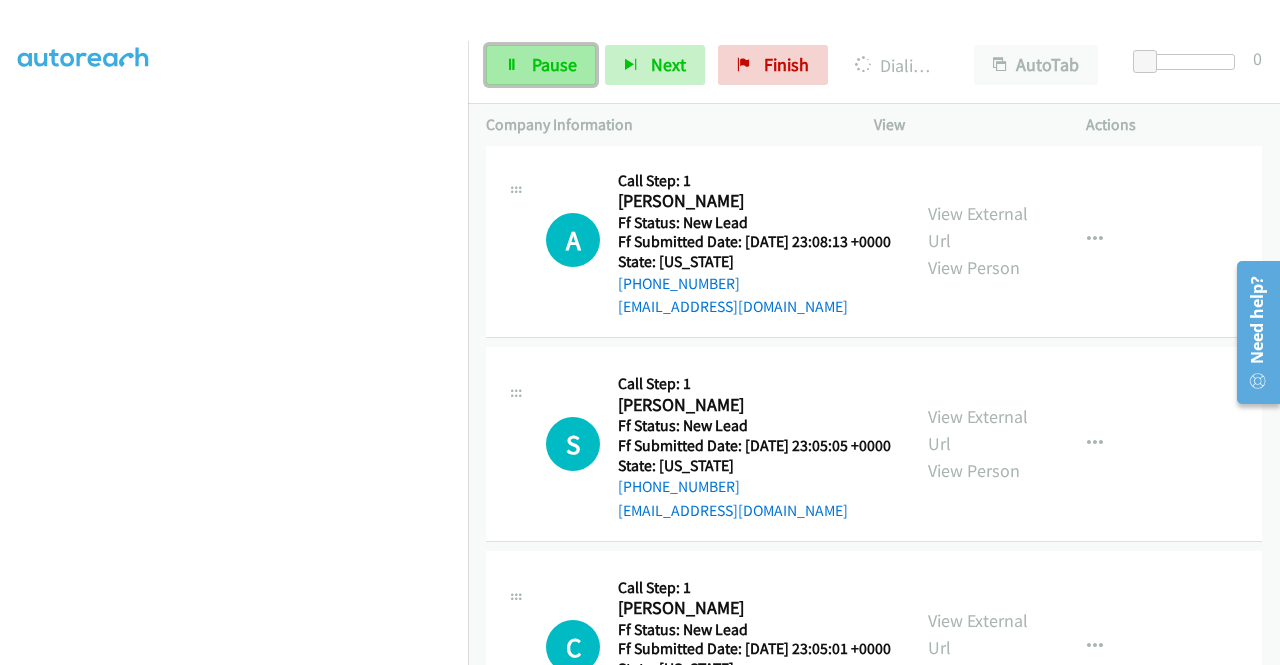click on "Pause" at bounding box center [554, 64] 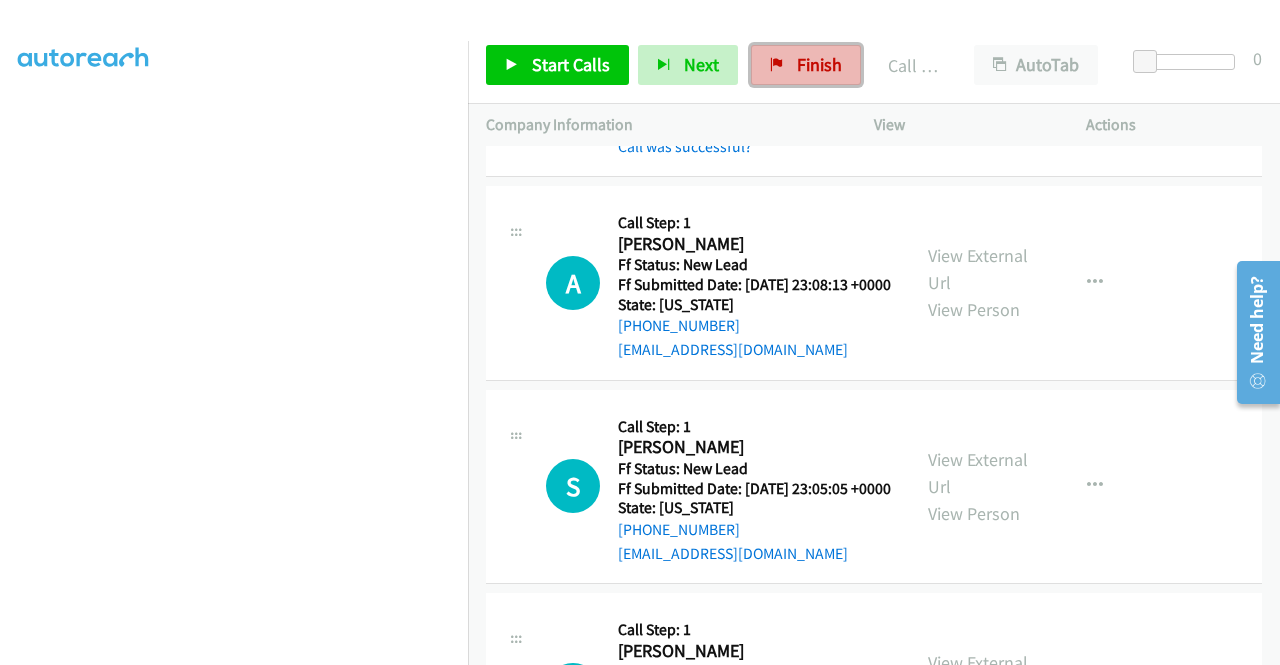 click on "Finish" at bounding box center [819, 64] 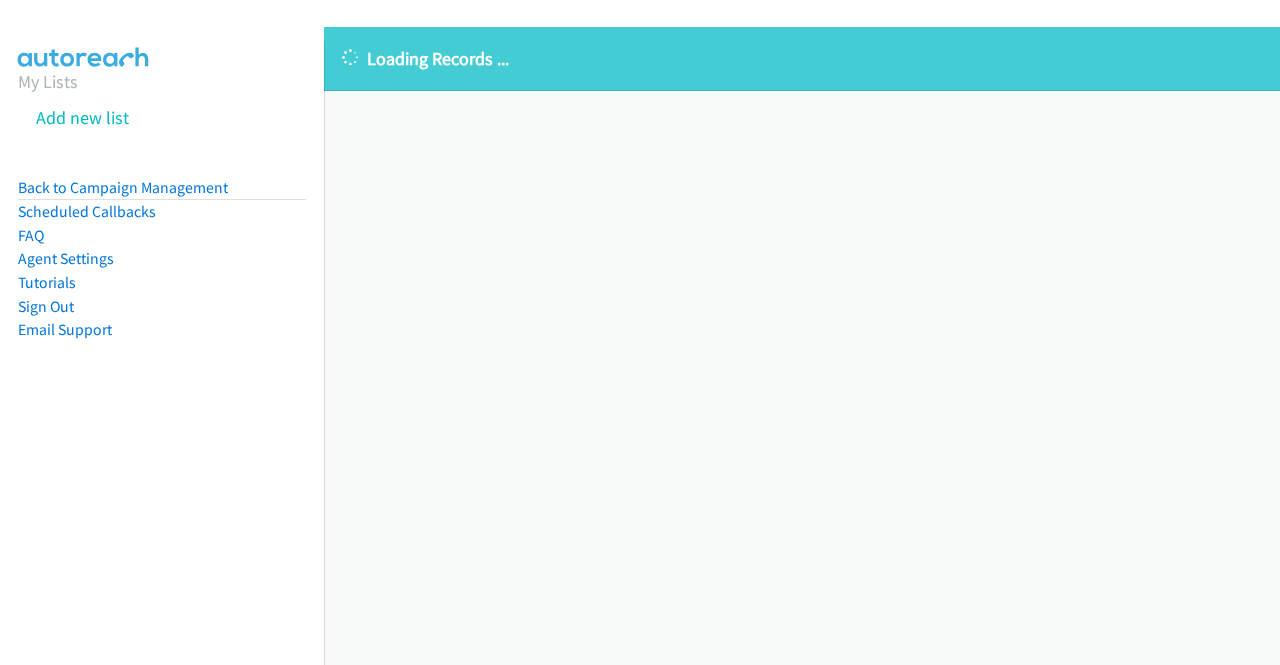 scroll, scrollTop: 0, scrollLeft: 0, axis: both 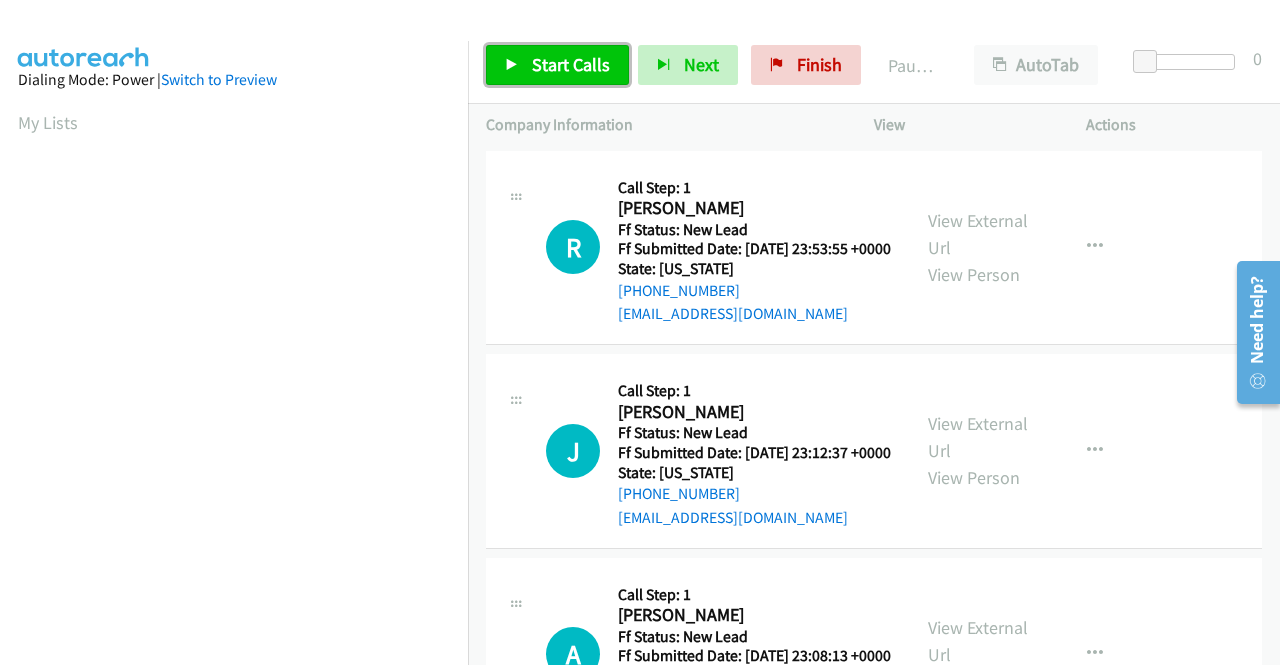 click on "Start Calls" at bounding box center [571, 64] 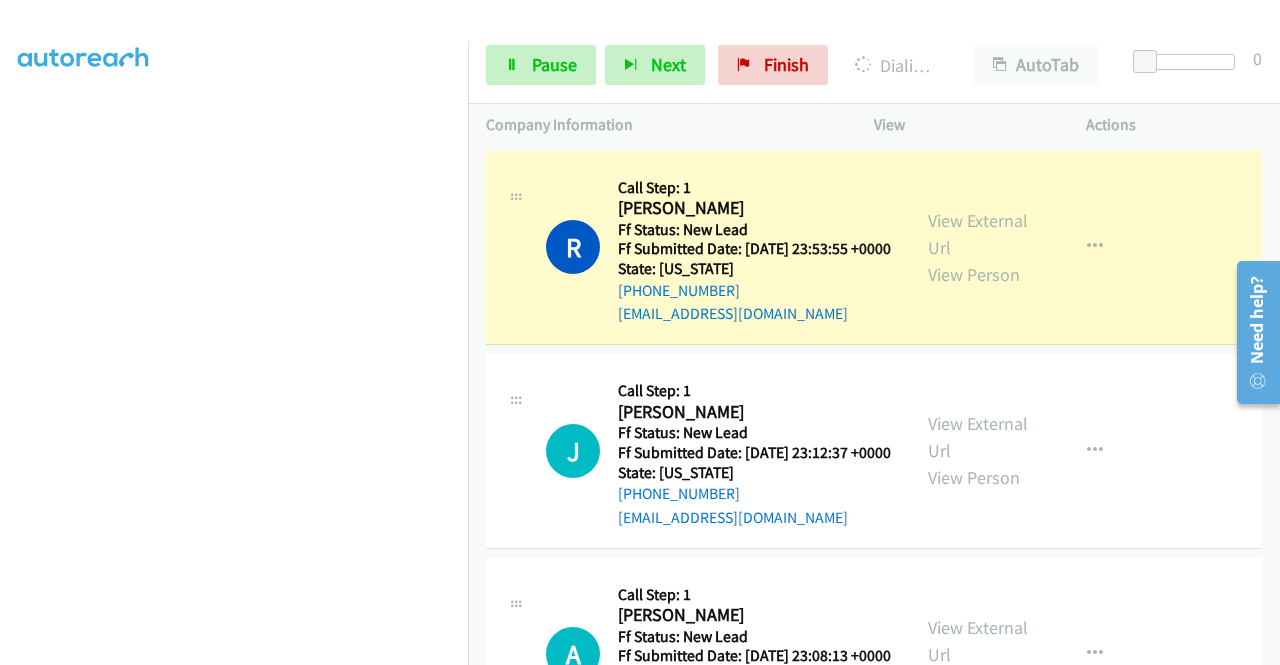 scroll, scrollTop: 258, scrollLeft: 0, axis: vertical 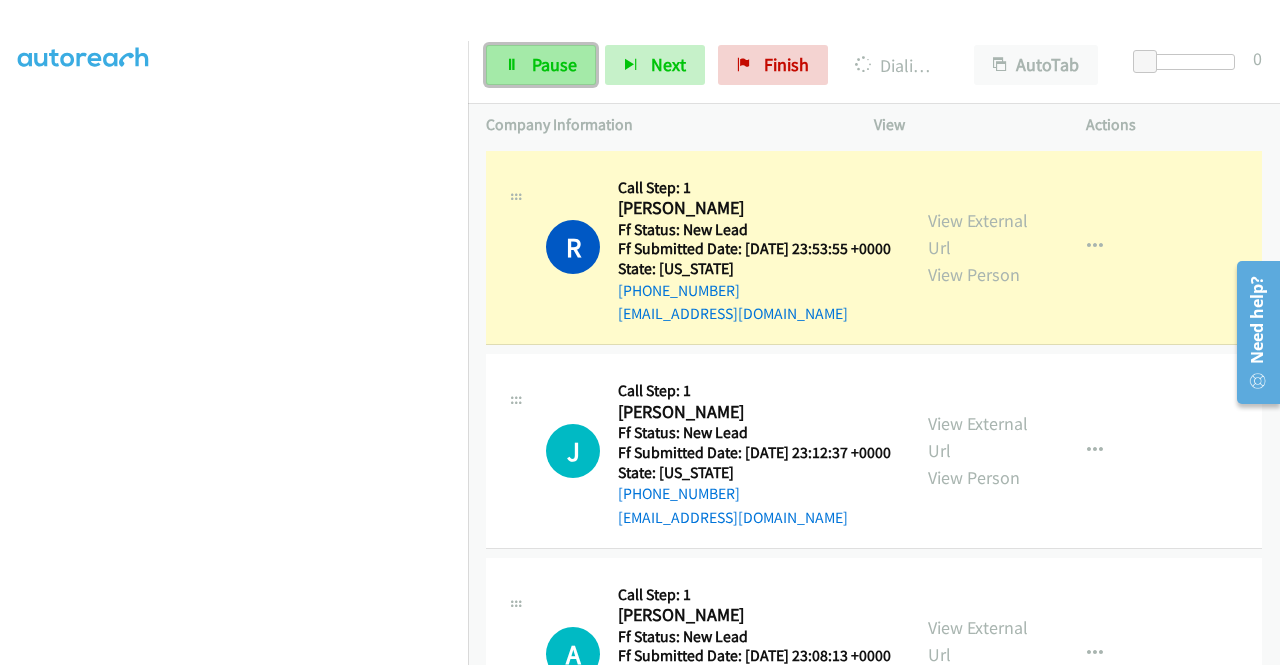 click on "Pause" at bounding box center (554, 64) 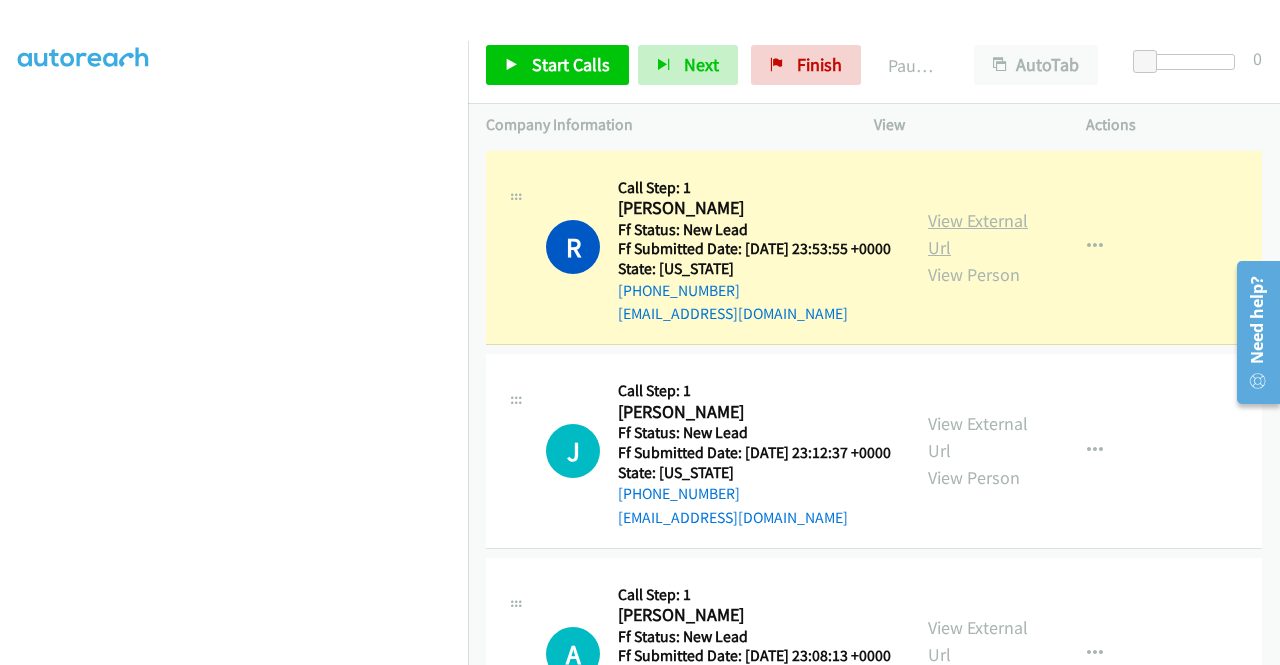 click on "View External Url" at bounding box center [978, 234] 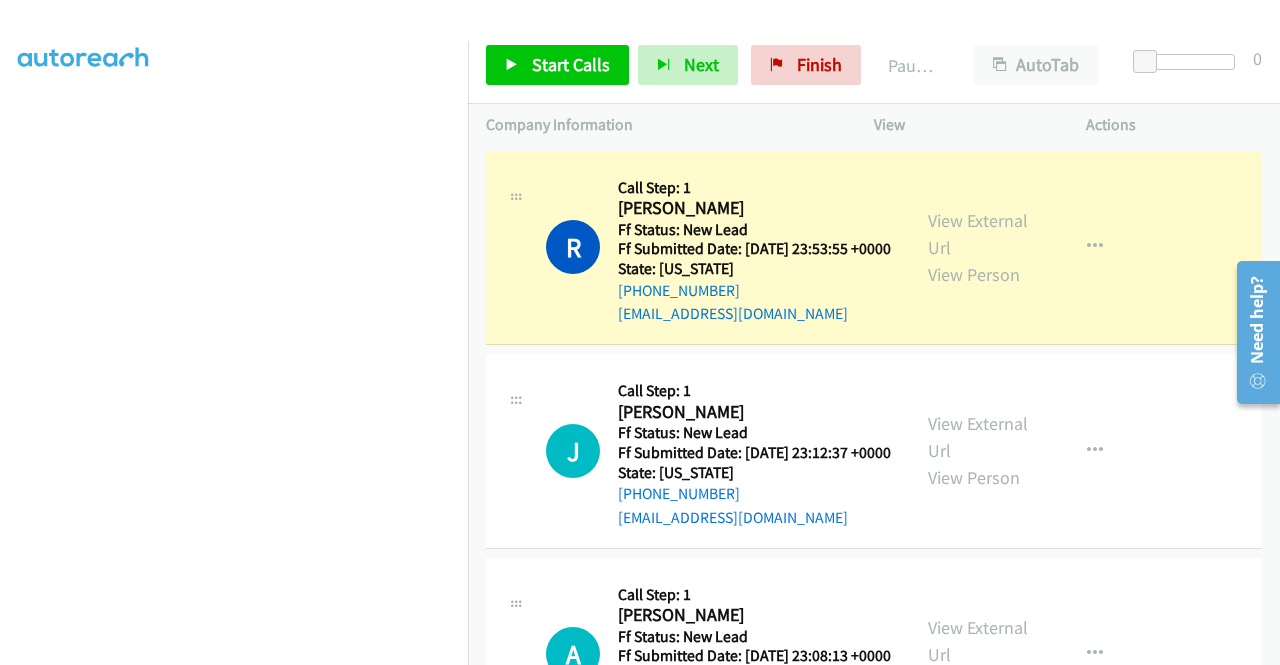 scroll, scrollTop: 0, scrollLeft: 0, axis: both 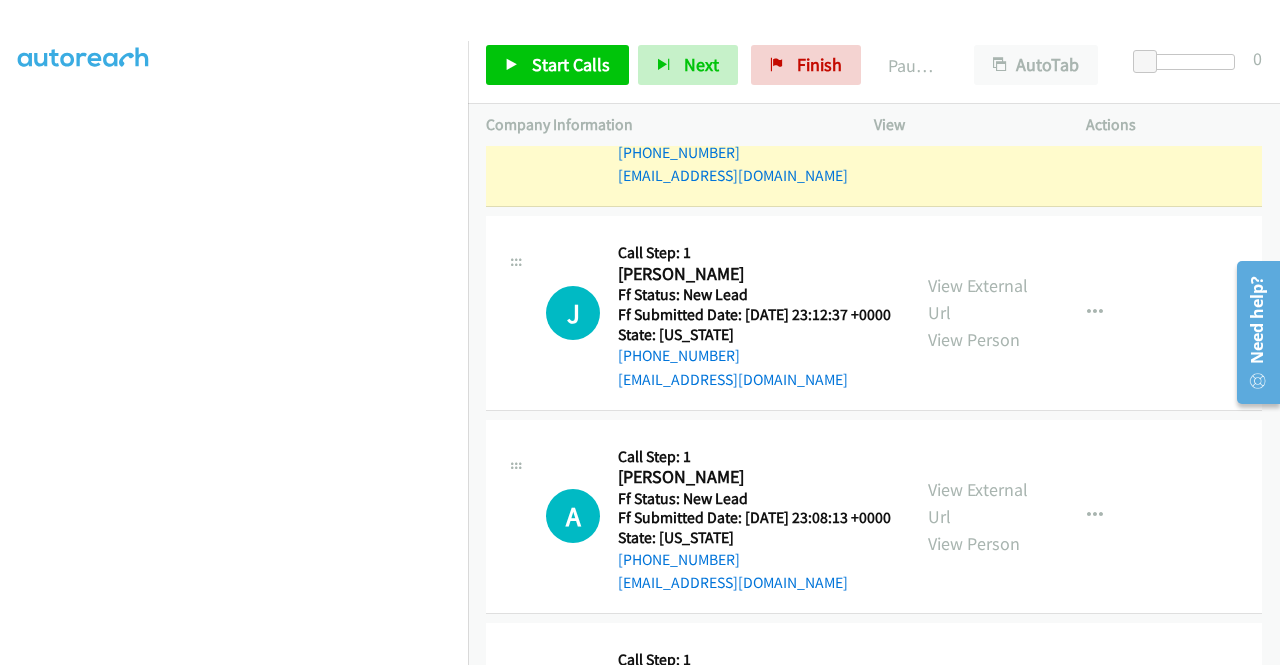 drag, startPoint x: 1274, startPoint y: 215, endPoint x: 51, endPoint y: 27, distance: 1237.3654 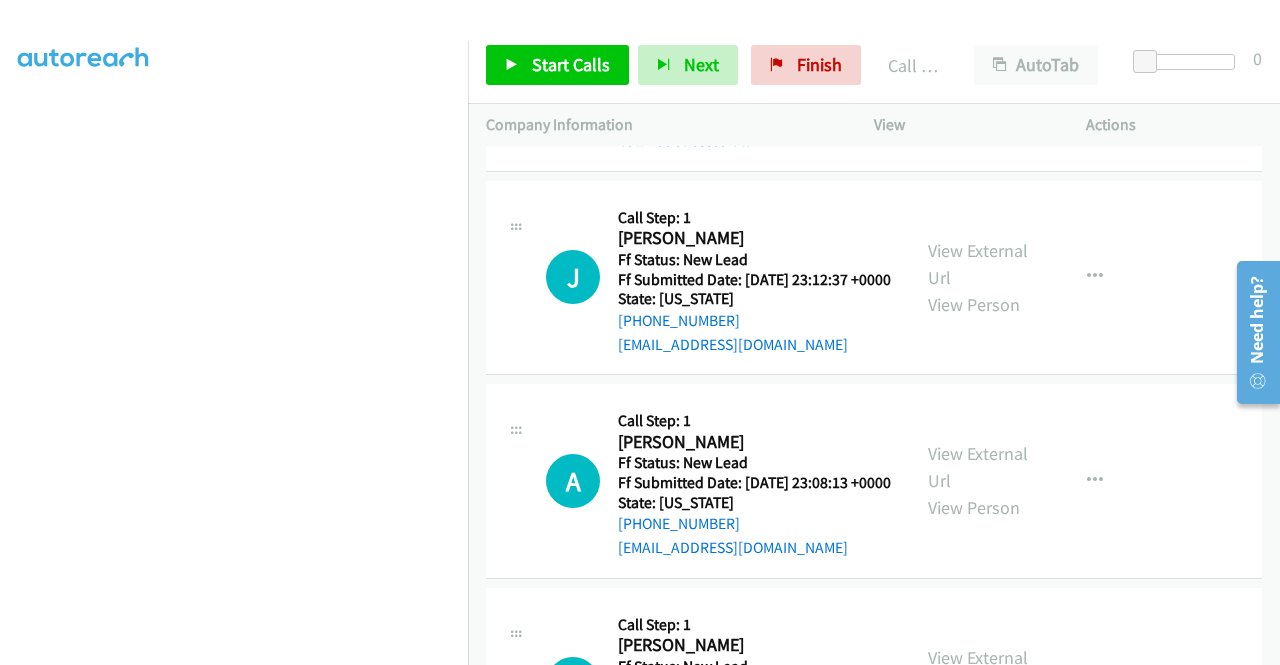 scroll, scrollTop: 223, scrollLeft: 0, axis: vertical 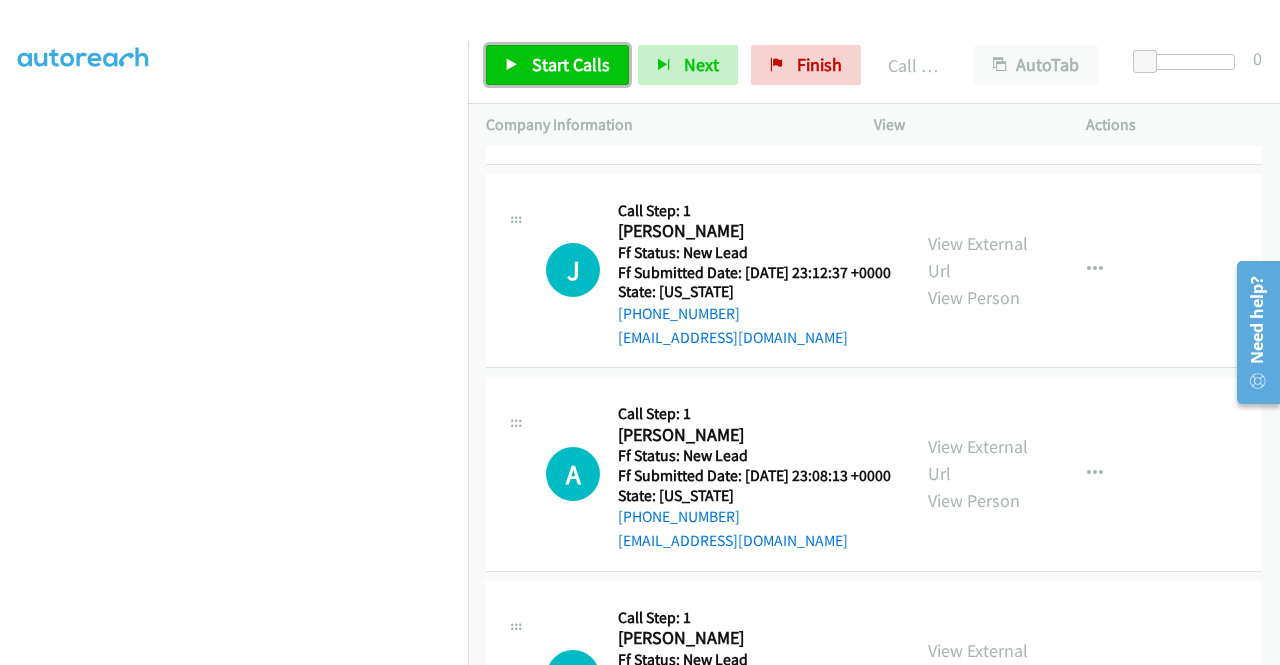 click on "Start Calls" at bounding box center (571, 64) 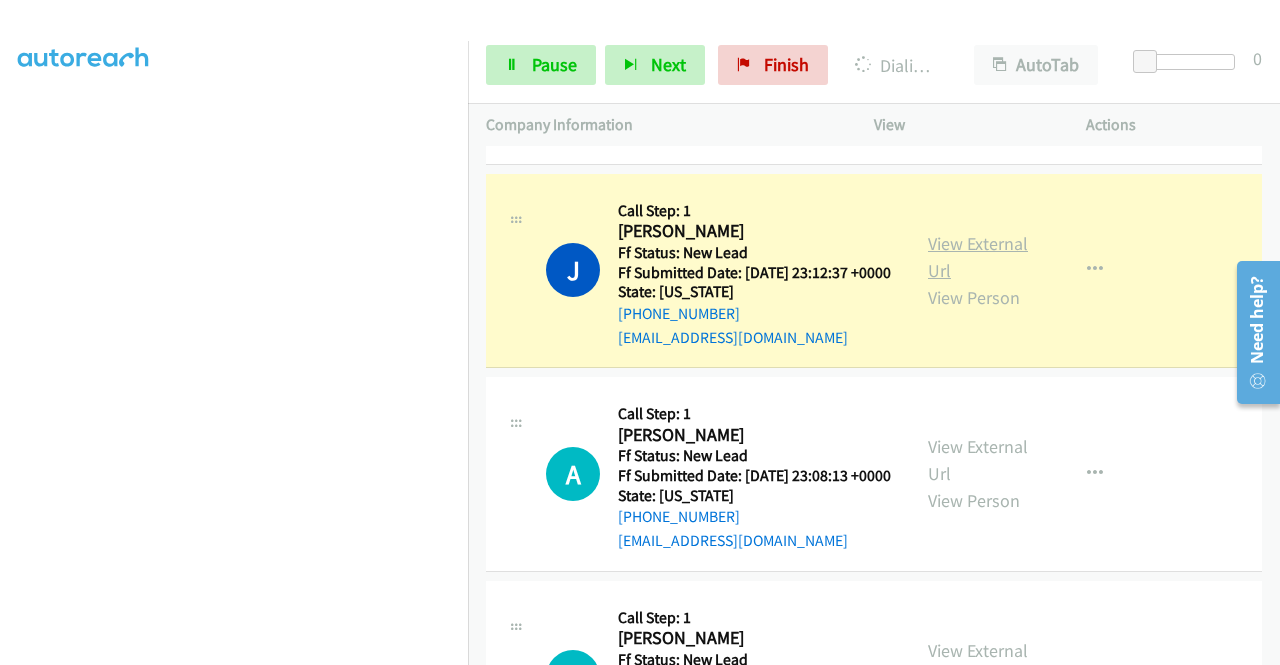 click on "View External Url
View Person" at bounding box center (980, 270) 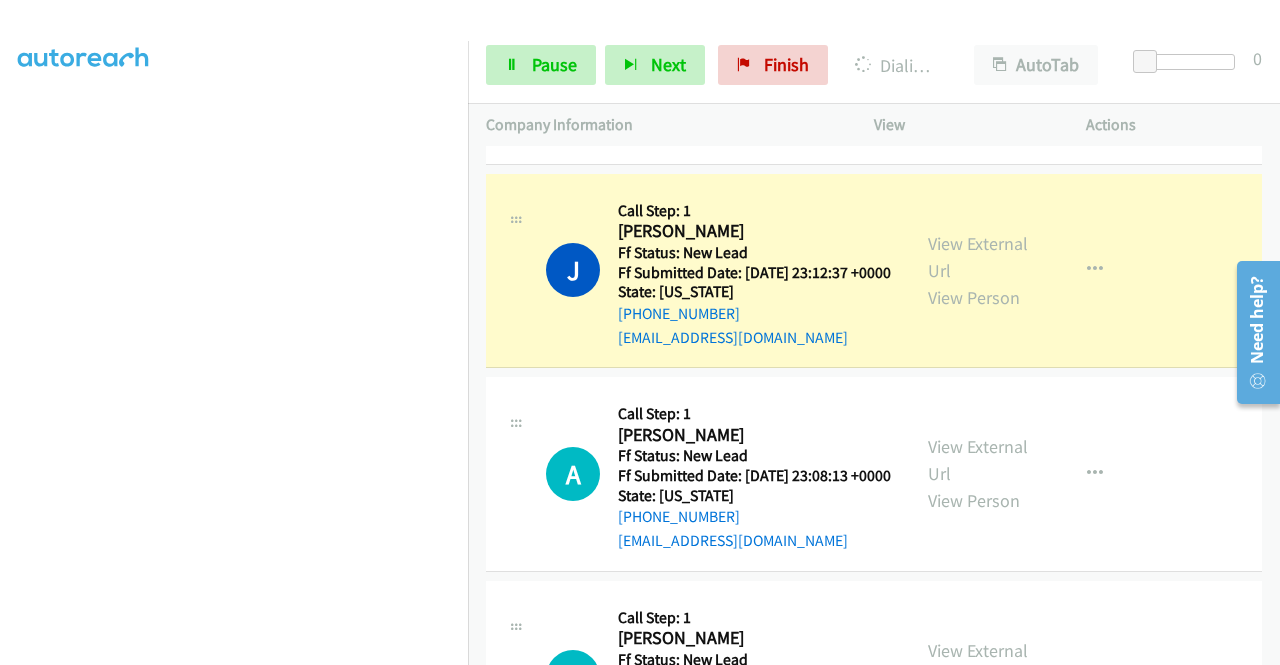 scroll, scrollTop: 0, scrollLeft: 0, axis: both 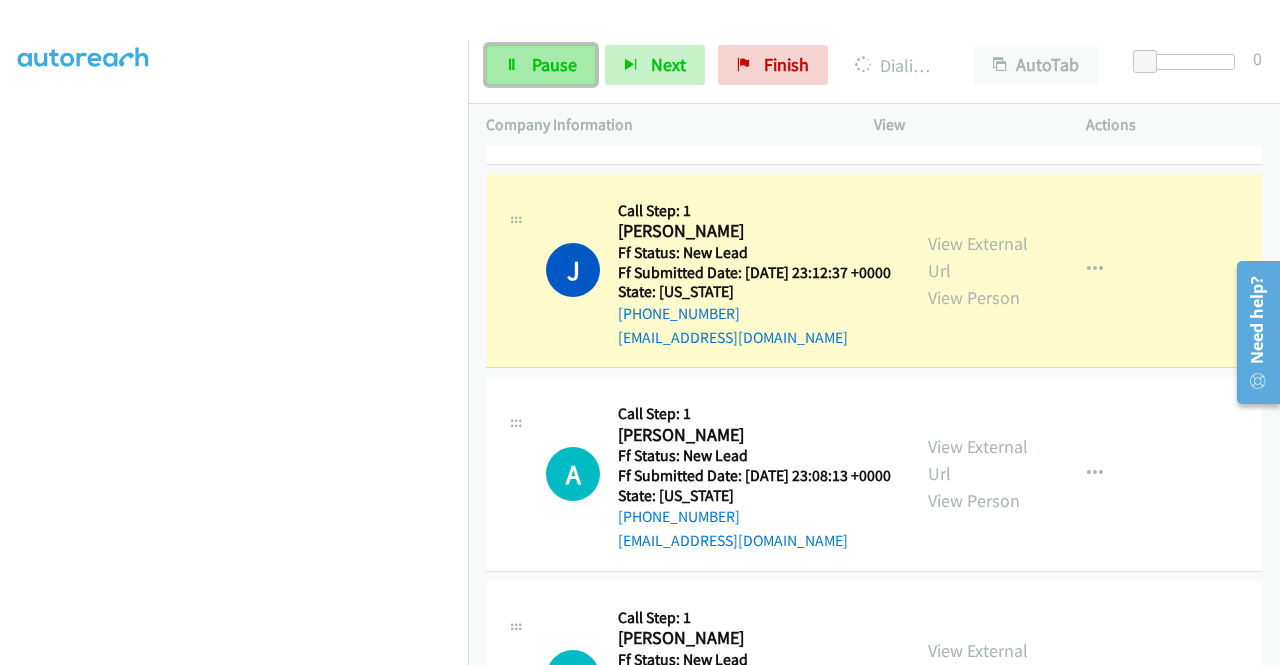 click on "Pause" at bounding box center (554, 64) 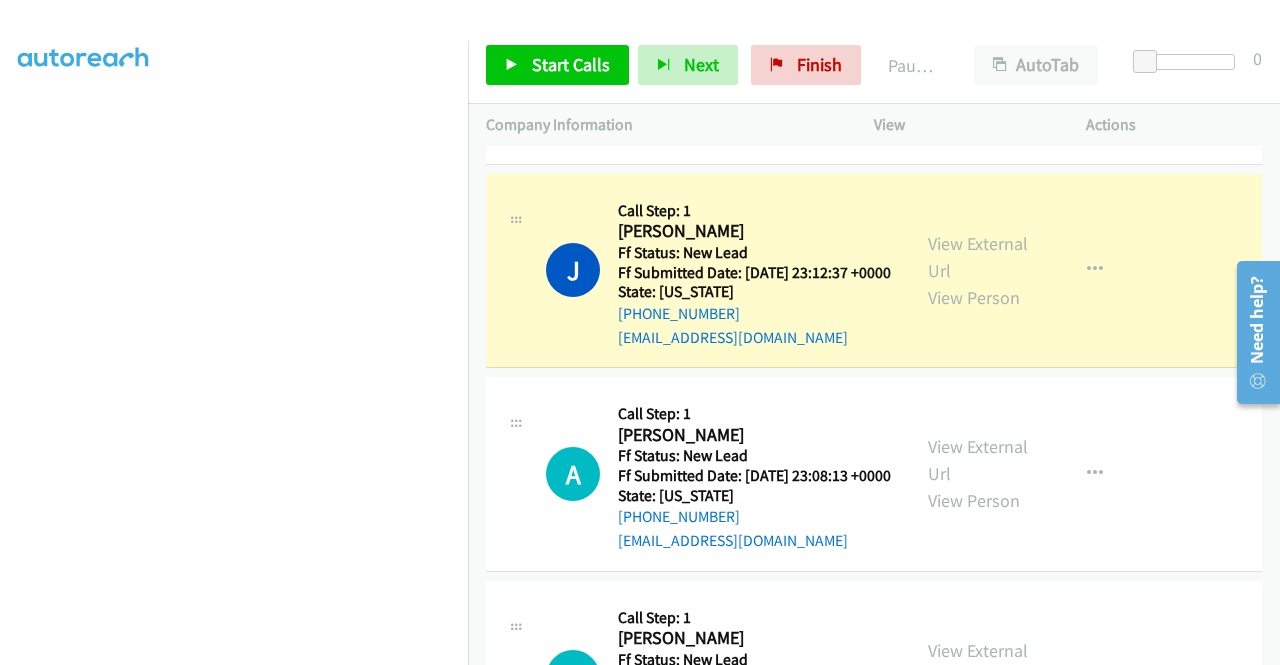 scroll, scrollTop: 413, scrollLeft: 0, axis: vertical 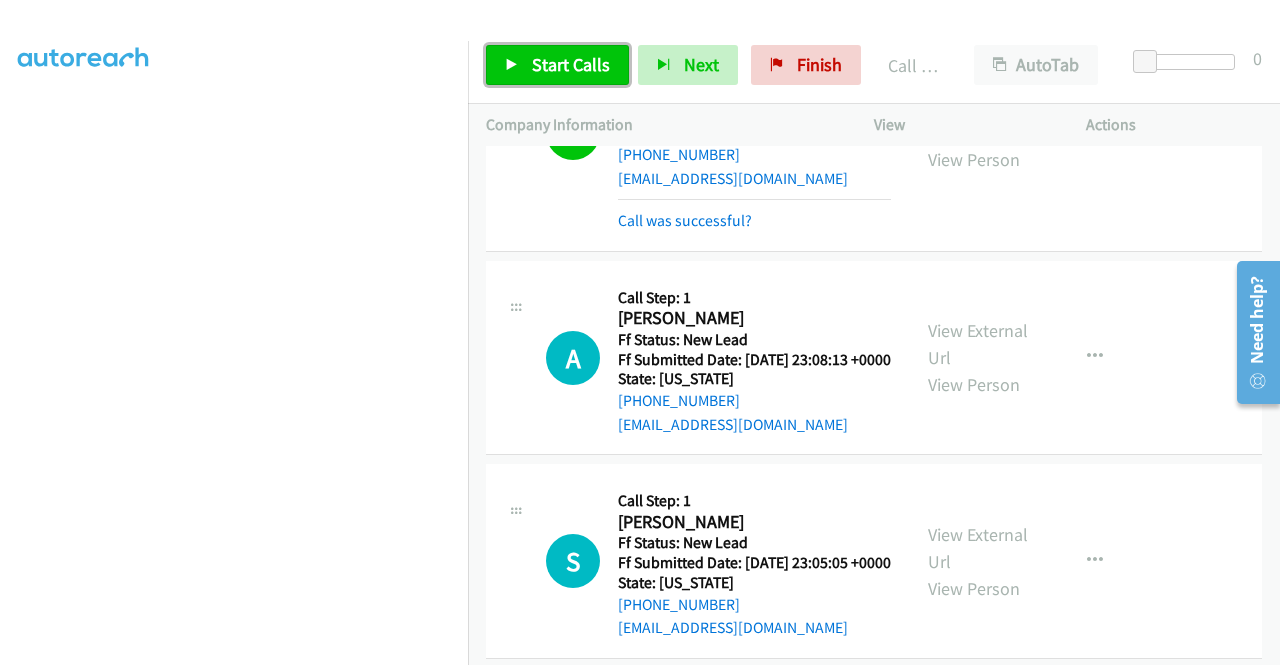 click on "Start Calls" at bounding box center [571, 64] 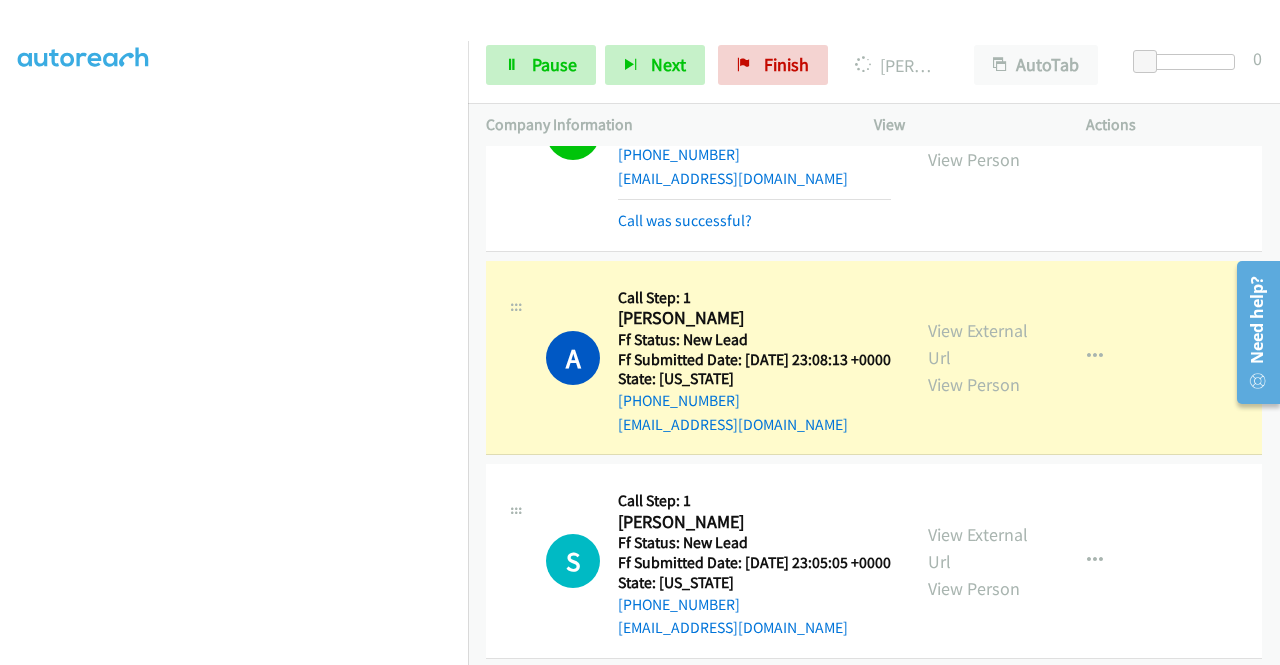 click on "View External Url
View Person" at bounding box center [980, 357] 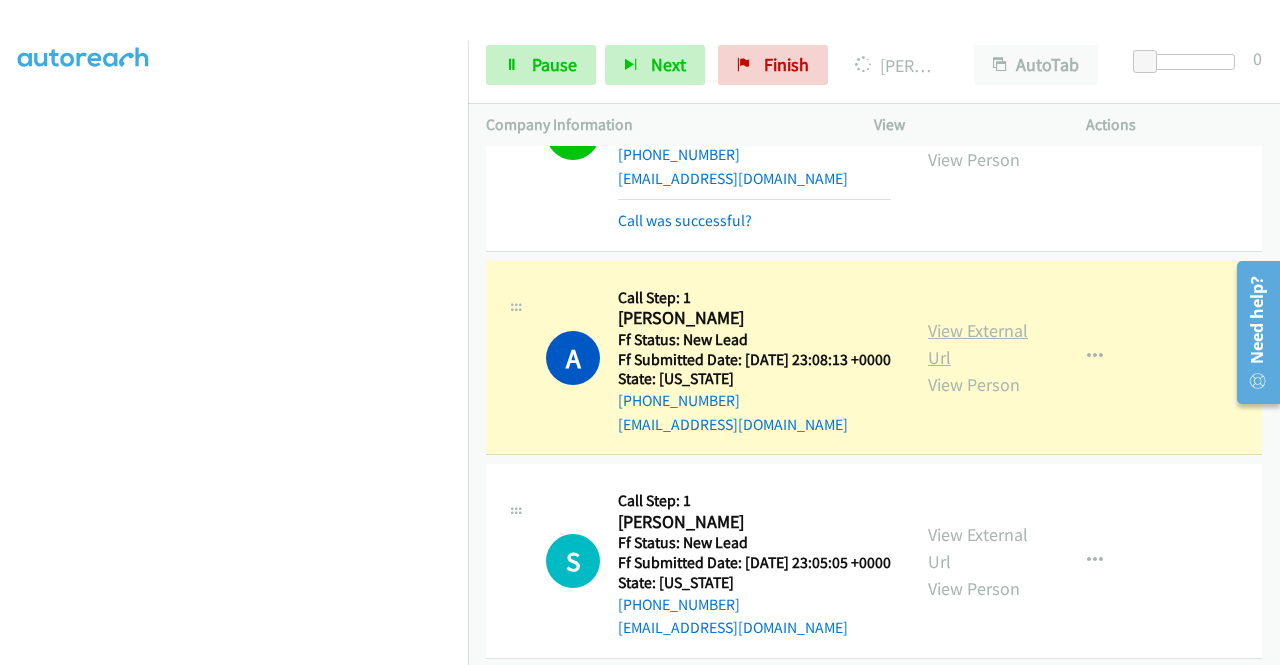 click on "View External Url" at bounding box center (978, 344) 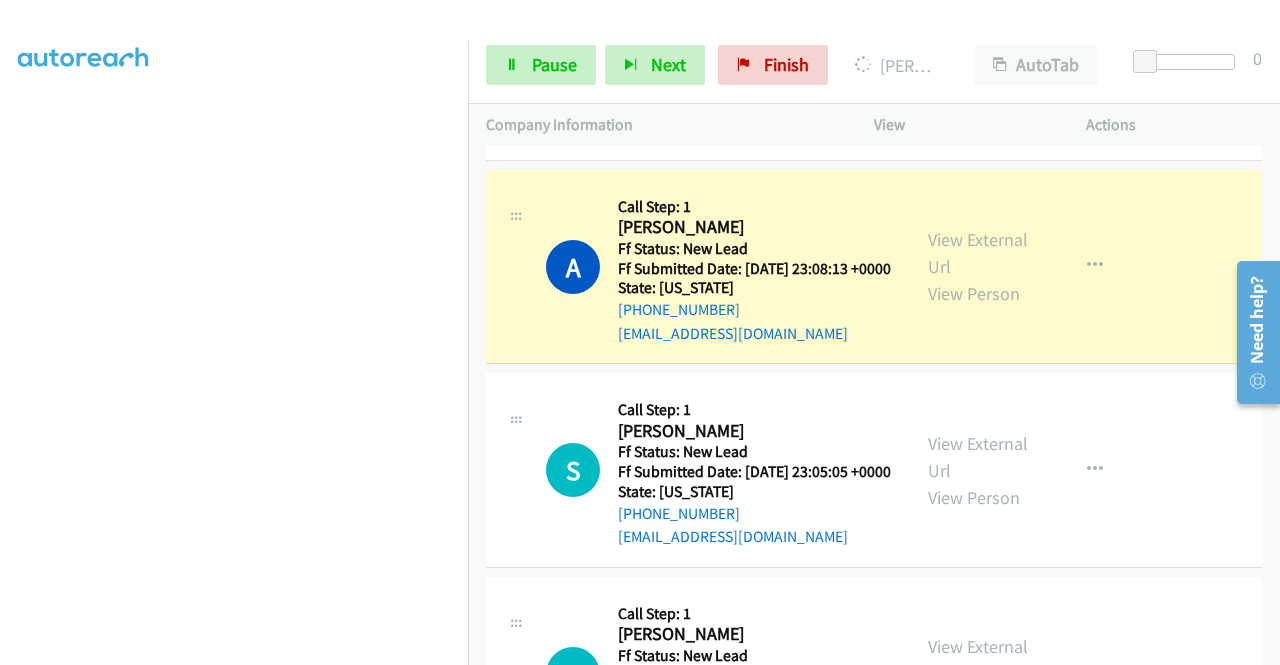 scroll, scrollTop: 475, scrollLeft: 0, axis: vertical 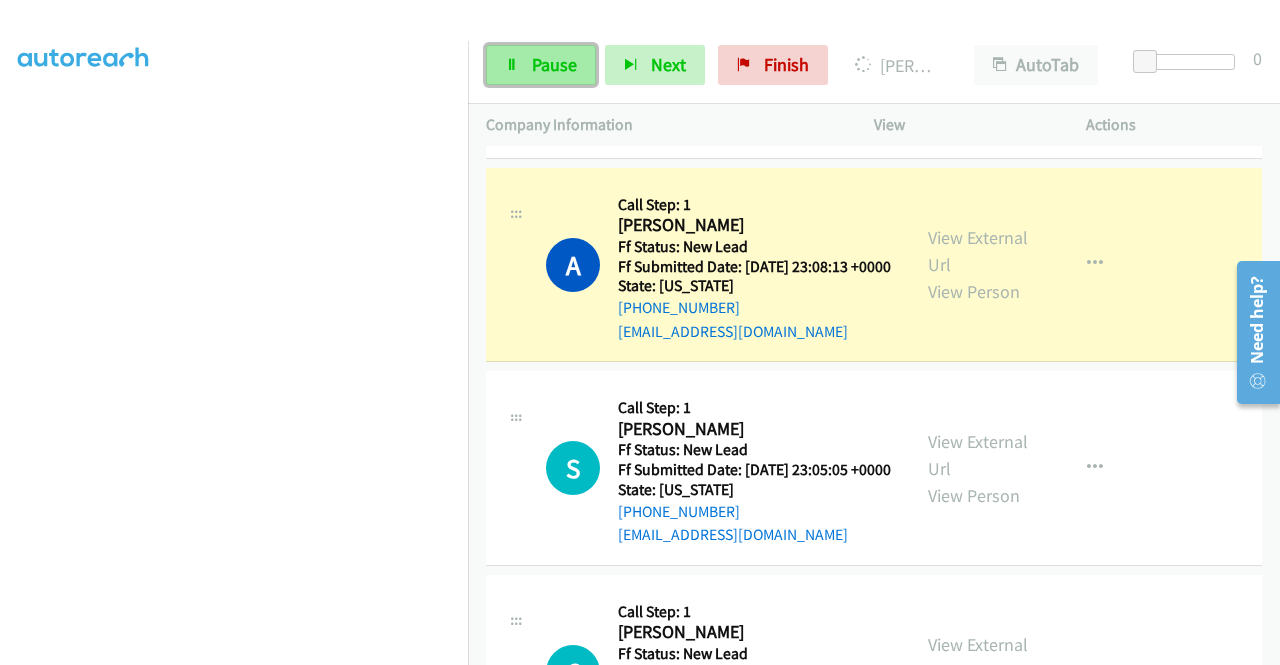 click on "Pause" at bounding box center (541, 65) 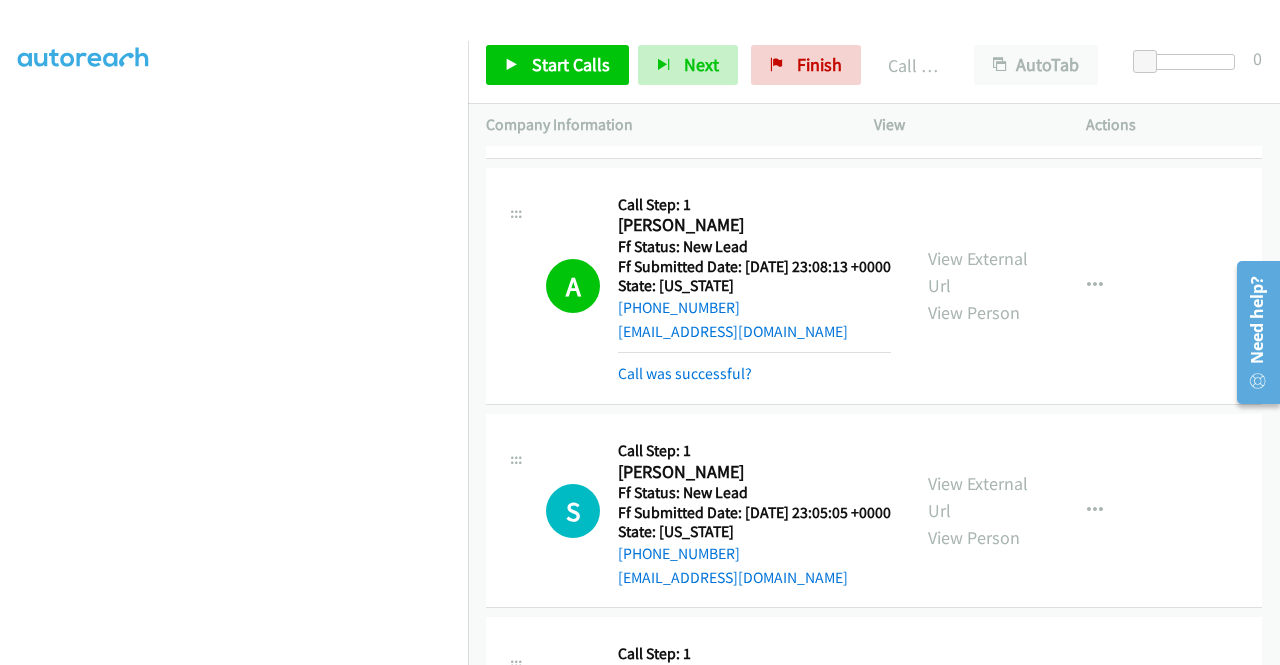 click on "Start Calls
Pause
Next
Finish
Call Completed
AutoTab
AutoTab
0" at bounding box center [874, 65] 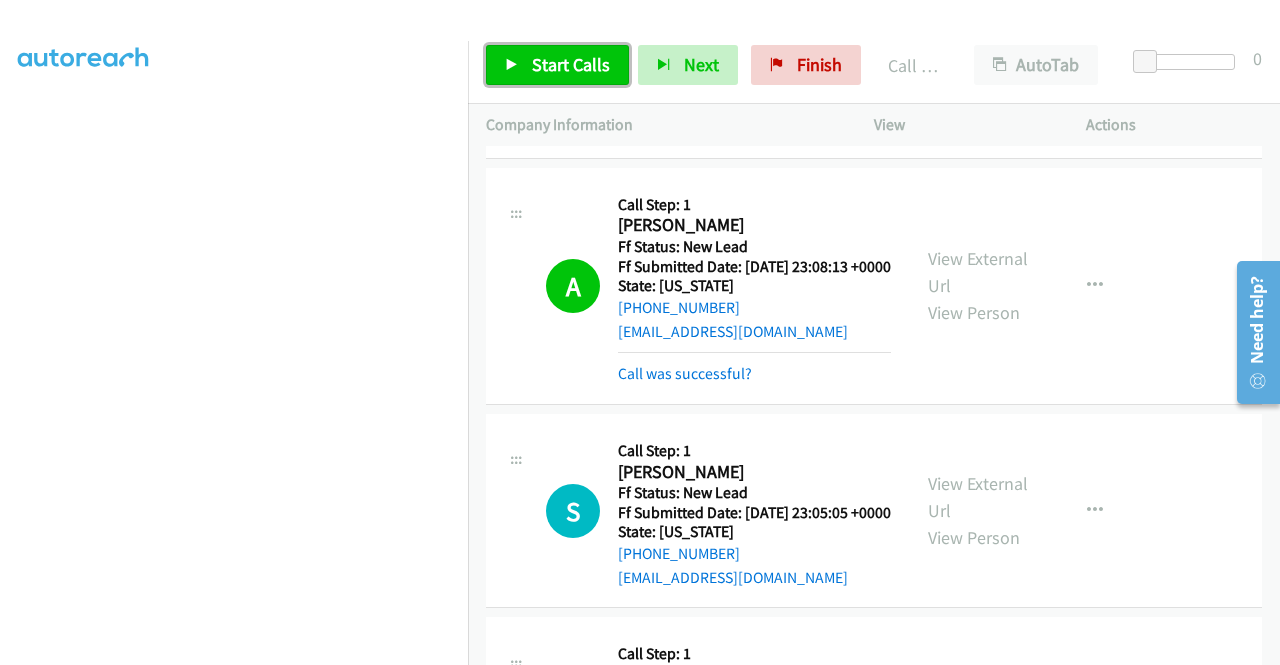 click on "Start Calls" at bounding box center [571, 64] 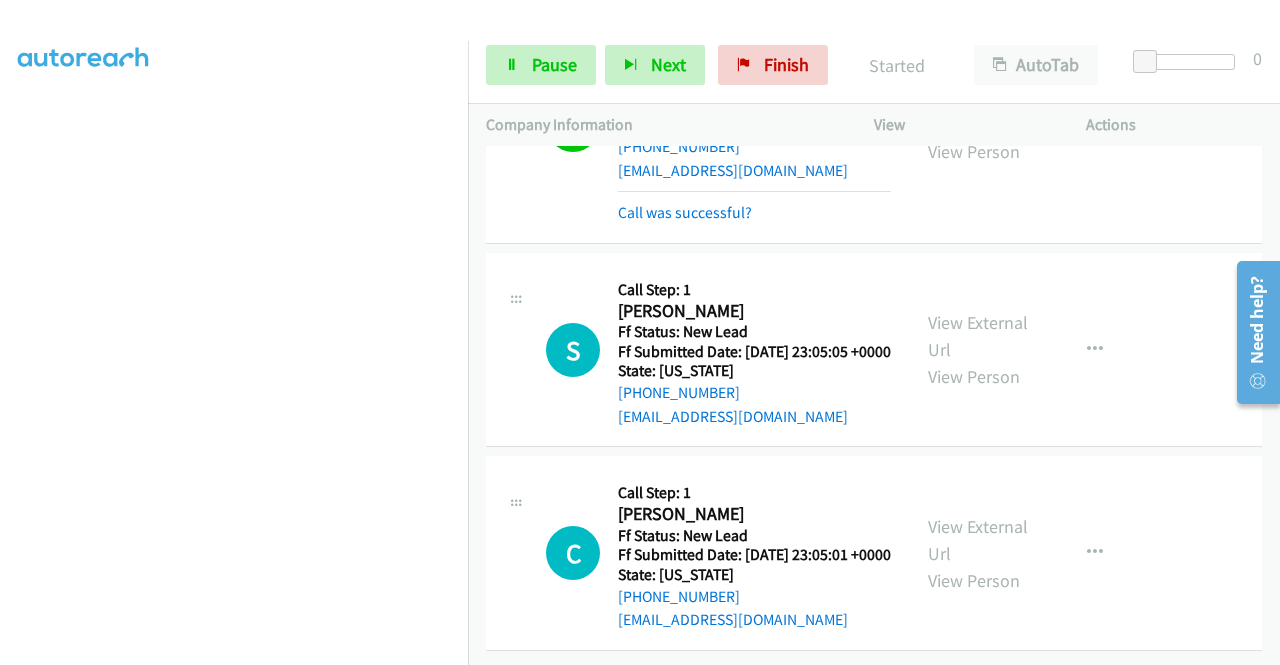 scroll, scrollTop: 681, scrollLeft: 0, axis: vertical 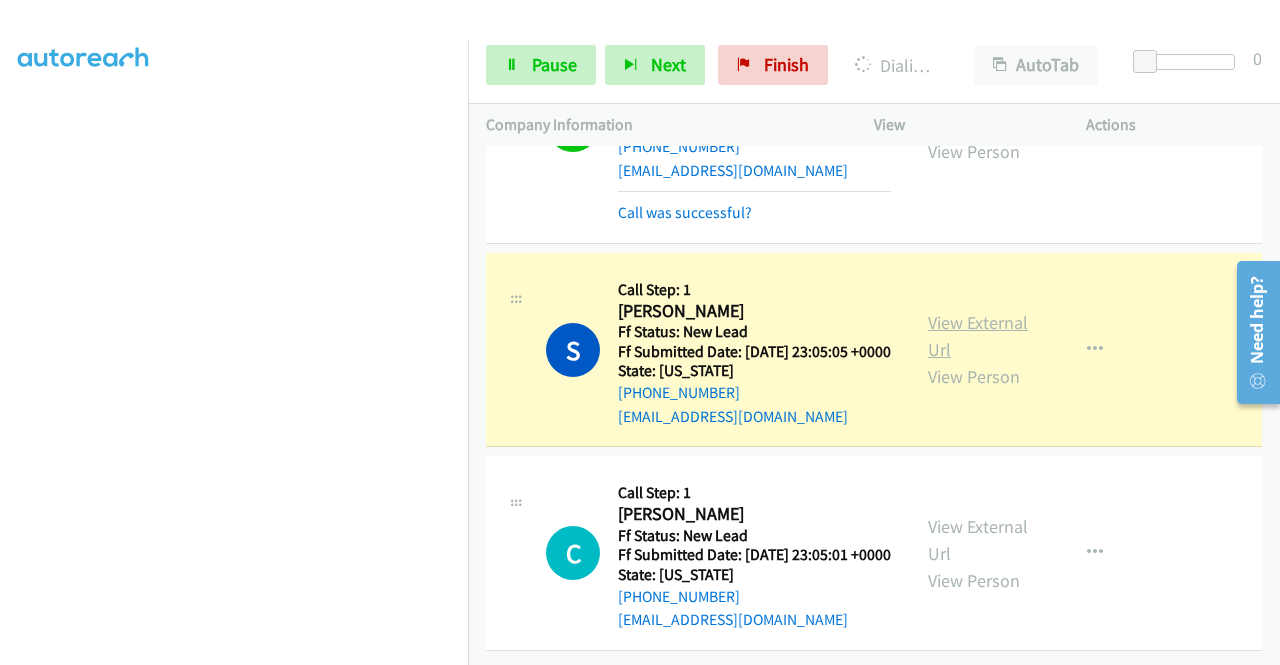 click on "View External Url
View Person" at bounding box center (980, 349) 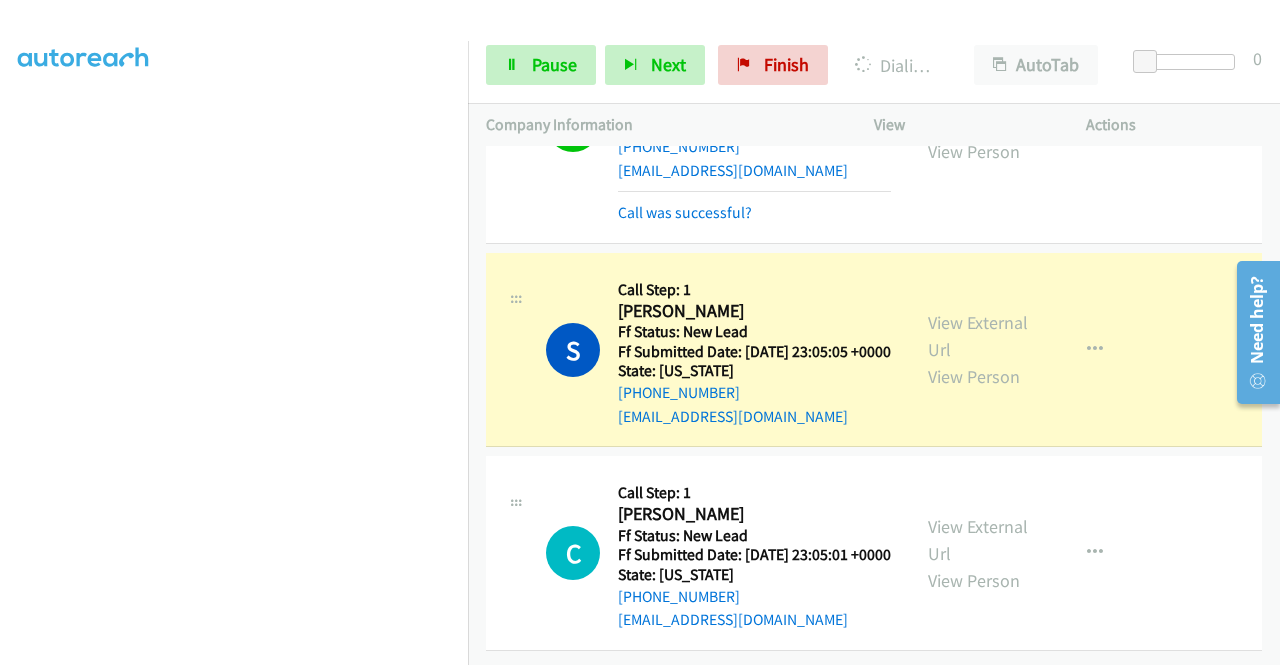 scroll, scrollTop: 560, scrollLeft: 0, axis: vertical 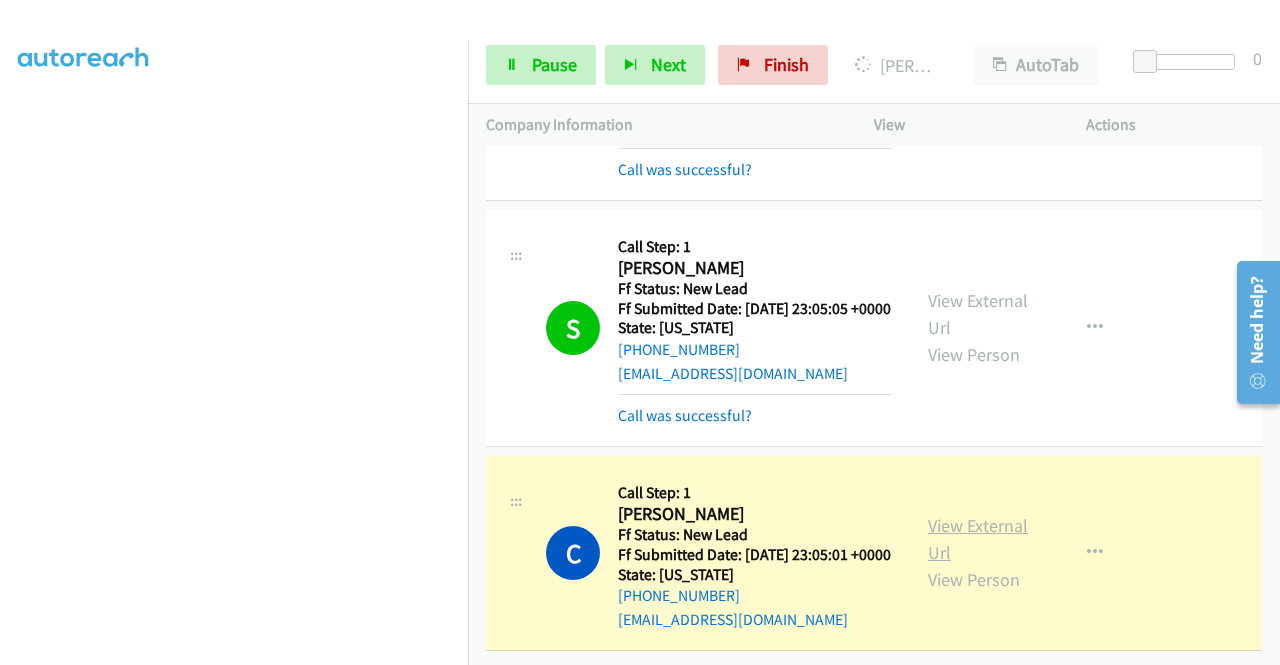 click on "View External Url" at bounding box center [978, 539] 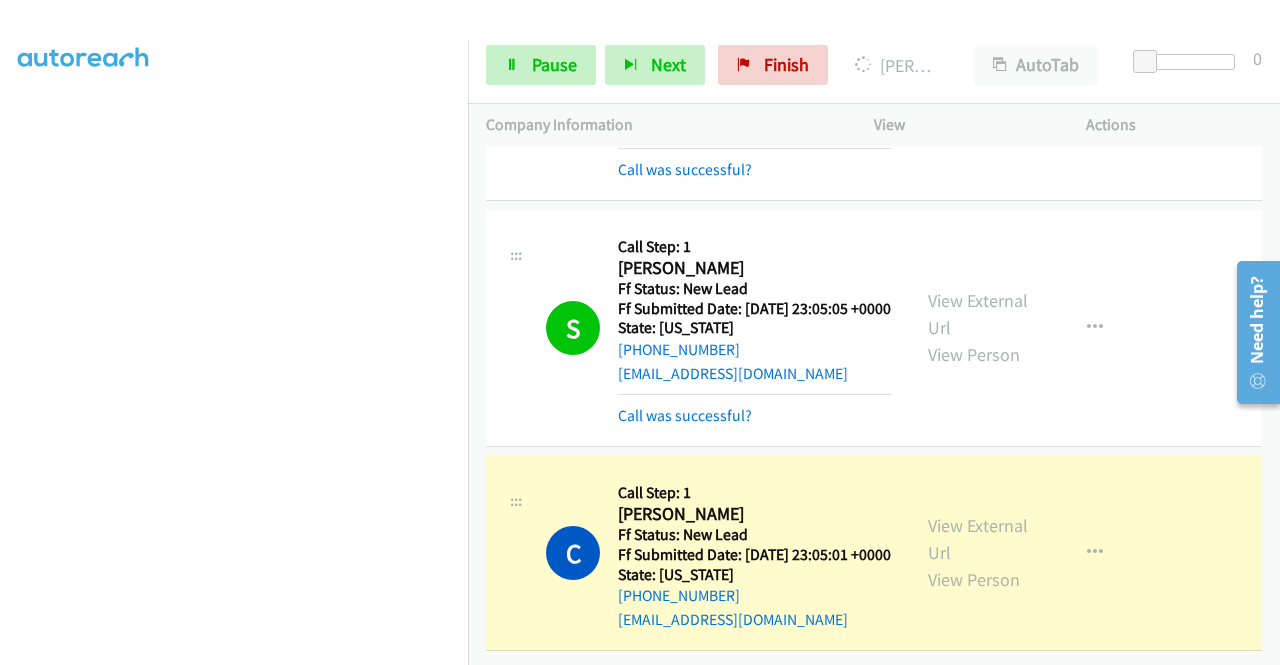 scroll, scrollTop: 789, scrollLeft: 0, axis: vertical 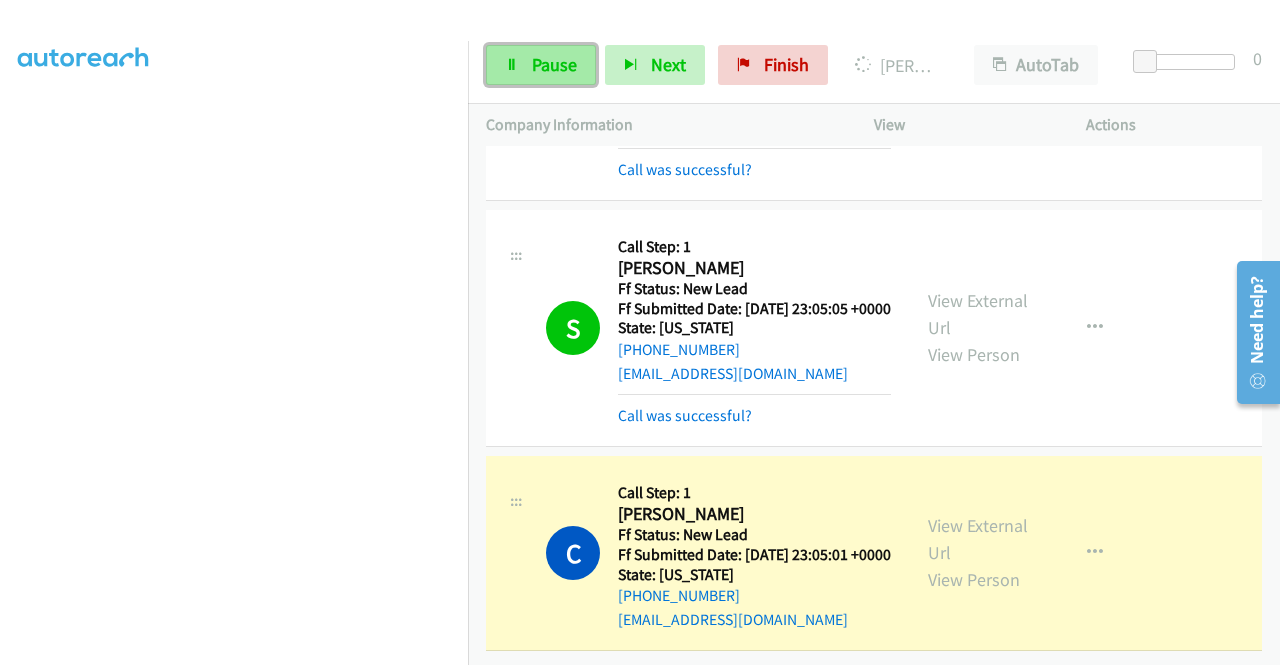 click on "Pause" at bounding box center (541, 65) 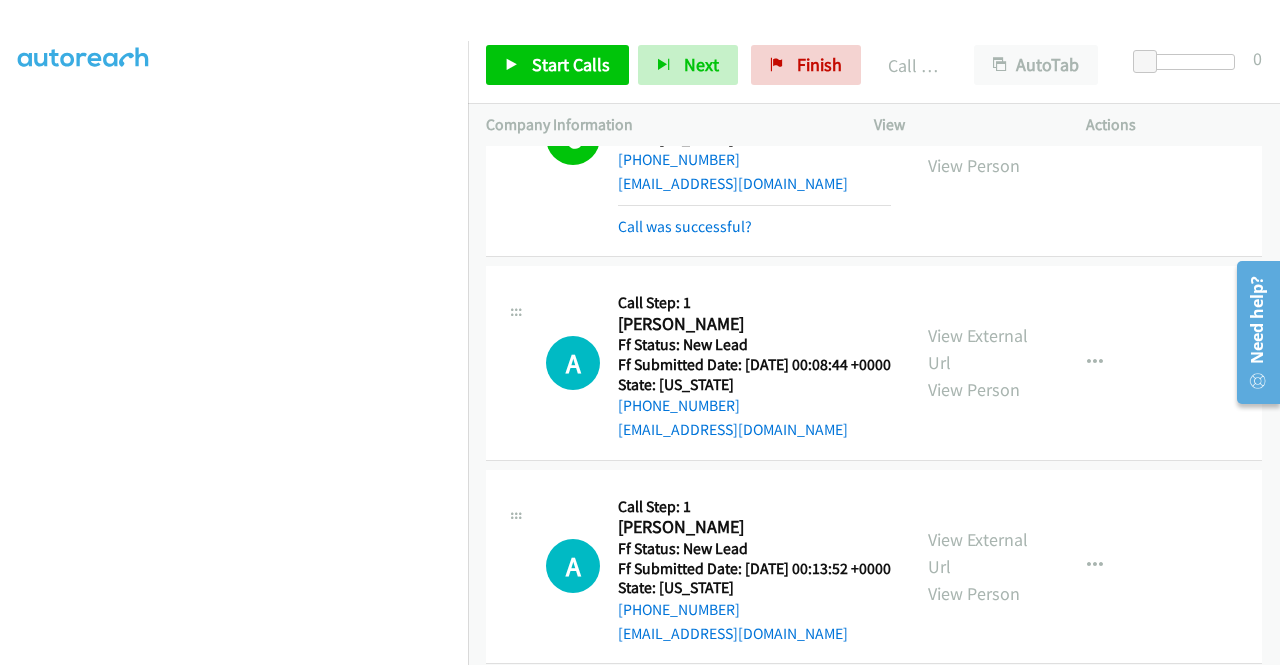 scroll, scrollTop: 1151, scrollLeft: 0, axis: vertical 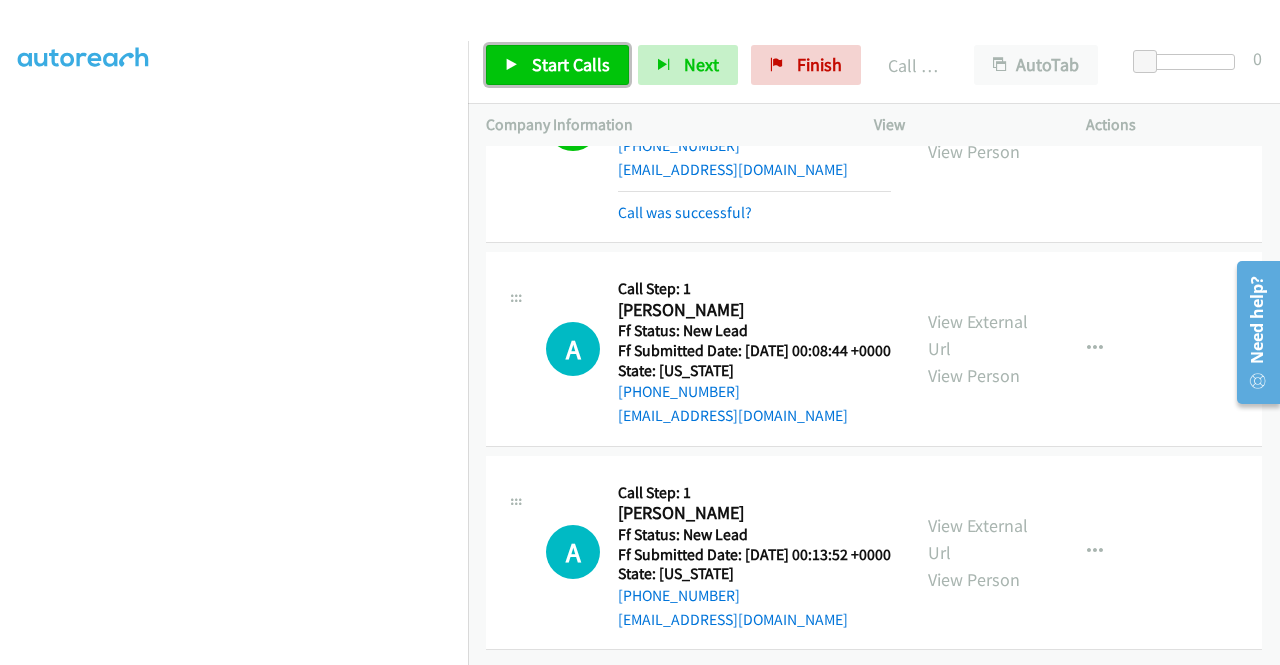 click on "Start Calls" at bounding box center (571, 64) 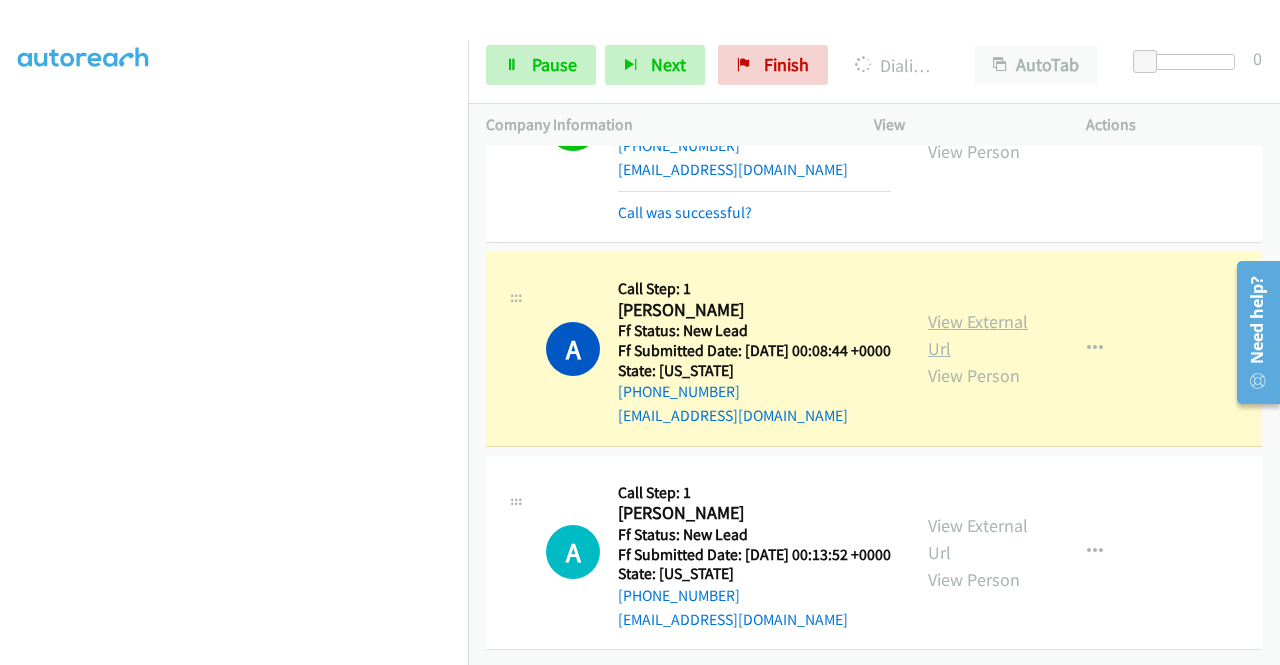 click on "View External Url" at bounding box center [978, 335] 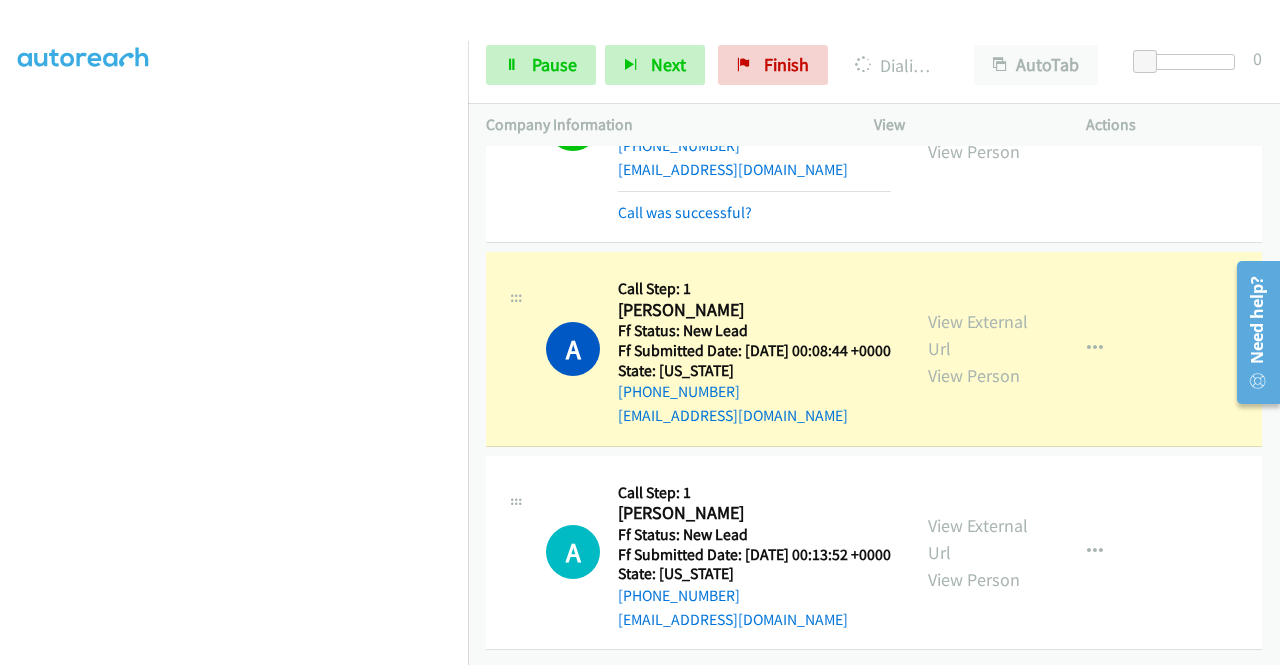 scroll, scrollTop: 1277, scrollLeft: 0, axis: vertical 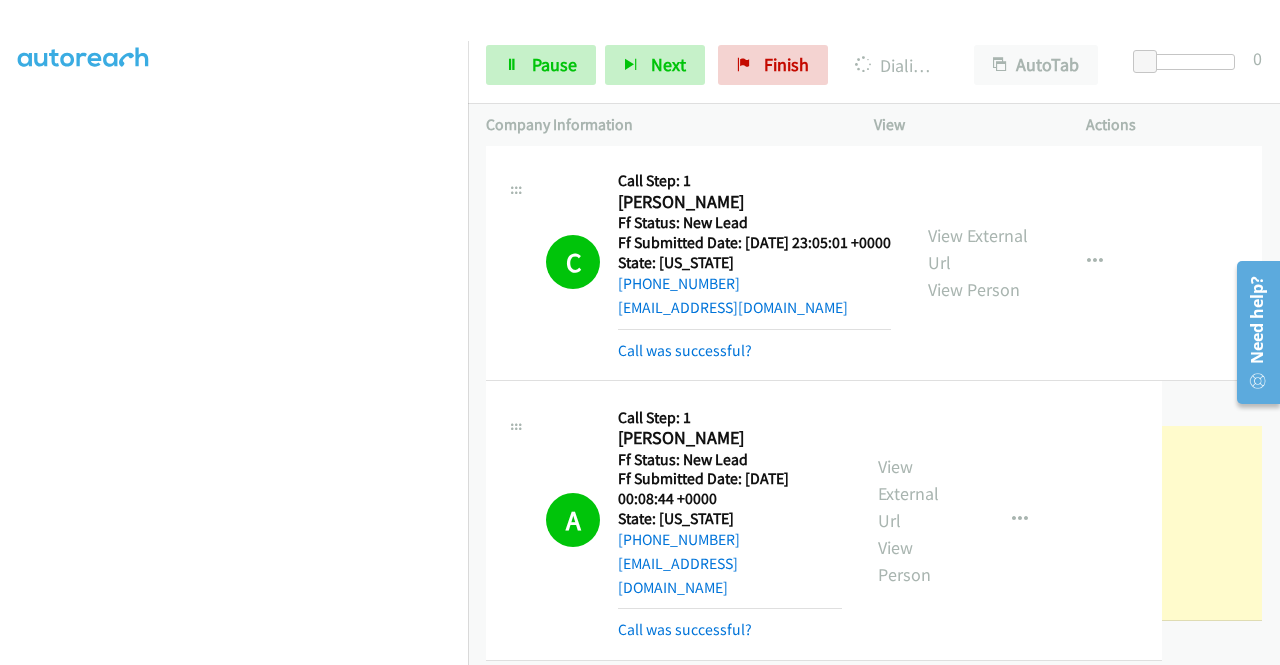 drag, startPoint x: 910, startPoint y: 455, endPoint x: 927, endPoint y: 509, distance: 56.61272 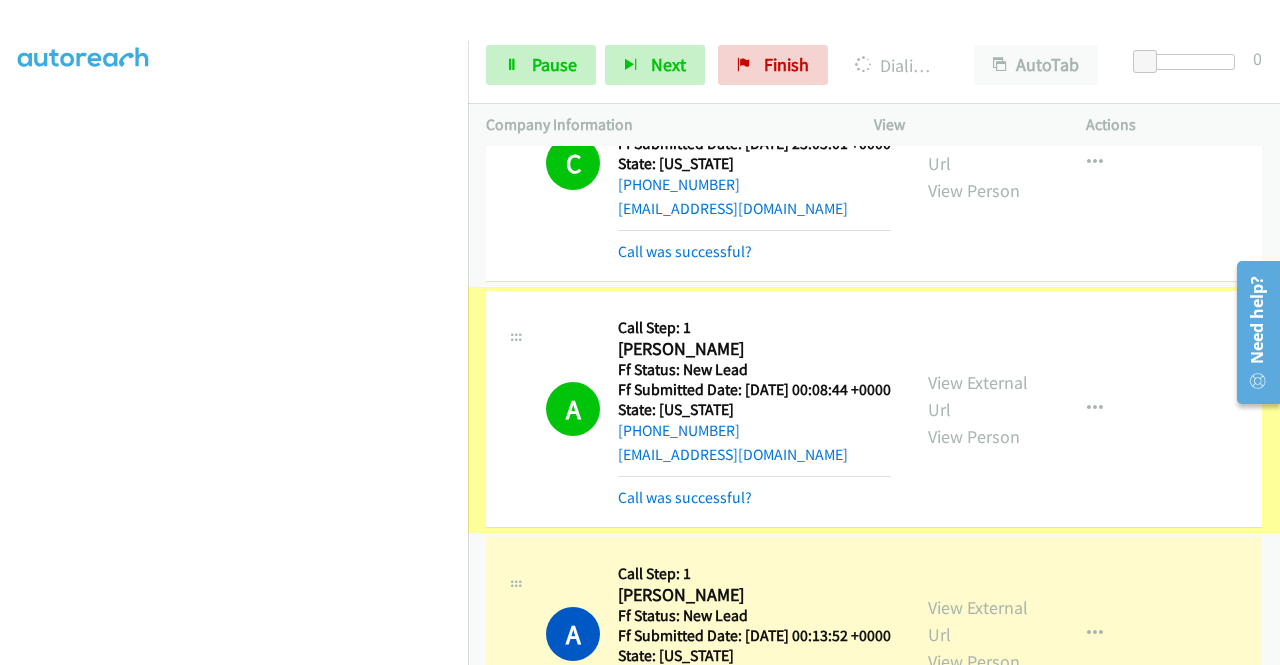 scroll, scrollTop: 1277, scrollLeft: 0, axis: vertical 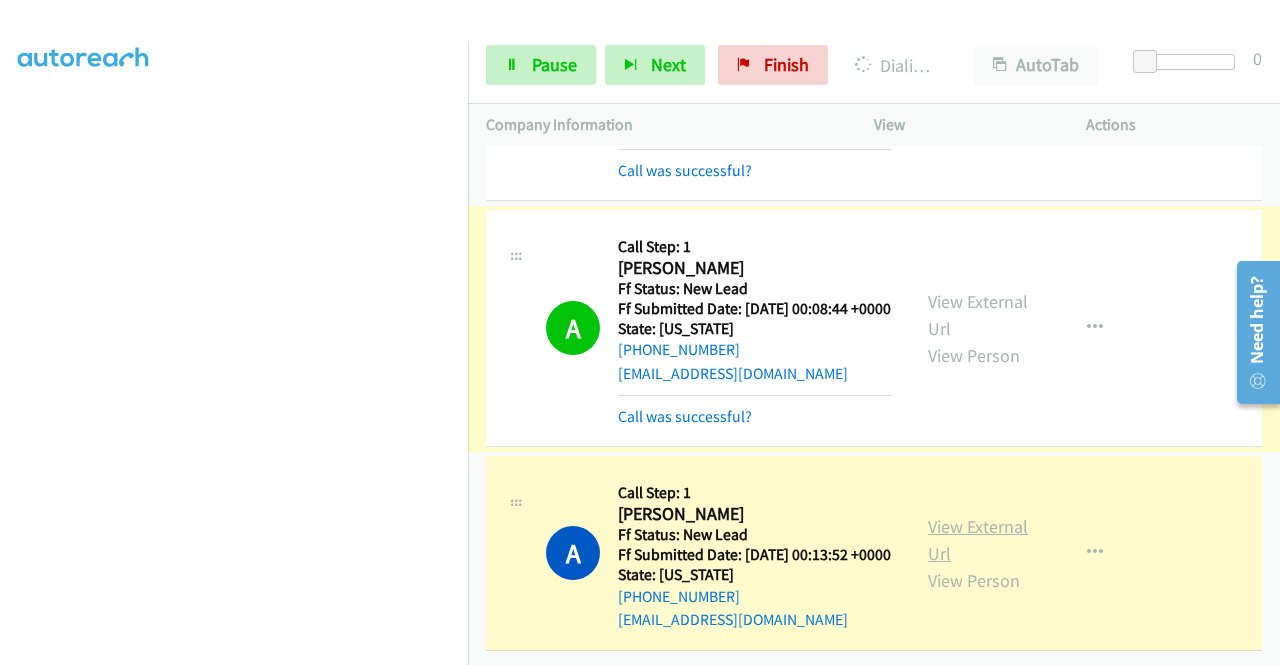 click on "View External Url" at bounding box center [978, 540] 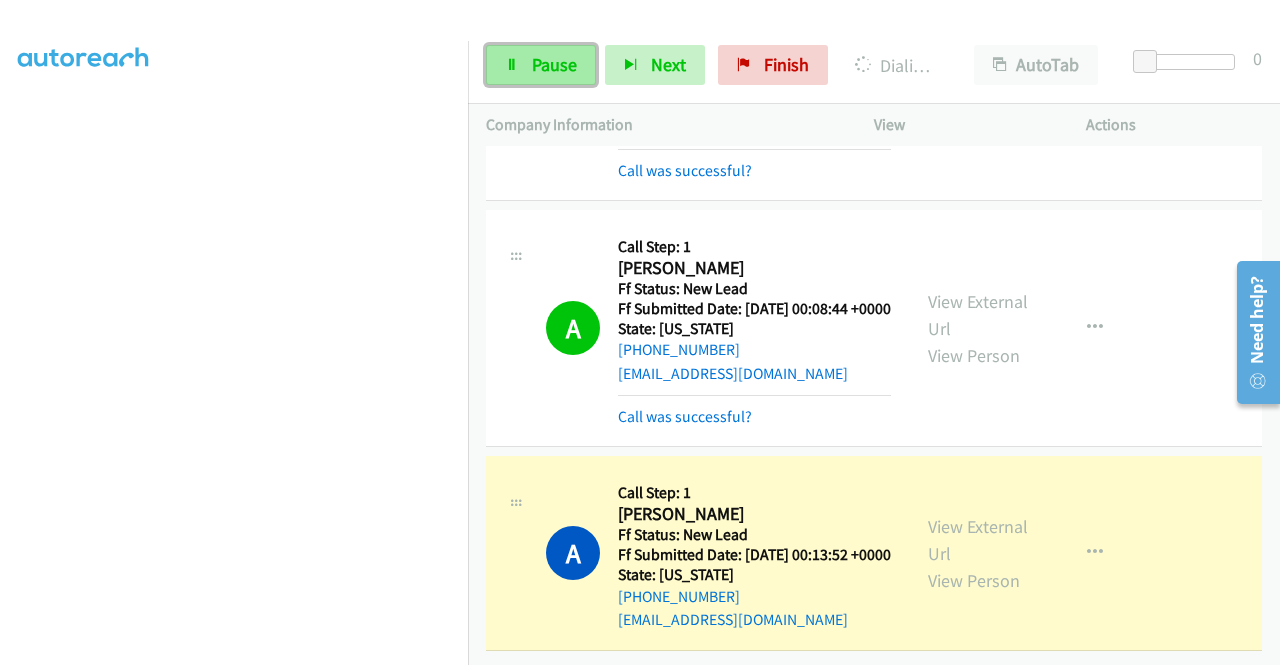click at bounding box center (512, 66) 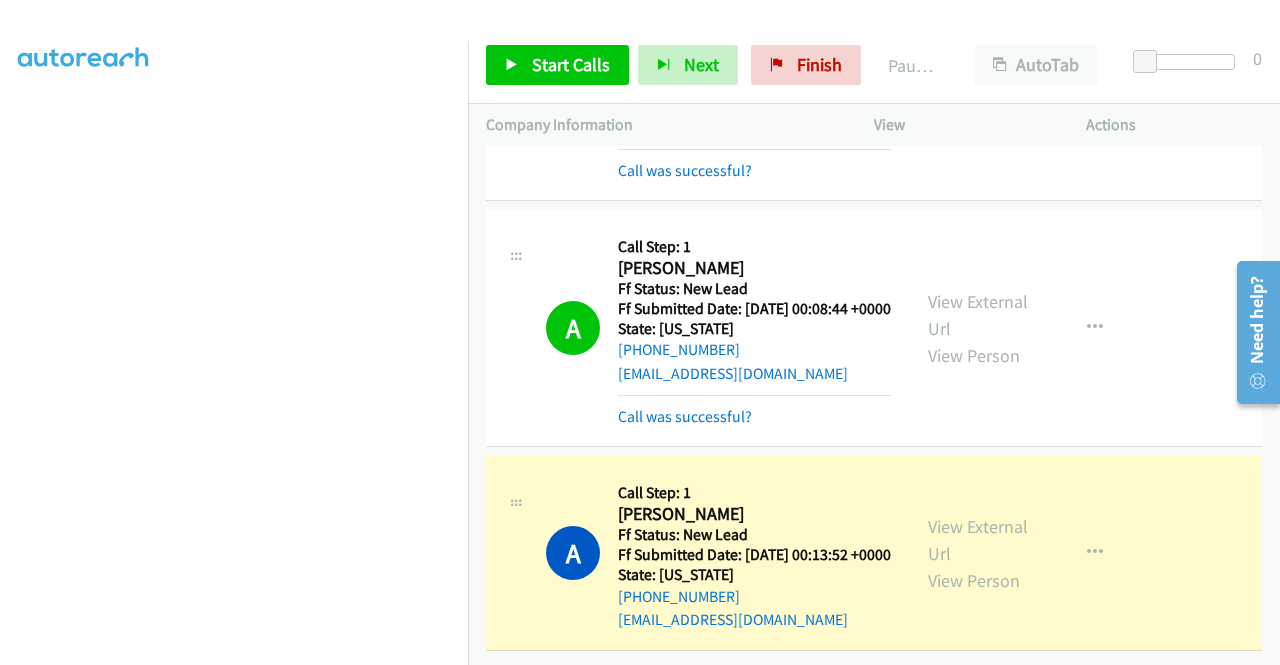 scroll, scrollTop: 1258, scrollLeft: 0, axis: vertical 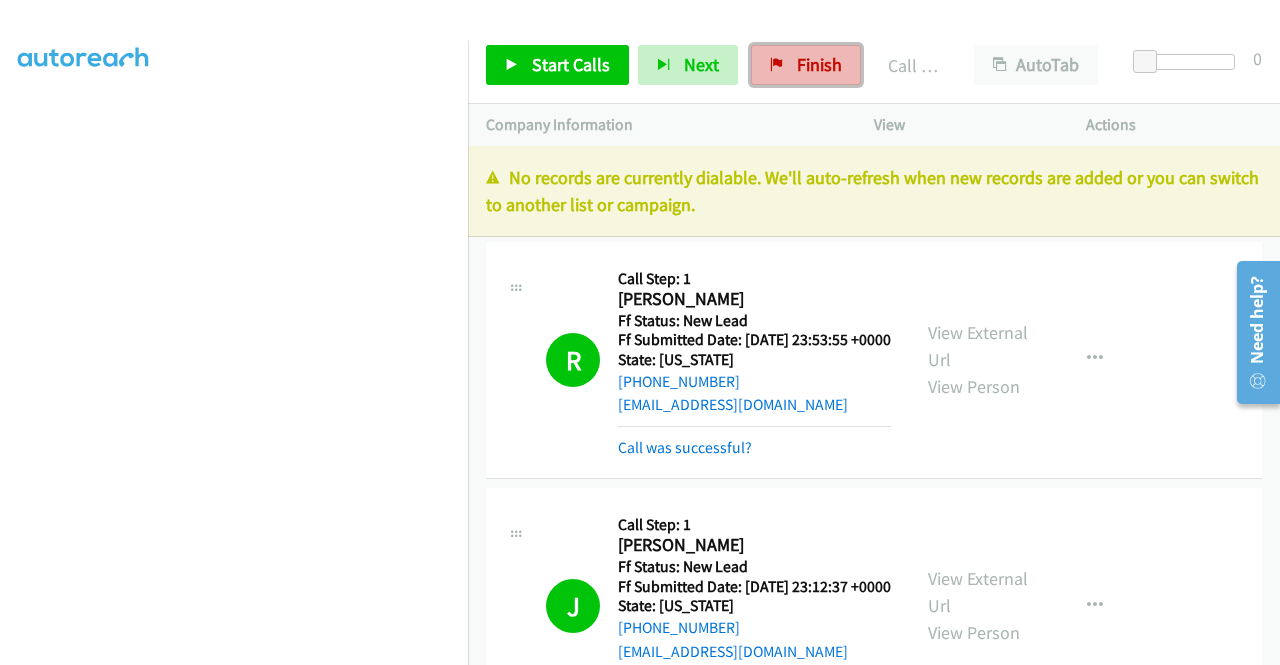 click on "Finish" at bounding box center [819, 64] 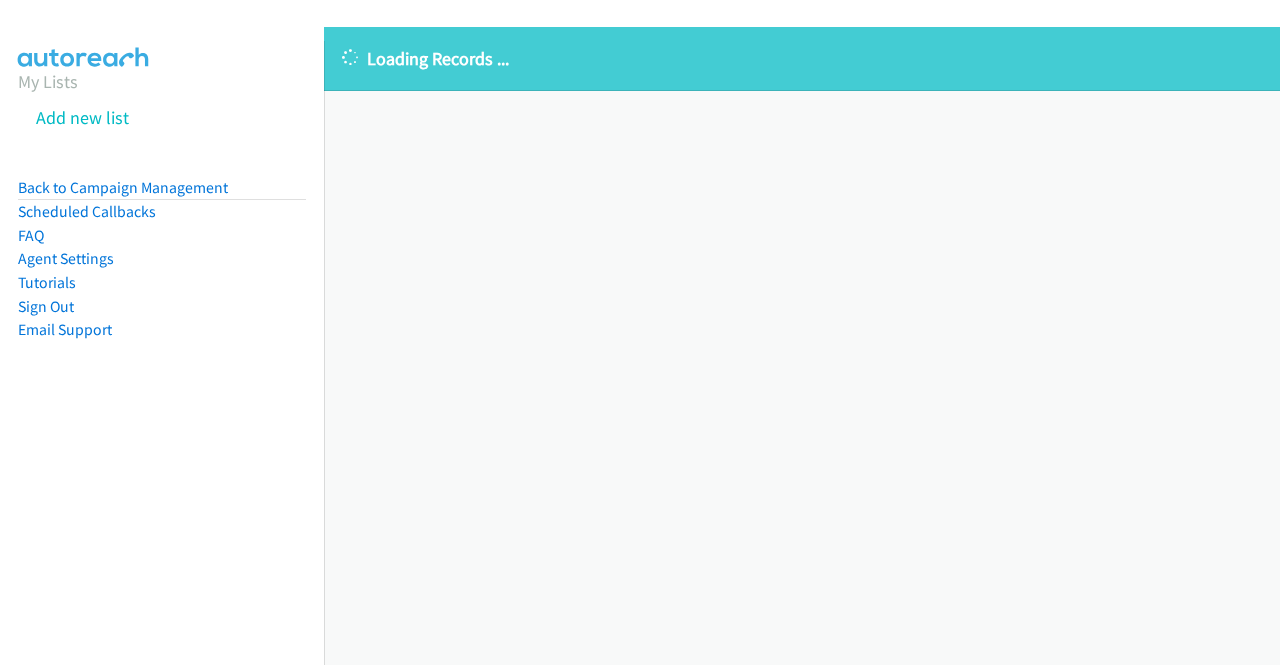 scroll, scrollTop: 0, scrollLeft: 0, axis: both 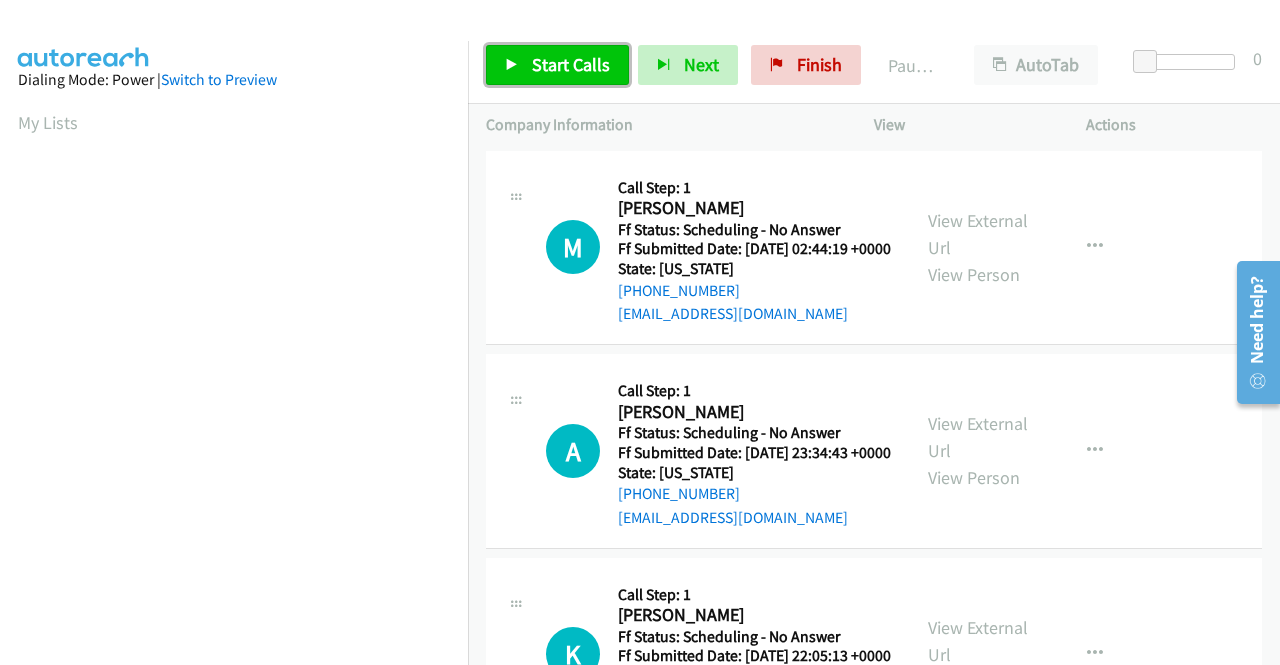 click on "Start Calls" at bounding box center (557, 65) 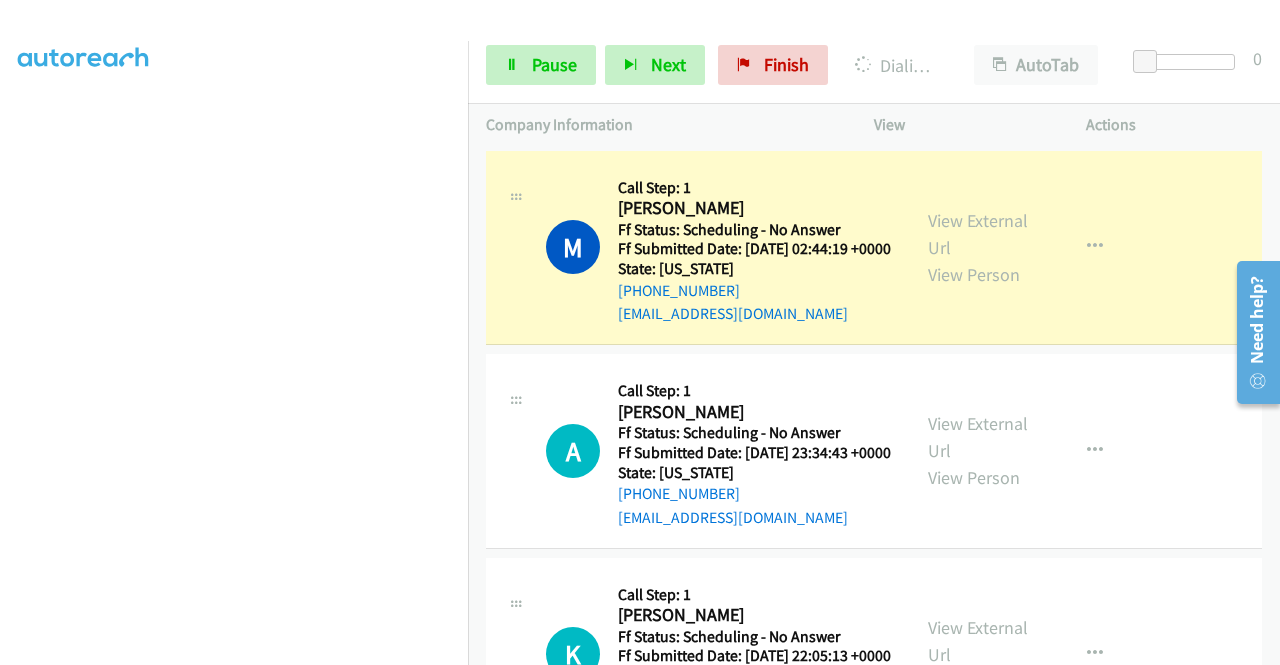 scroll, scrollTop: 456, scrollLeft: 0, axis: vertical 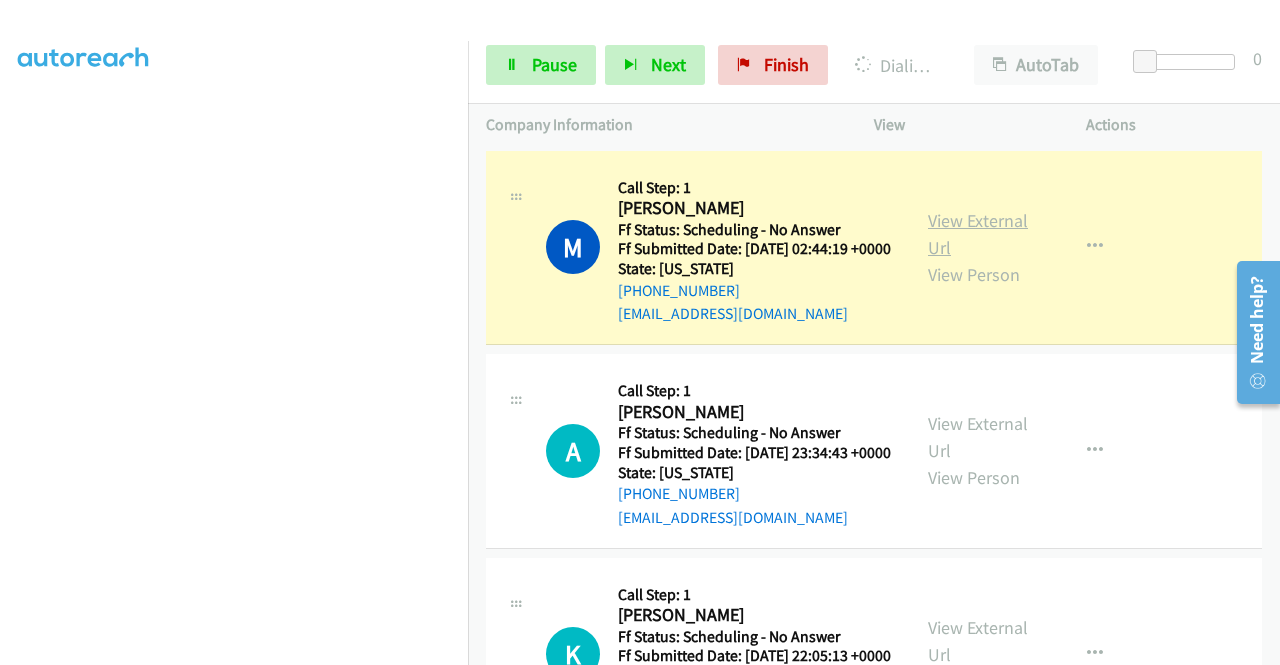 click on "View External Url" at bounding box center (978, 234) 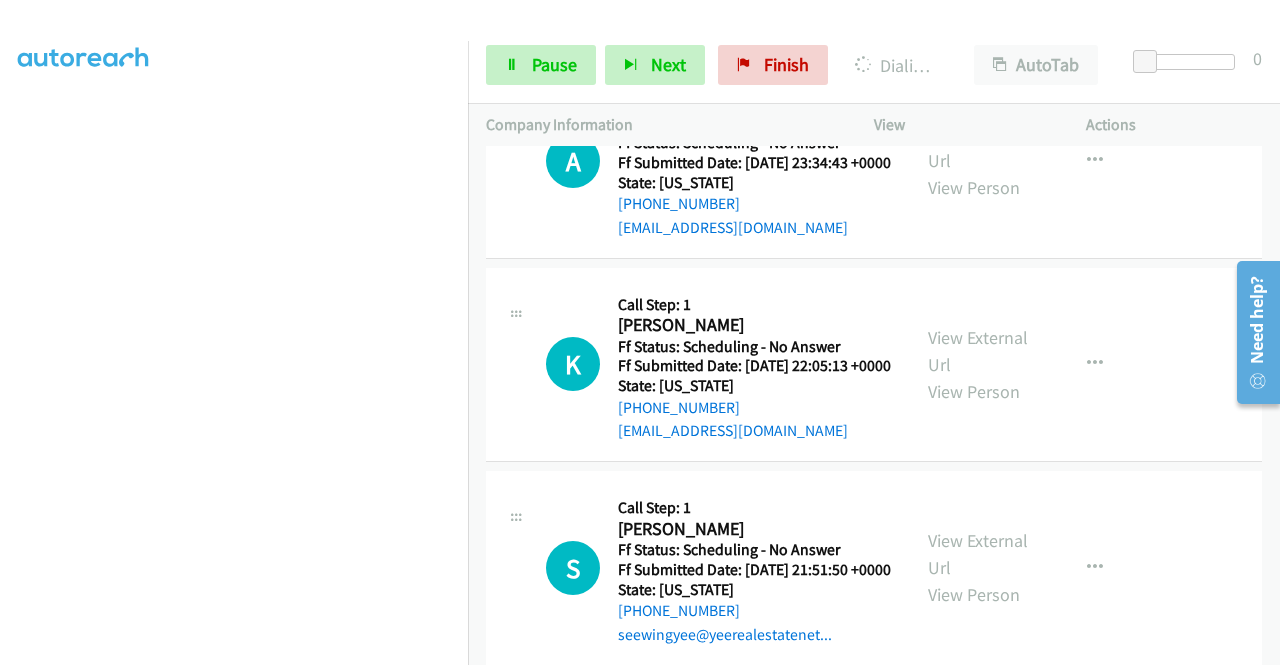 scroll, scrollTop: 333, scrollLeft: 0, axis: vertical 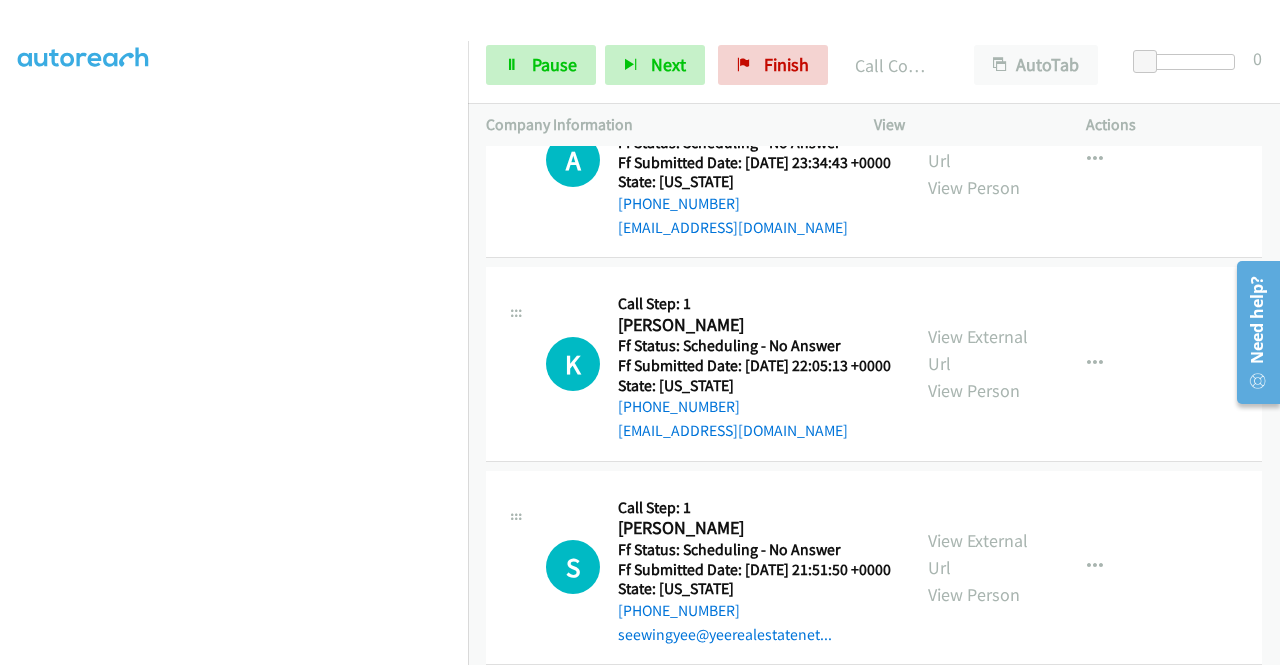 click on "Start Calls
Pause
Next
Finish" at bounding box center [661, 65] 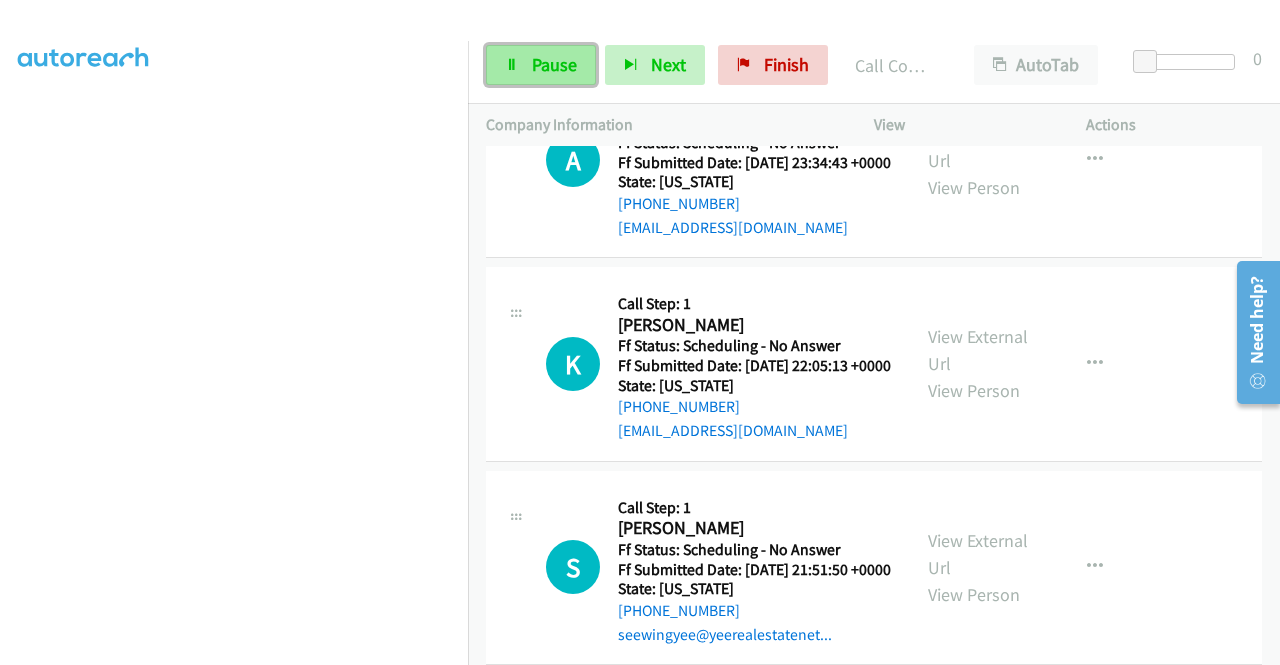 click on "Pause" at bounding box center (554, 64) 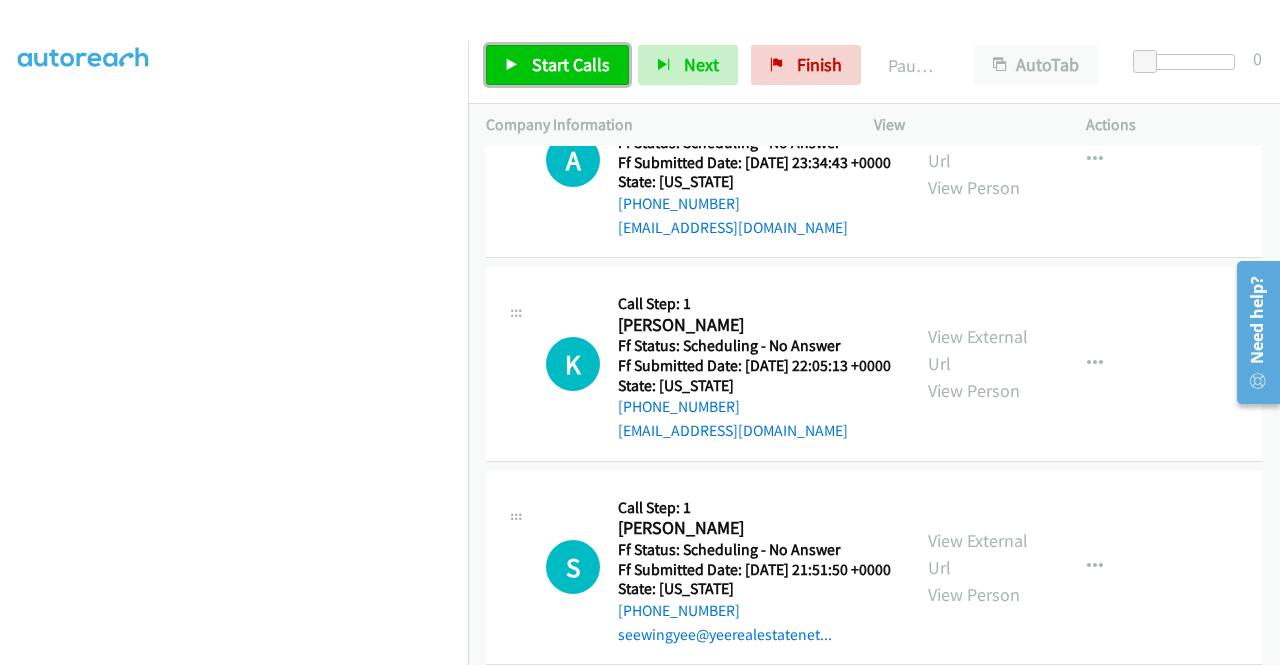 click on "Start Calls" at bounding box center [571, 64] 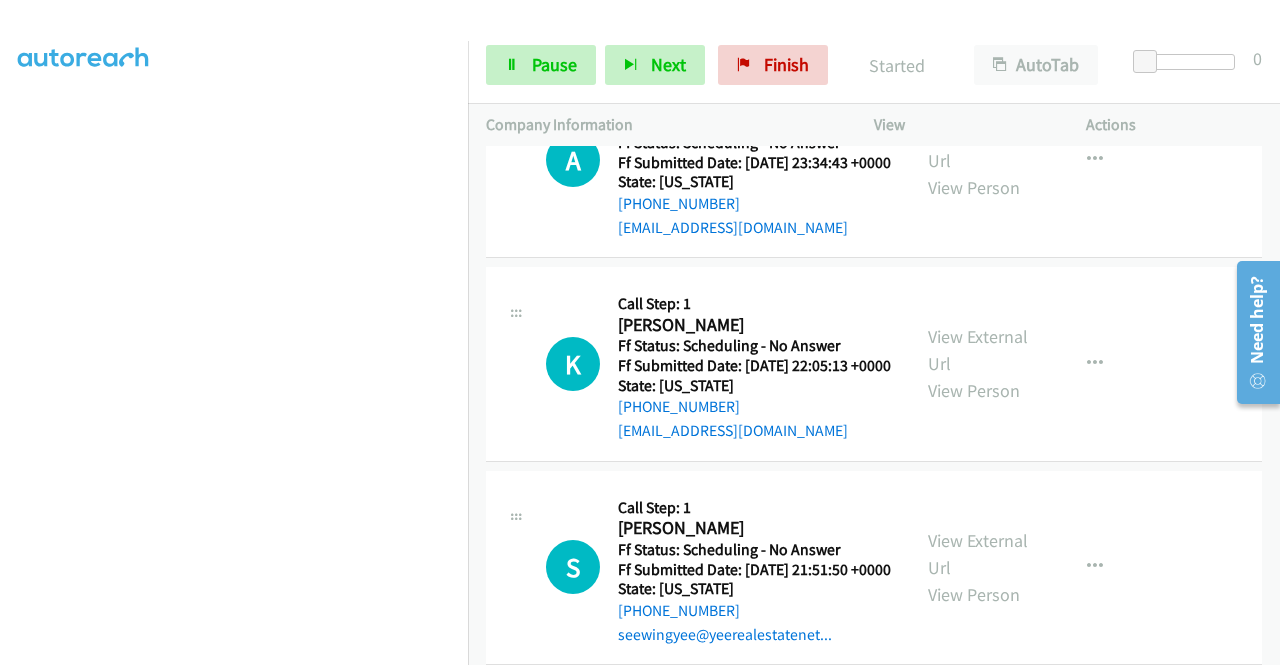 scroll, scrollTop: 0, scrollLeft: 0, axis: both 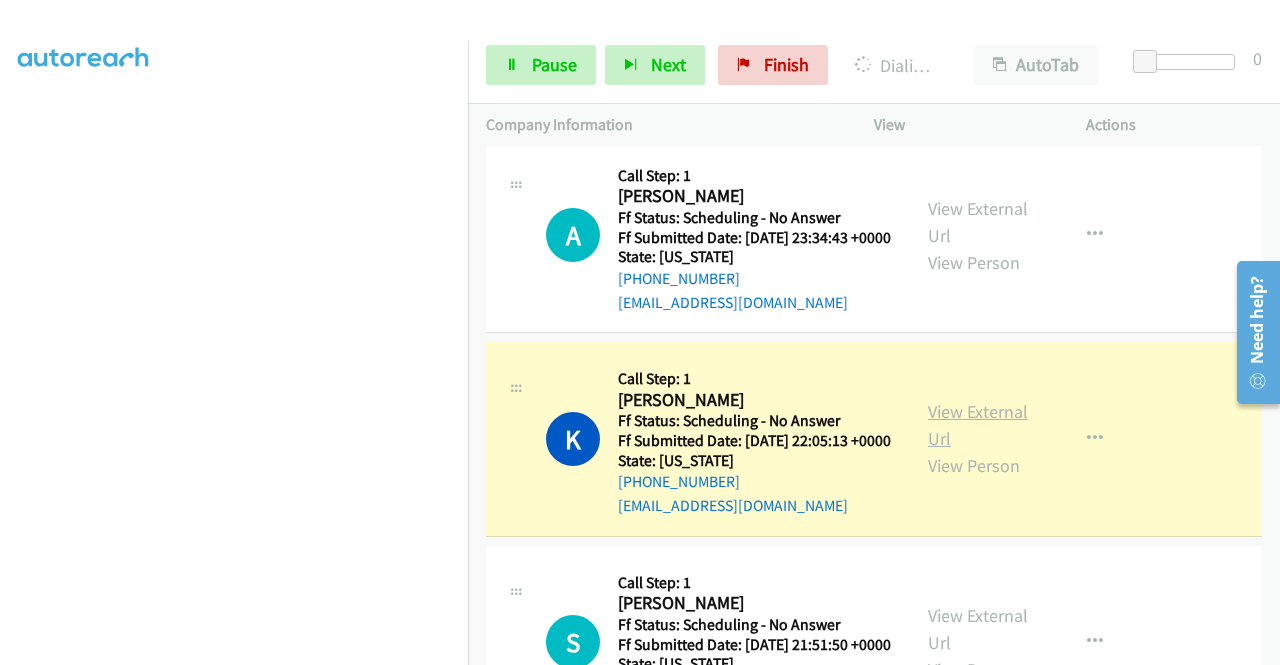 click on "View External Url" at bounding box center (978, 425) 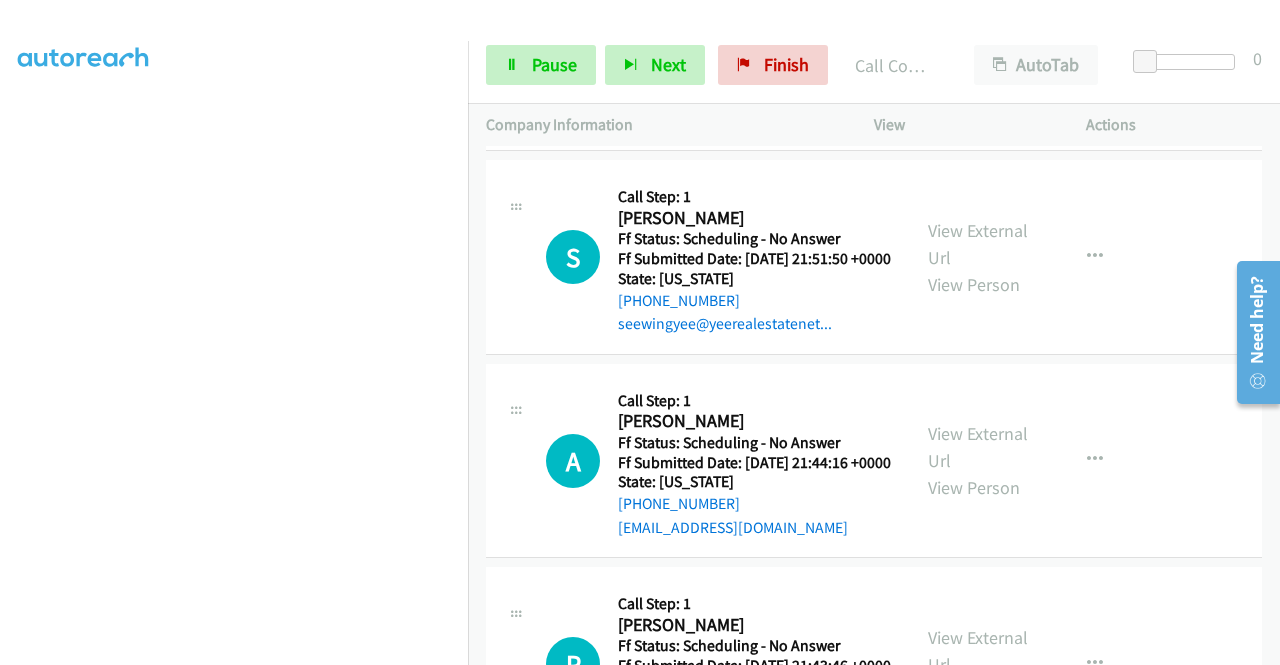 scroll, scrollTop: 696, scrollLeft: 0, axis: vertical 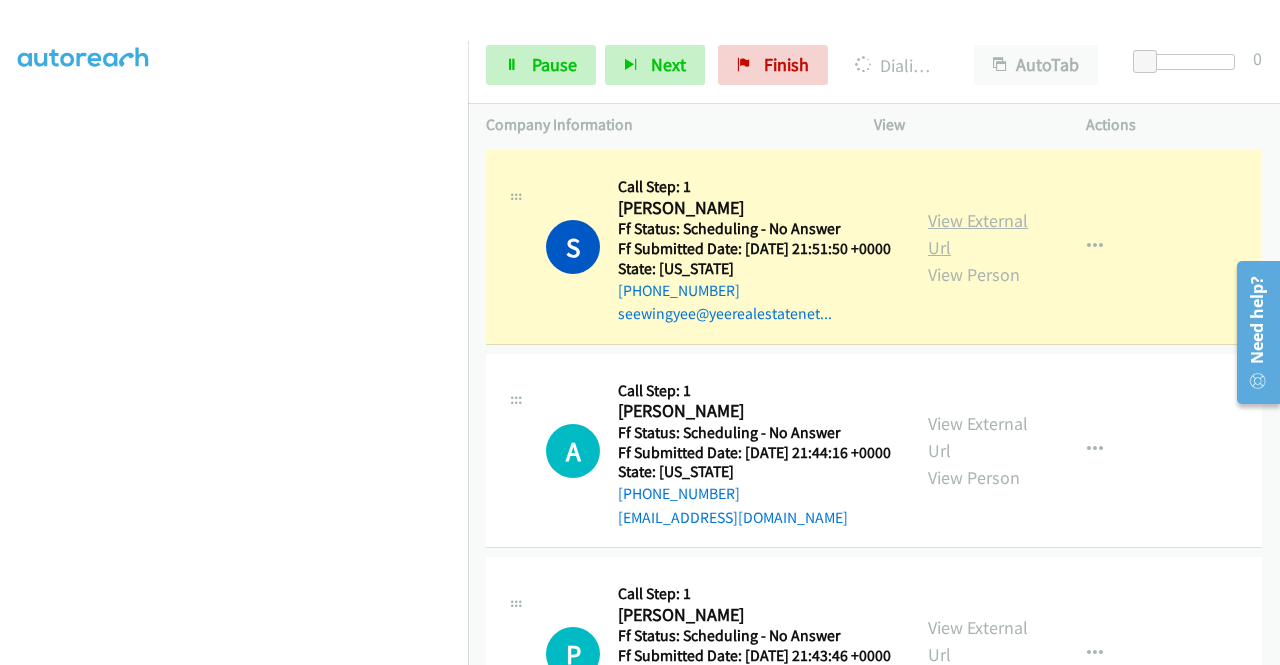 click on "View External Url" at bounding box center (978, 234) 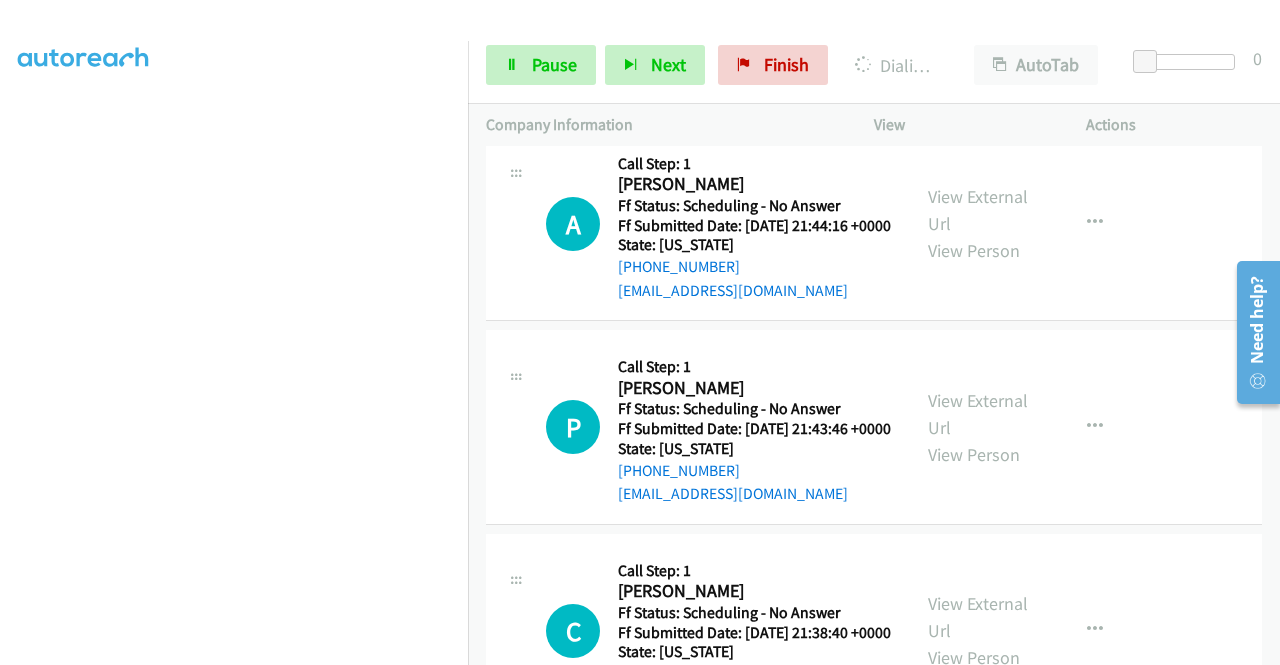 scroll, scrollTop: 963, scrollLeft: 0, axis: vertical 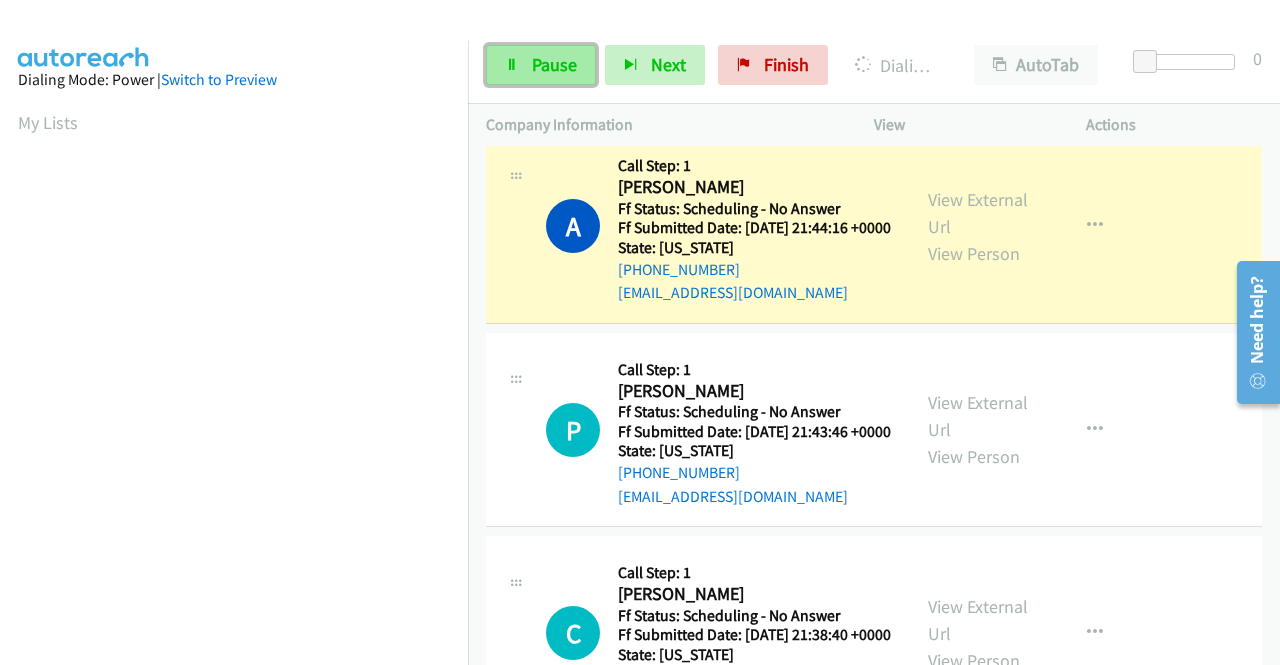 click at bounding box center [512, 66] 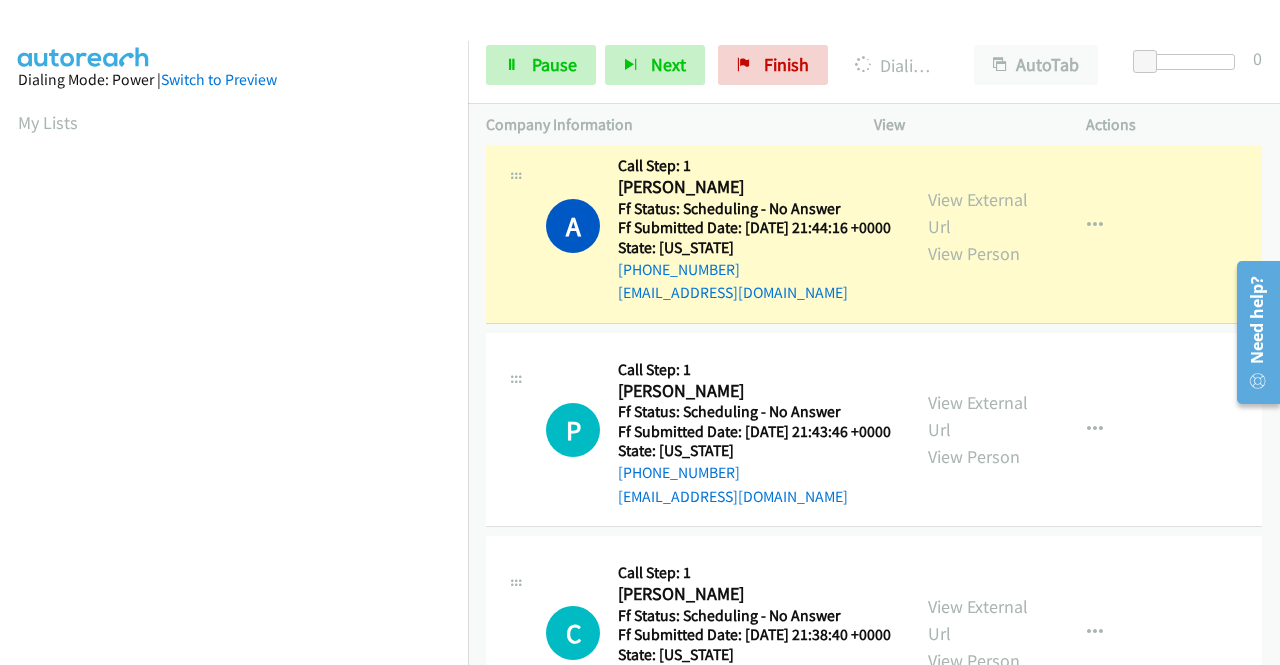 scroll, scrollTop: 456, scrollLeft: 13, axis: both 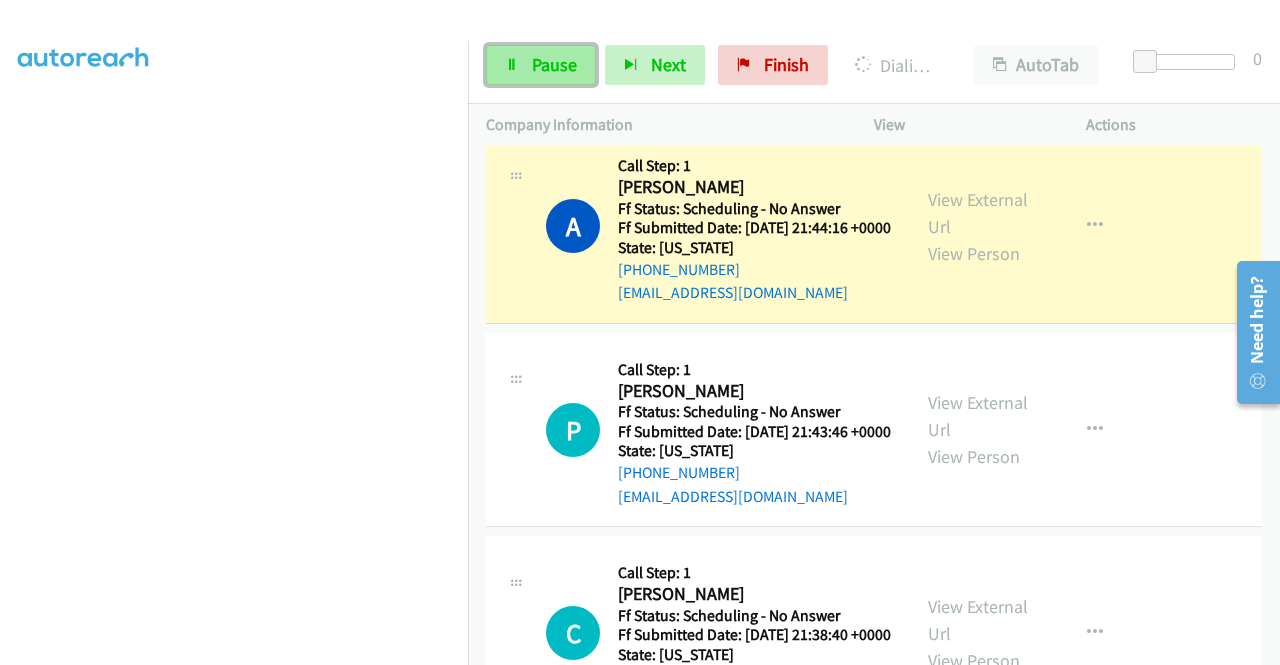click on "Pause" at bounding box center [541, 65] 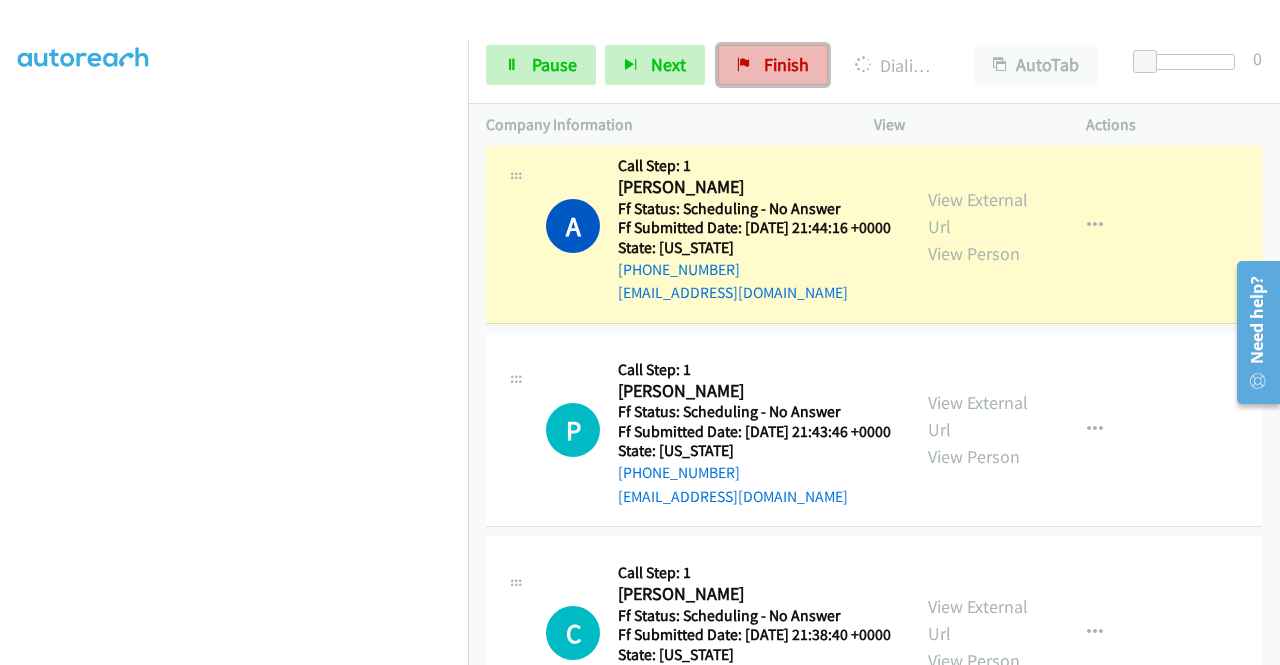 click on "Finish" at bounding box center (786, 64) 